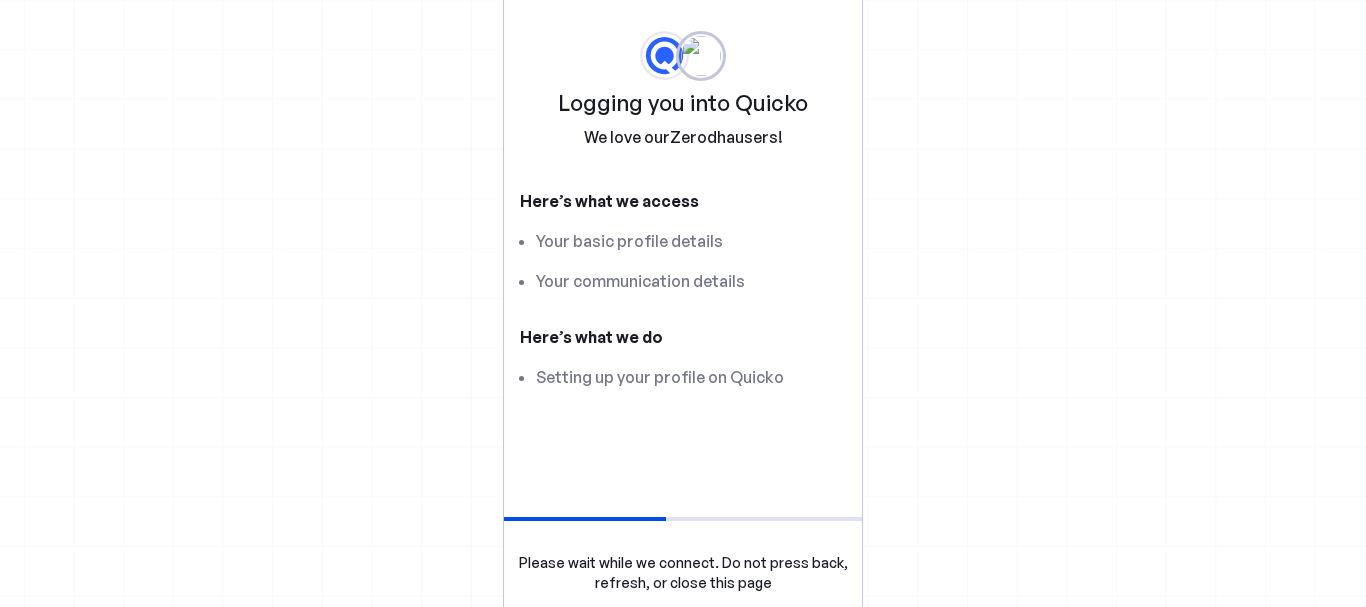 scroll, scrollTop: 0, scrollLeft: 0, axis: both 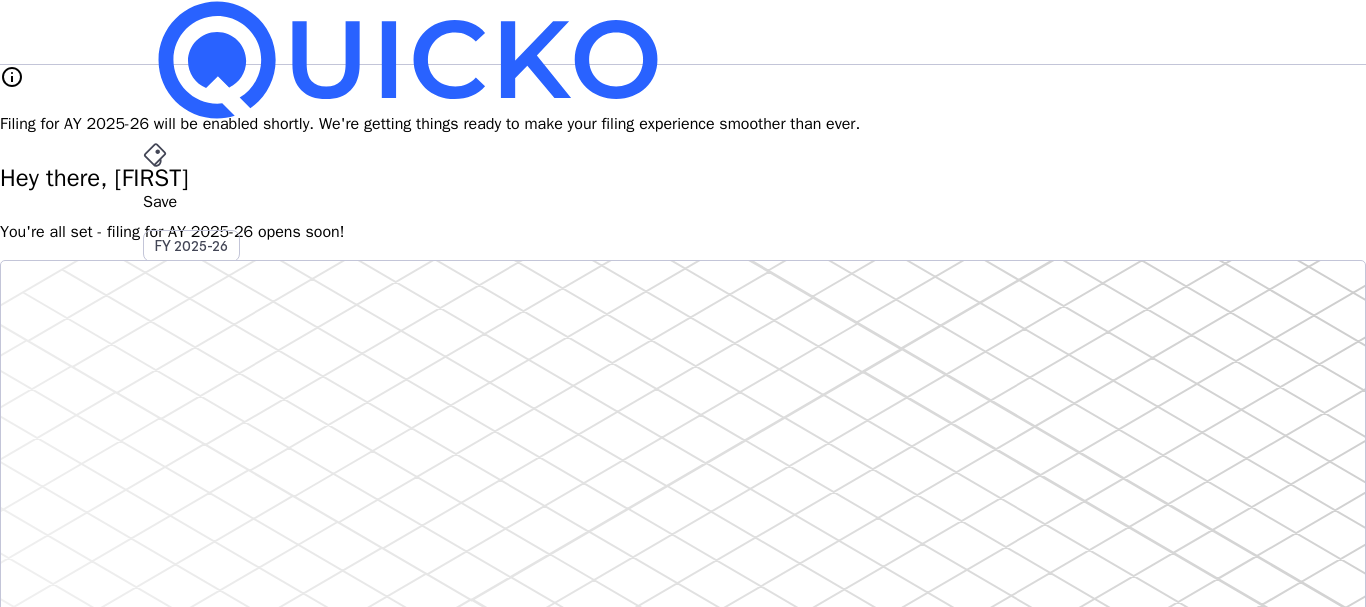 click on "arrow_drop_down" at bounding box center [155, 536] 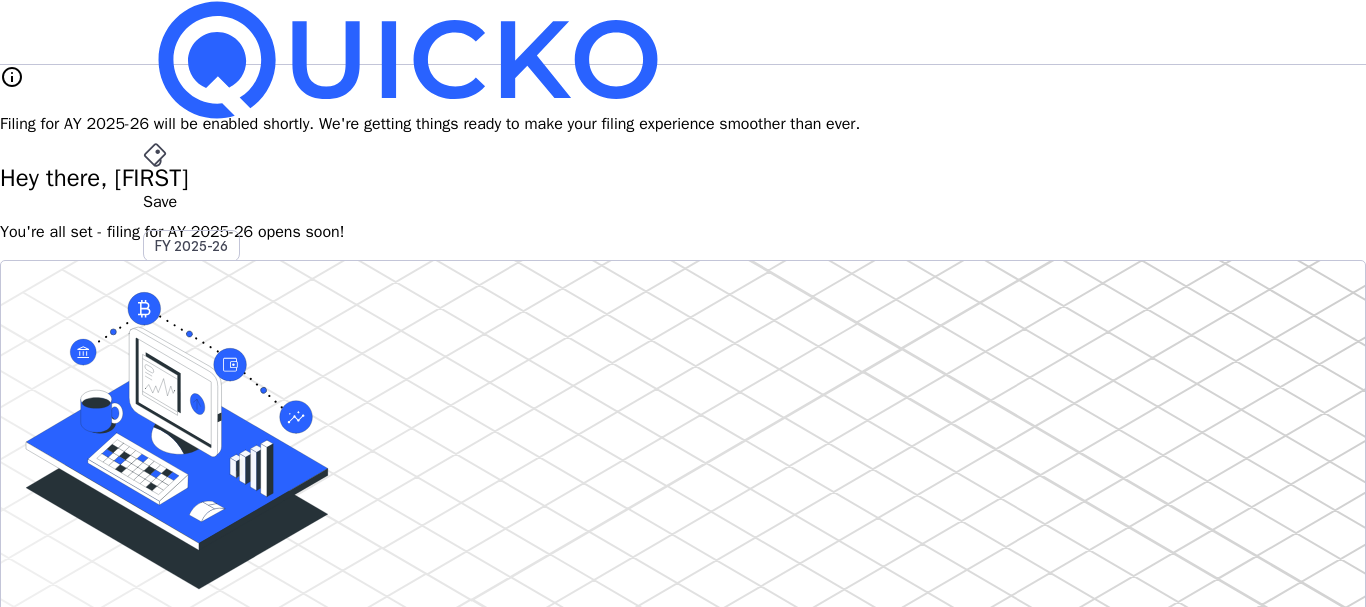 click on "File" at bounding box center [683, 408] 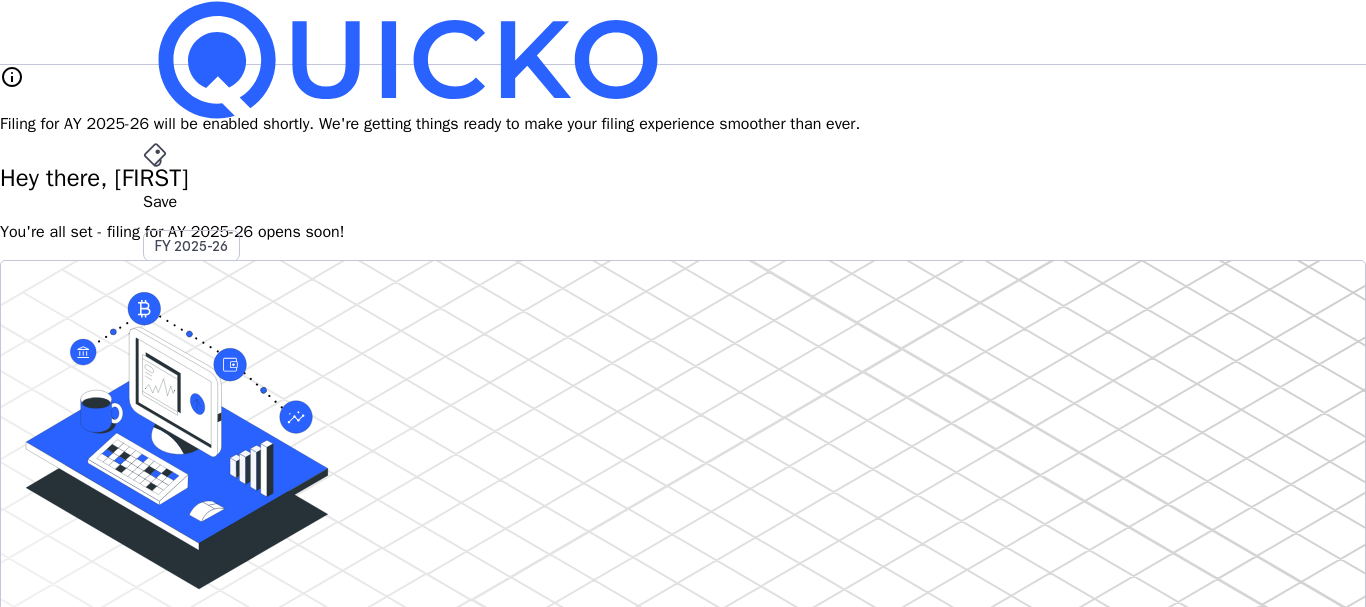 click on "AY 2025-26" at bounding box center (192, 452) 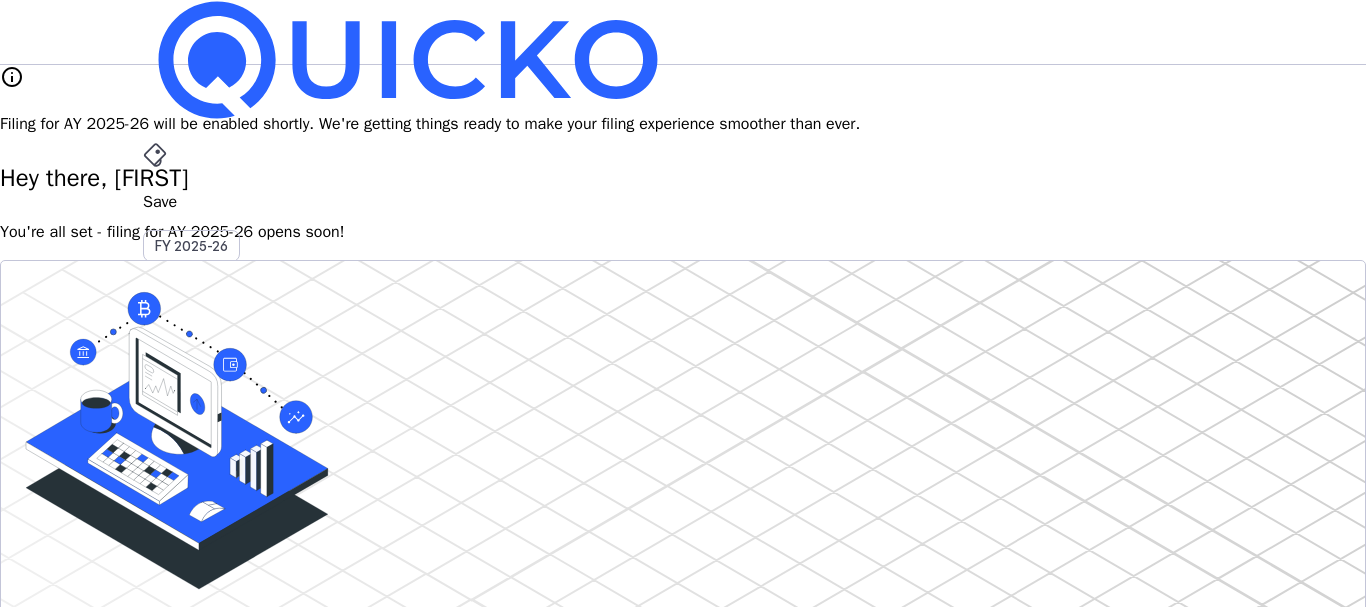 click on "File" at bounding box center [683, 408] 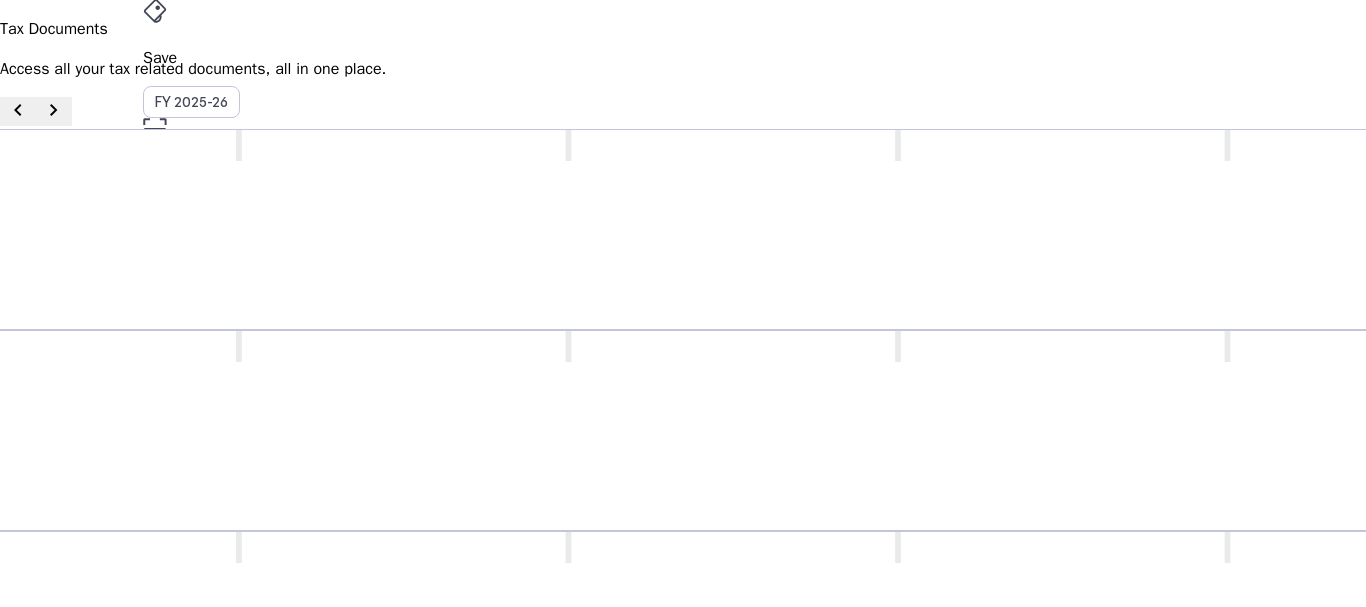 scroll, scrollTop: 0, scrollLeft: 0, axis: both 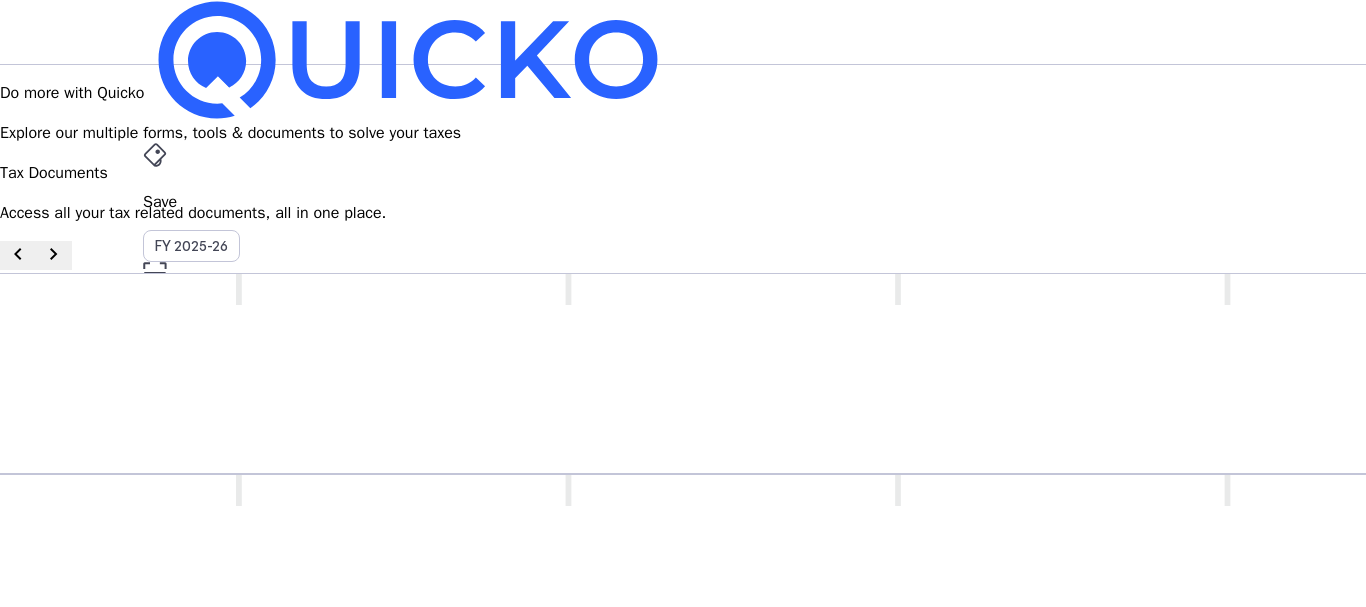 click on "AY 2025-26" at bounding box center (192, 452) 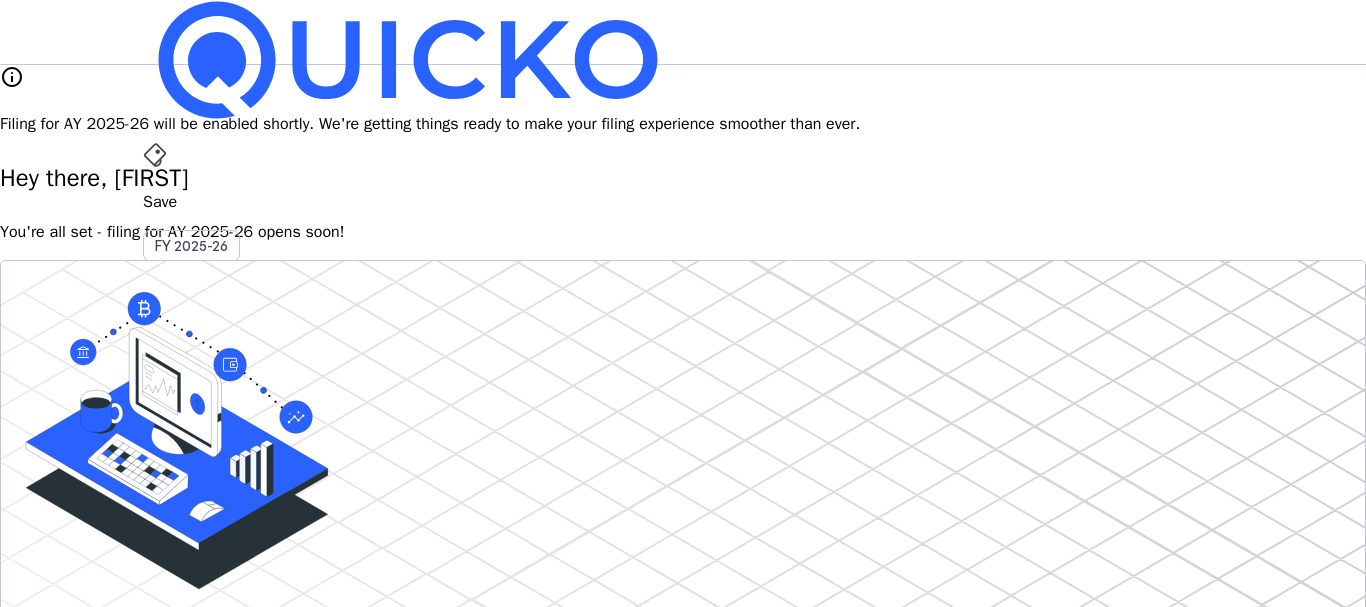 click on "File AY 2025-26" at bounding box center [683, 202] 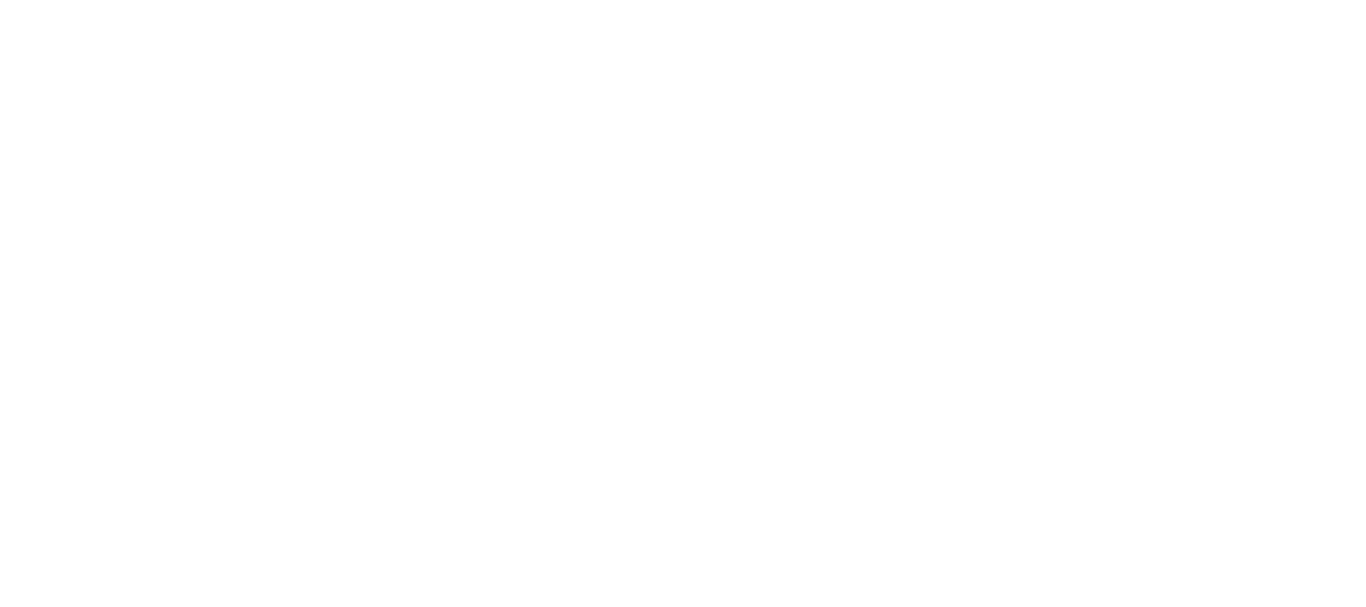 scroll, scrollTop: 0, scrollLeft: 0, axis: both 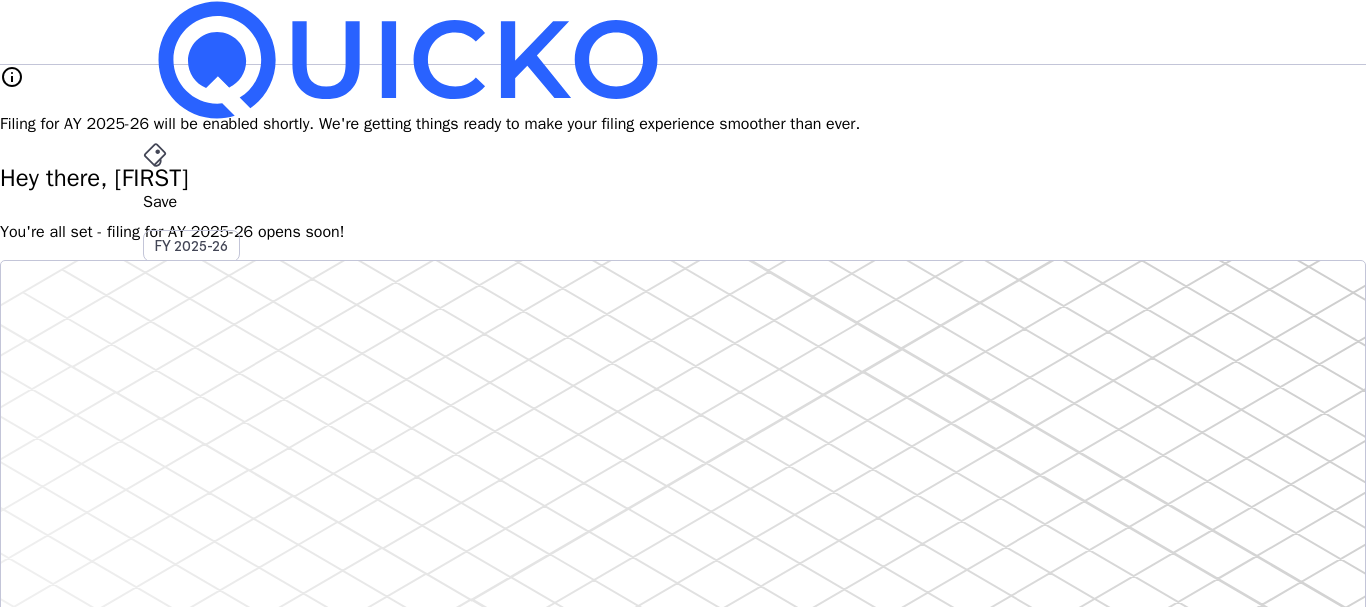 click on "More" at bounding box center (683, 496) 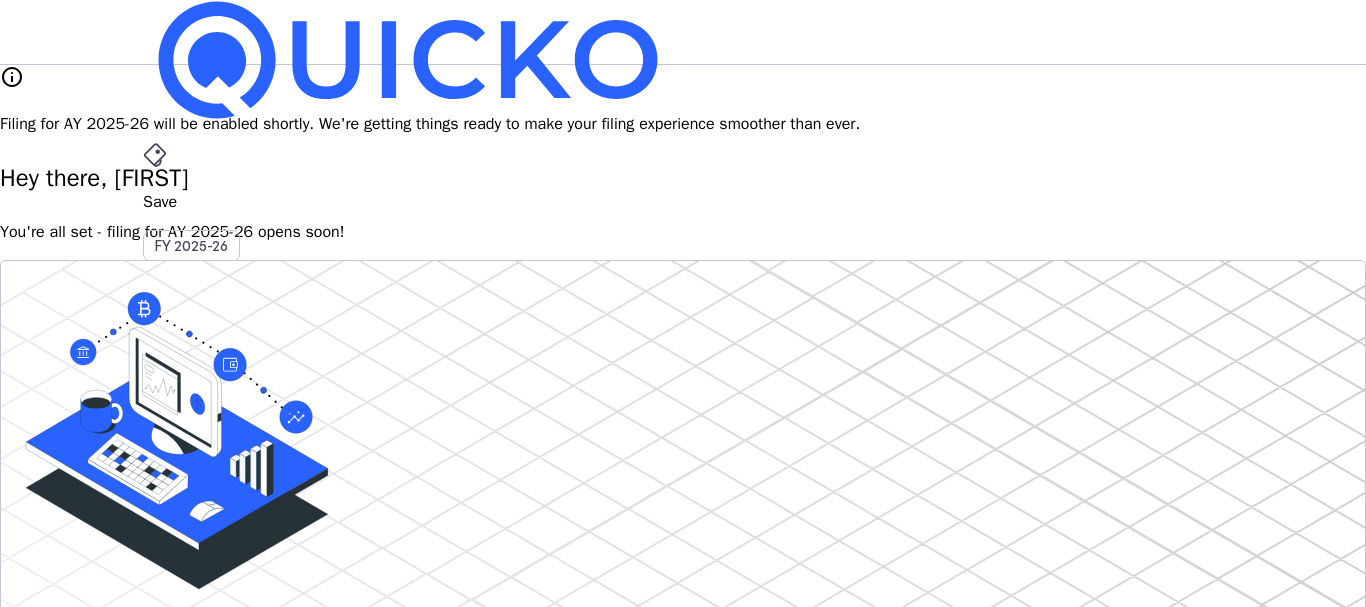 click on "JJ" at bounding box center (159, 587) 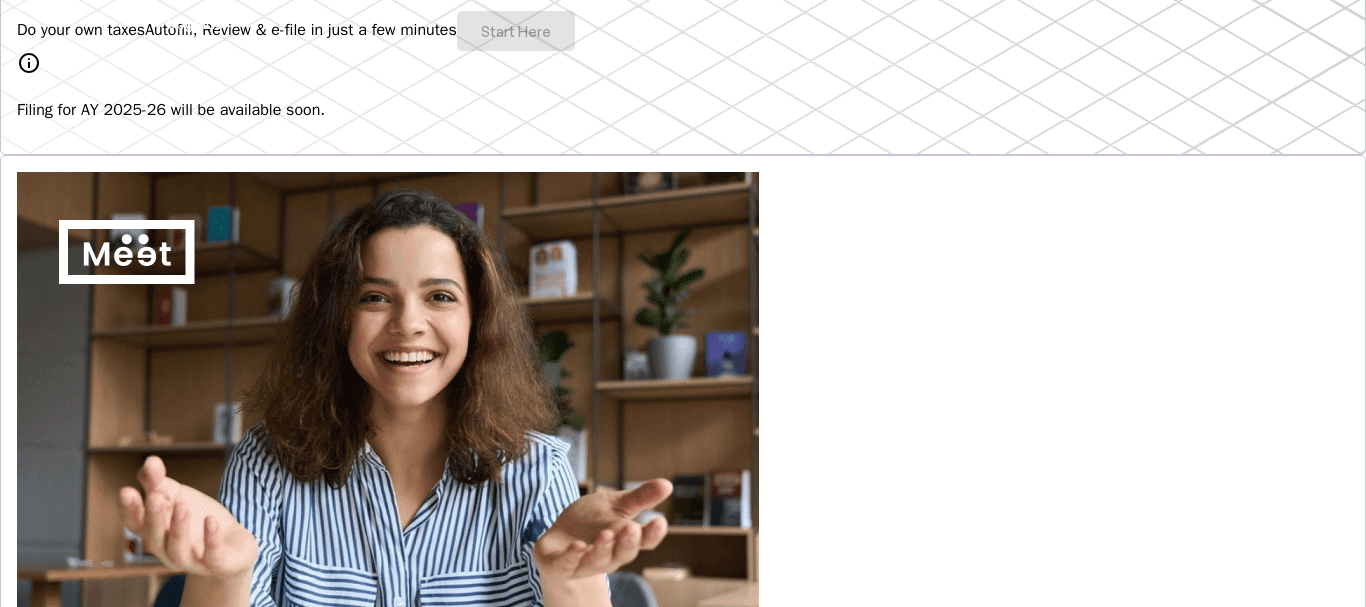 scroll, scrollTop: 0, scrollLeft: 0, axis: both 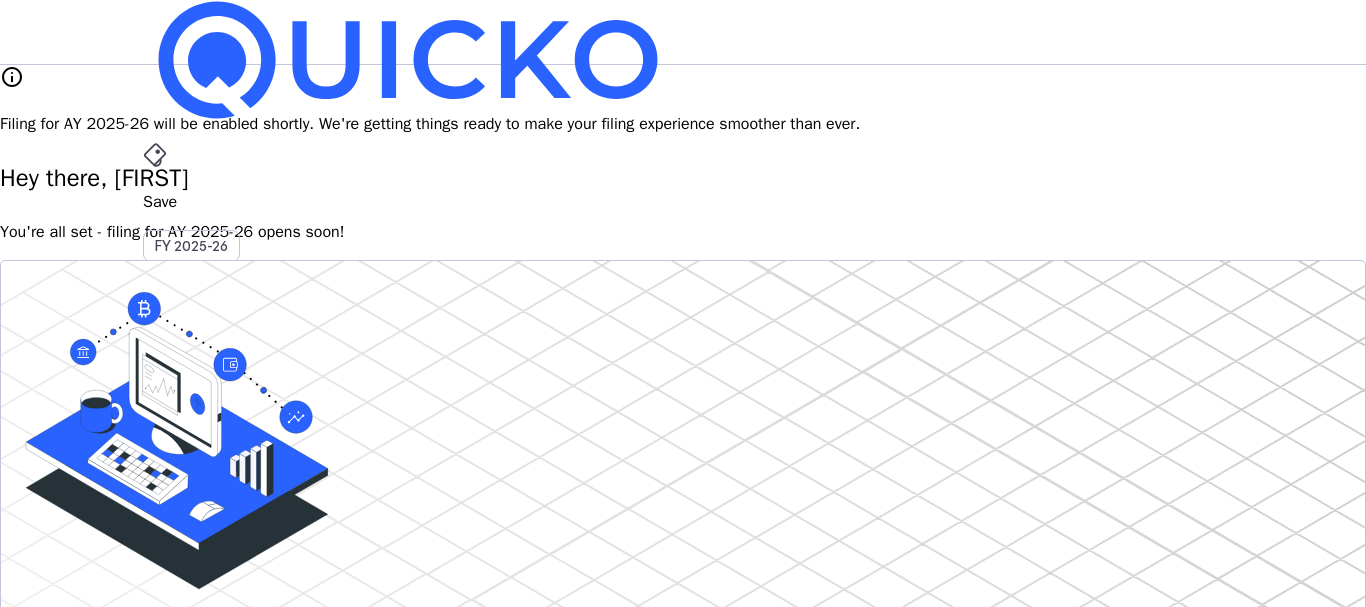 click on "File" at bounding box center (683, 408) 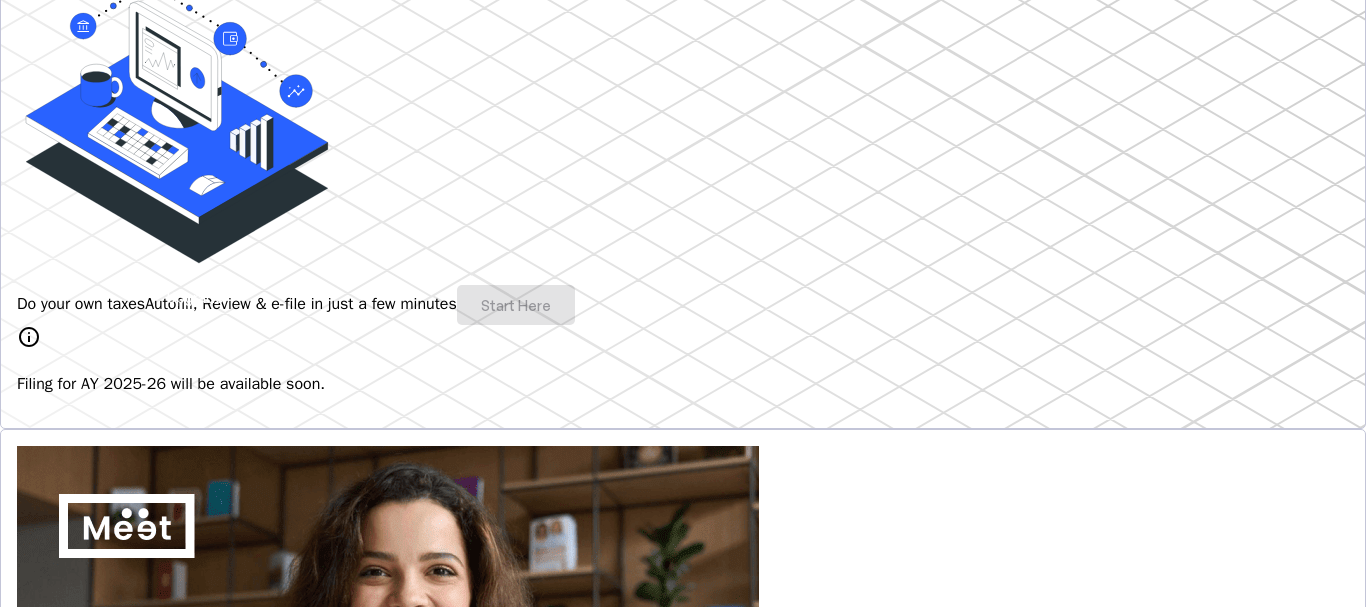 scroll, scrollTop: 400, scrollLeft: 0, axis: vertical 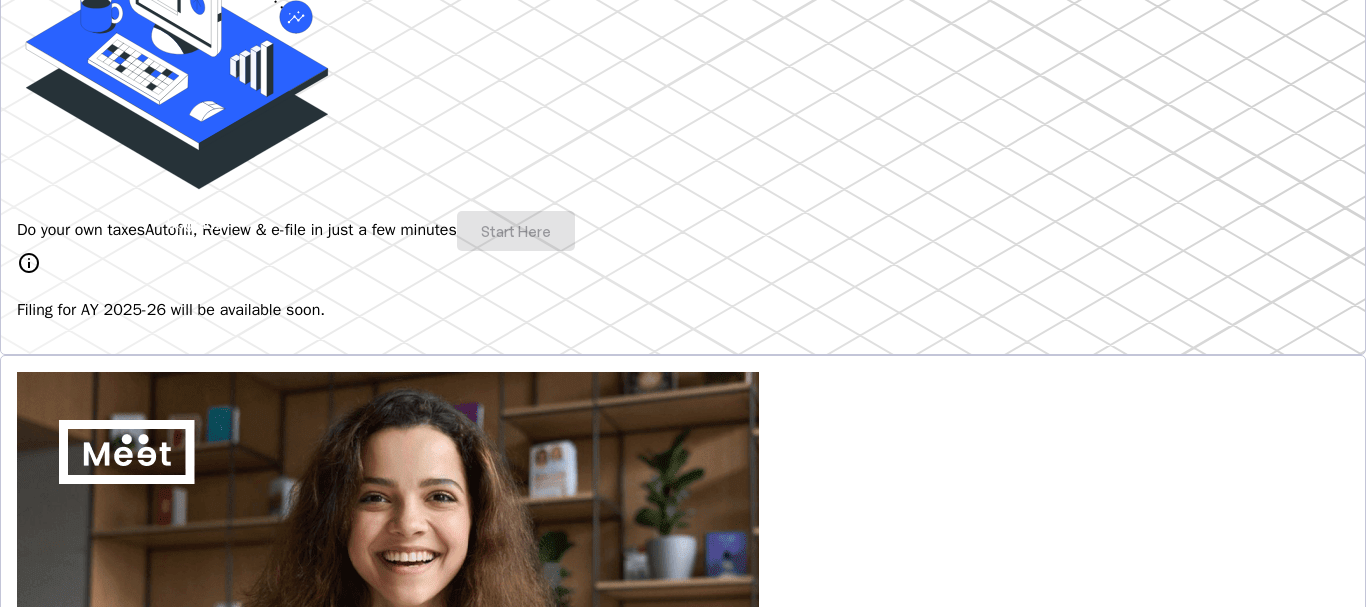 click on "Autofill, Review & e-file in just a few minutes" at bounding box center [301, 230] 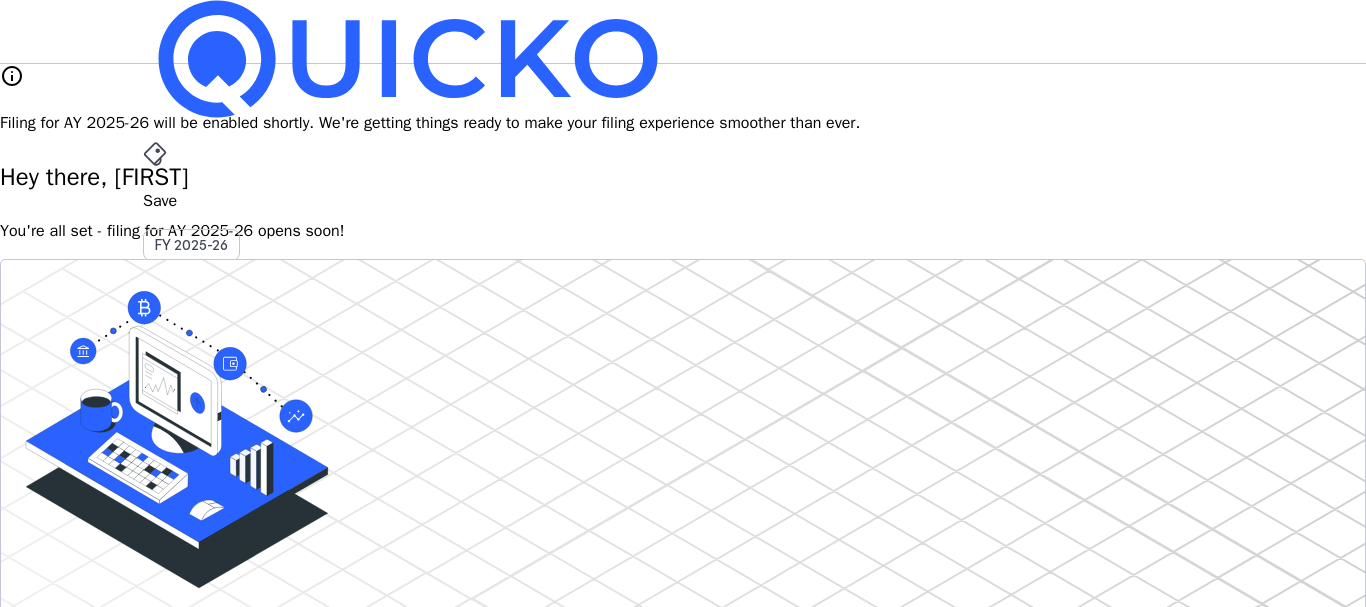 scroll, scrollTop: 0, scrollLeft: 0, axis: both 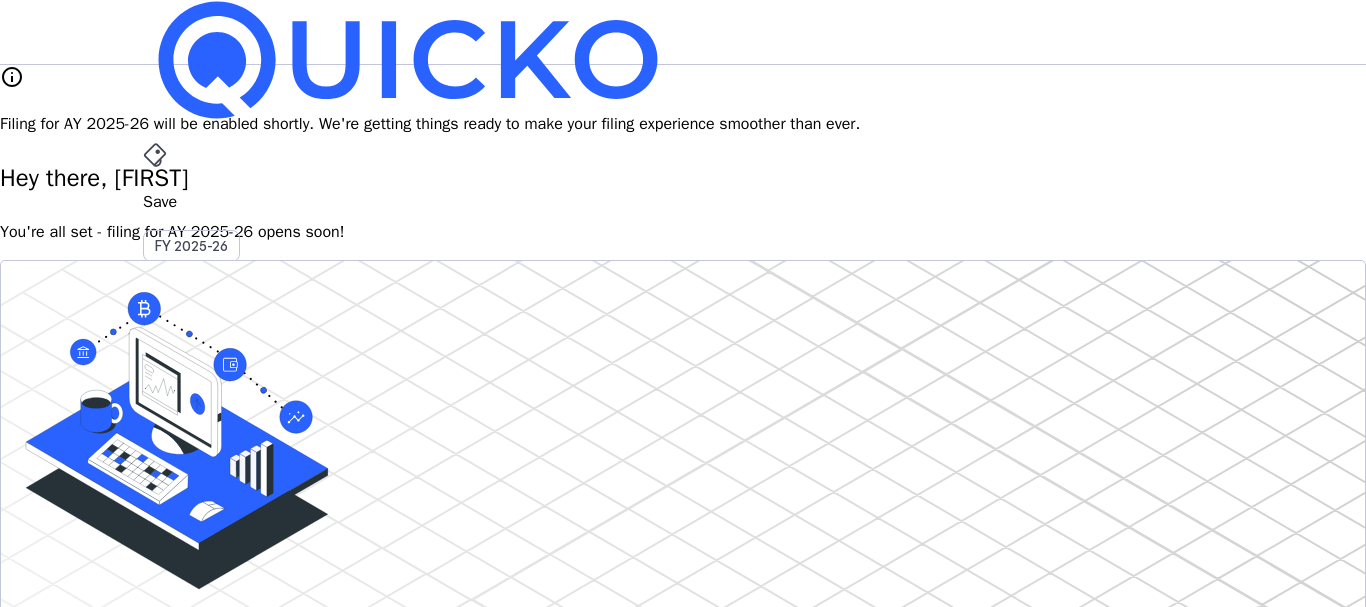 click on "JJ" at bounding box center (159, 587) 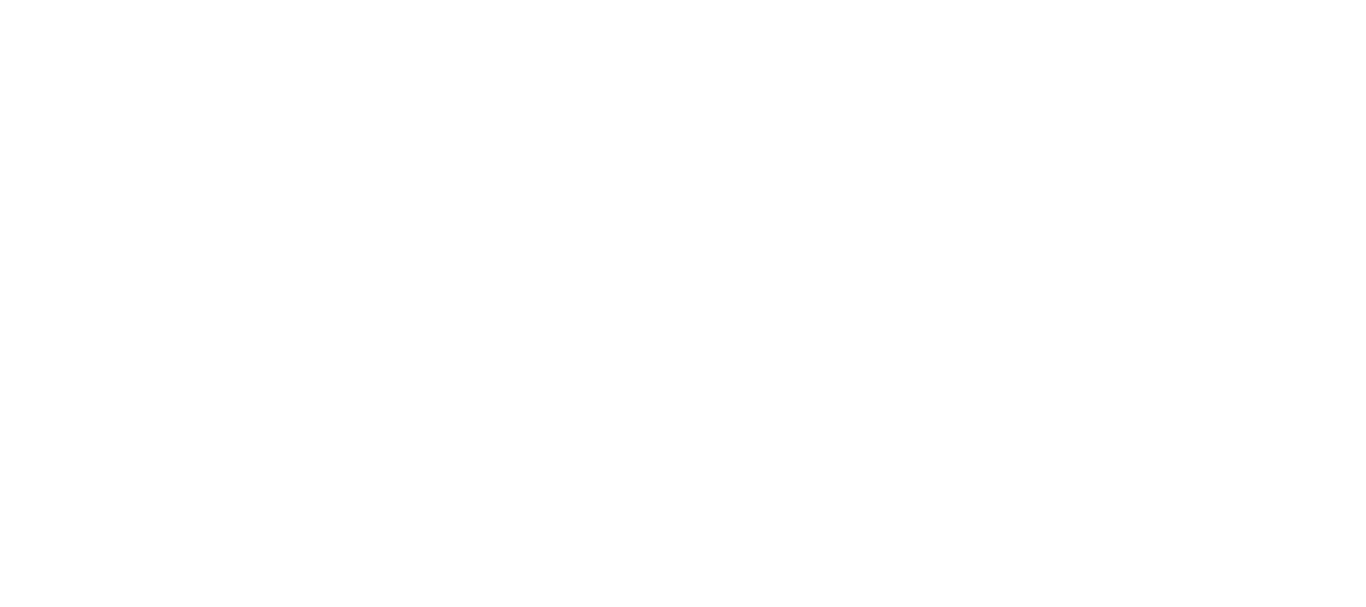 scroll, scrollTop: 0, scrollLeft: 0, axis: both 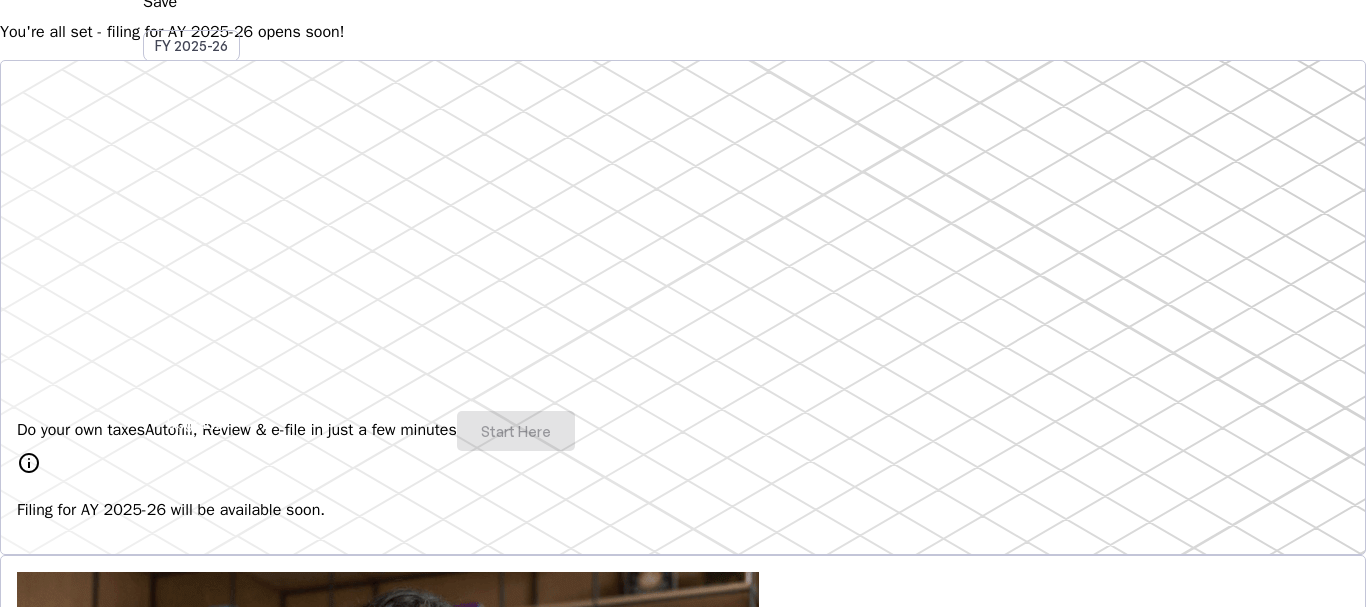 click on "Do your own taxes   Autofill, Review & e-file in just a few minutes   Start Here" at bounding box center (683, 431) 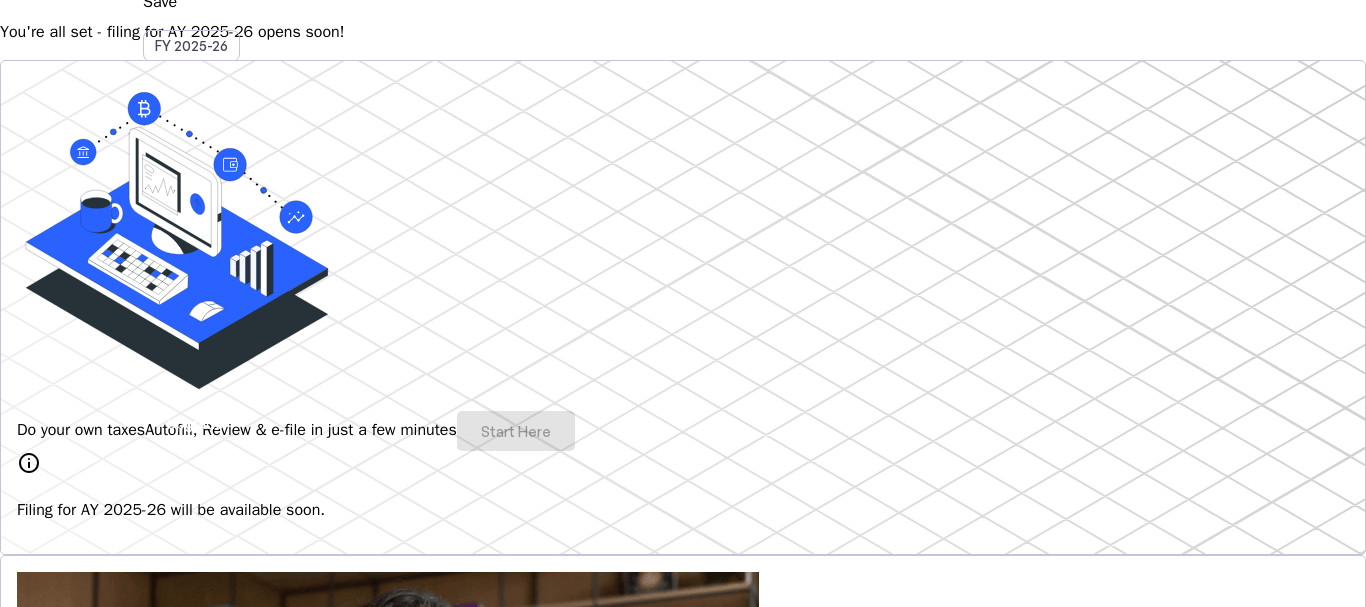 click on "info" at bounding box center (29, 463) 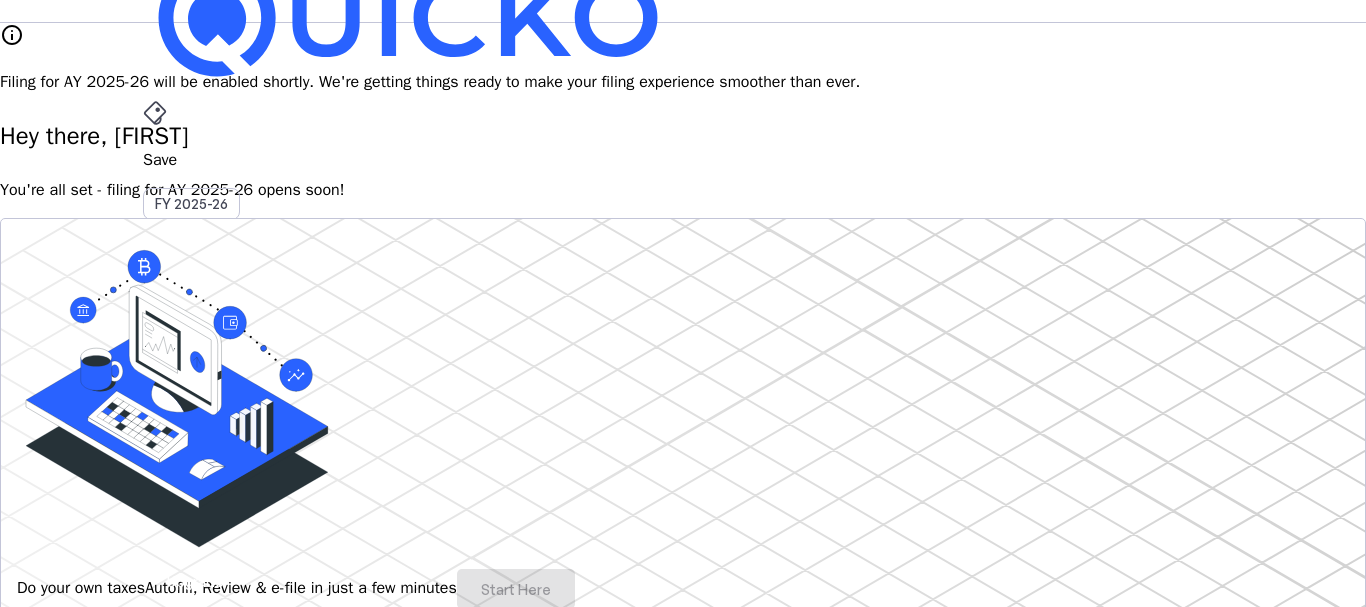 scroll, scrollTop: 0, scrollLeft: 0, axis: both 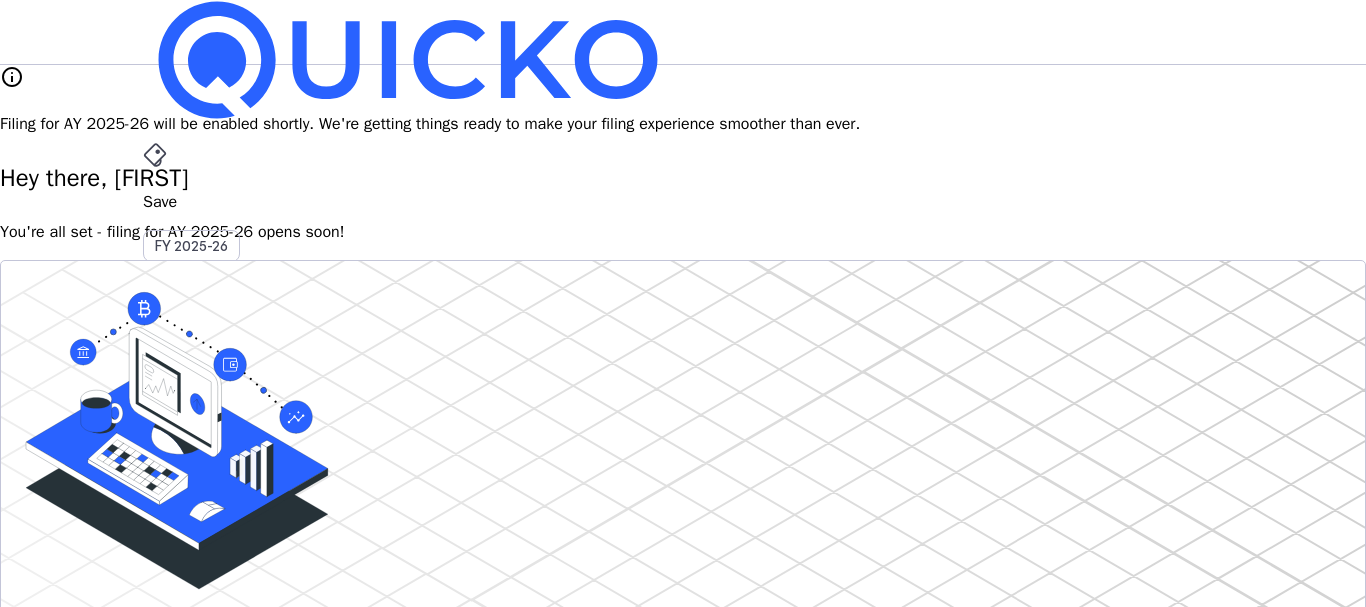 click on "Filing for AY 2025-26 will be enabled shortly. We're getting things ready to make your filing experience smoother than ever." at bounding box center (683, 124) 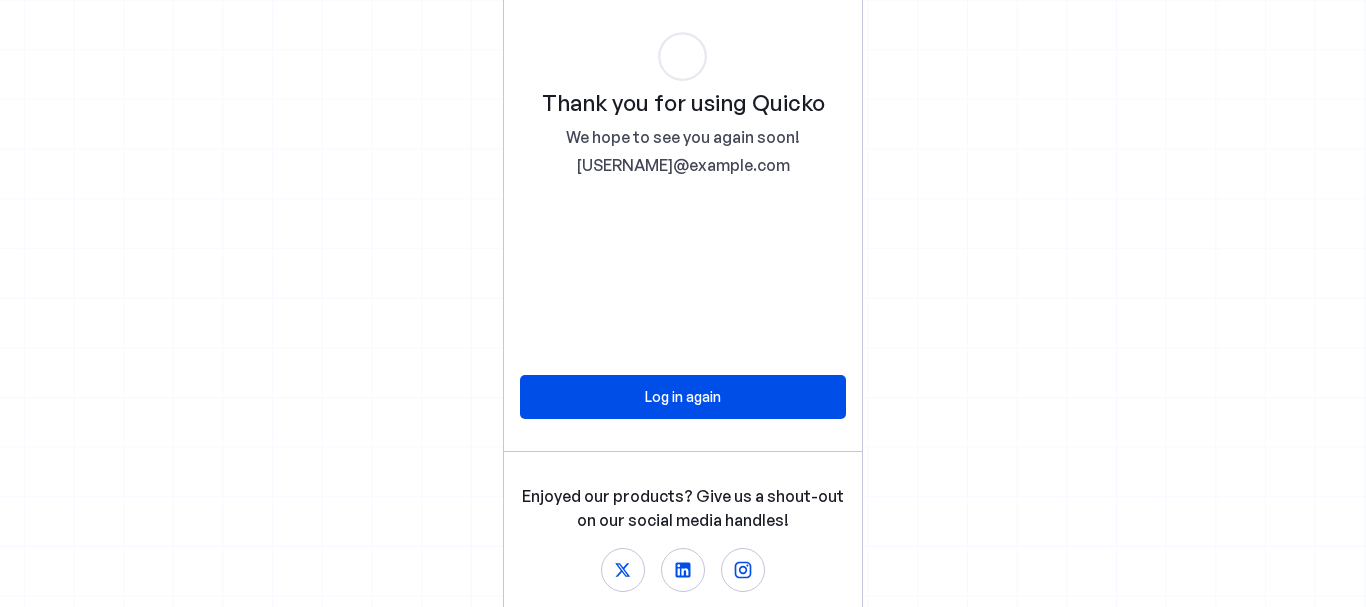 scroll, scrollTop: 0, scrollLeft: 0, axis: both 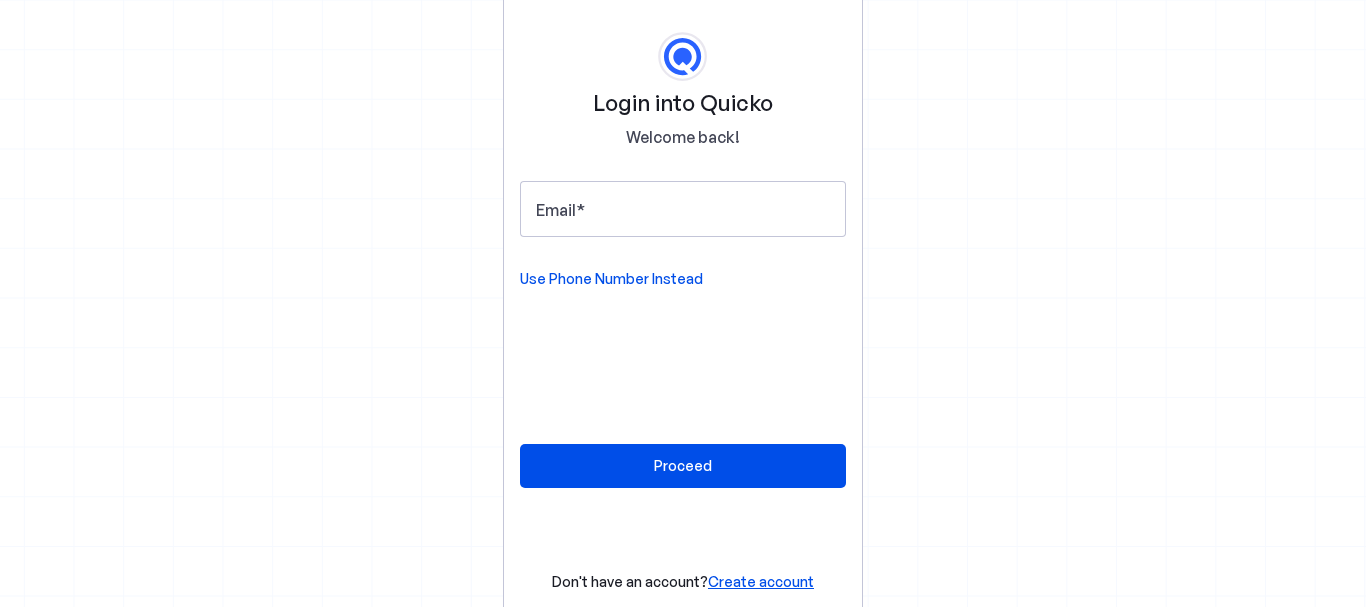 click on "Login into Quicko  Welcome back!  Email Use Phone Number Instead Proceed Don't have an account?  Create account" at bounding box center (683, 303) 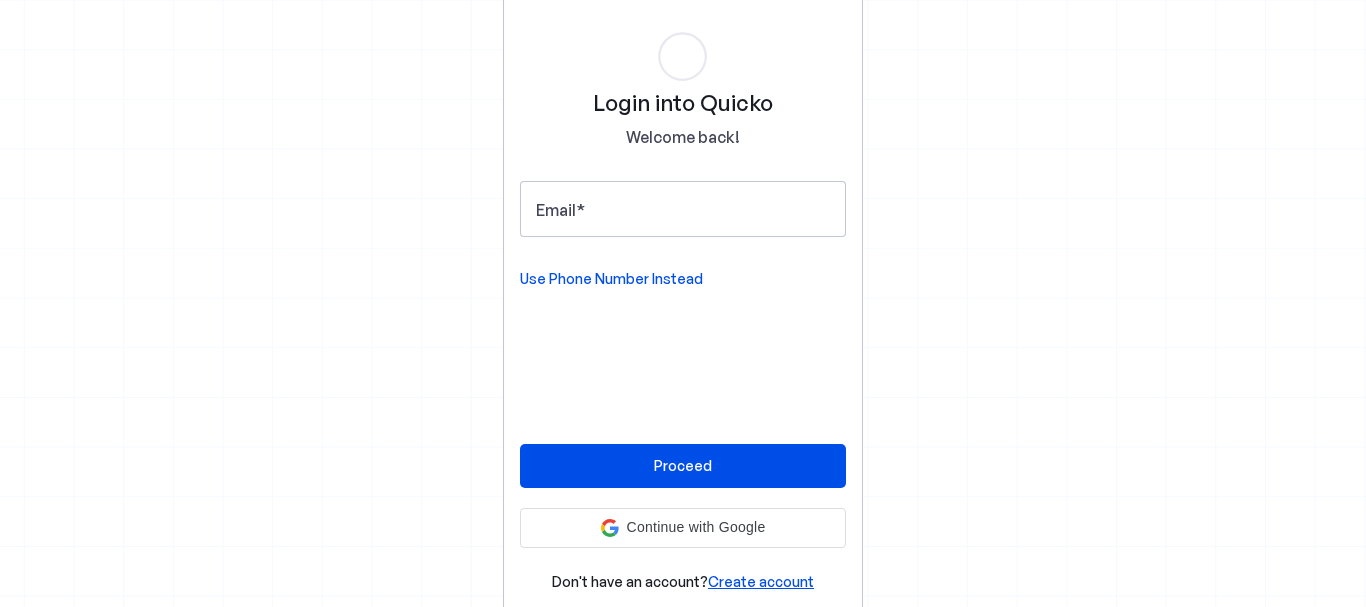 scroll, scrollTop: 0, scrollLeft: 0, axis: both 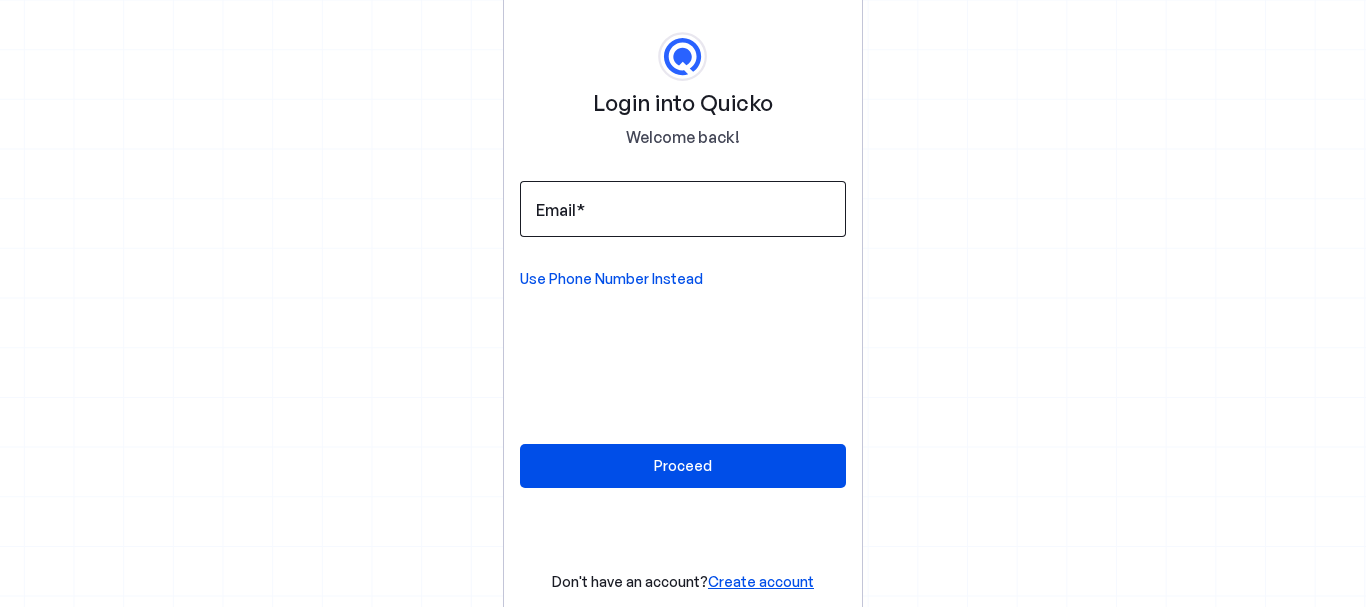 click on "Email" at bounding box center (683, 209) 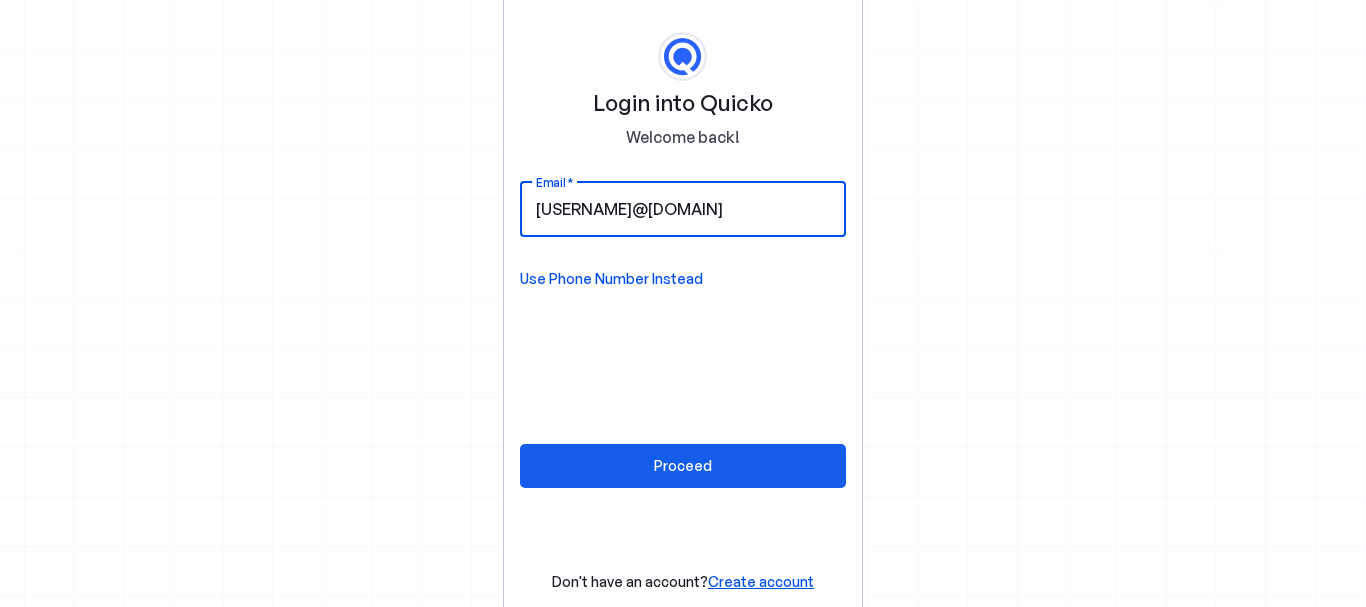 type on "[USERNAME]@[DOMAIN]" 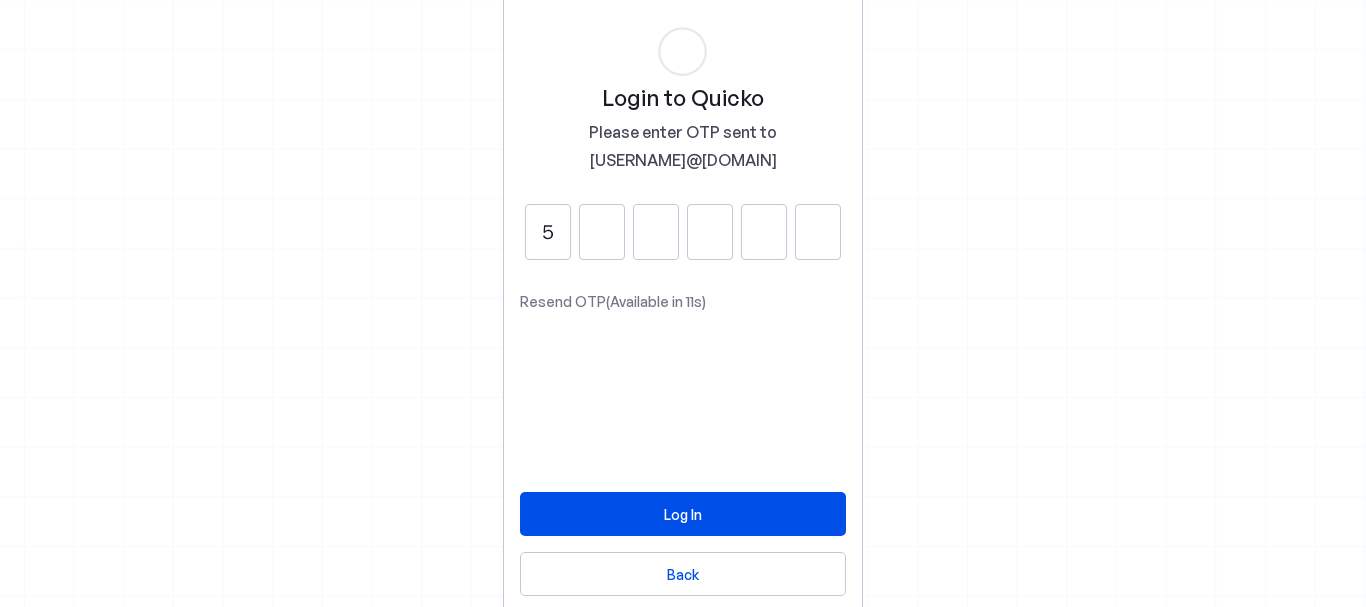type on "5" 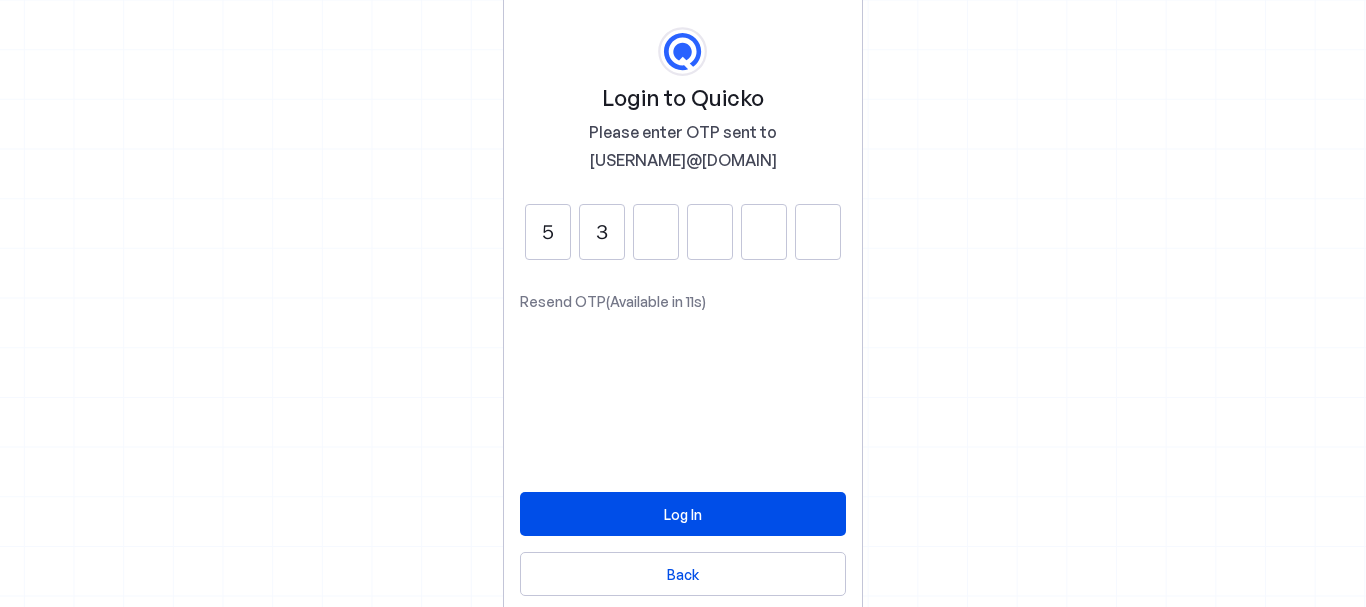 type on "3" 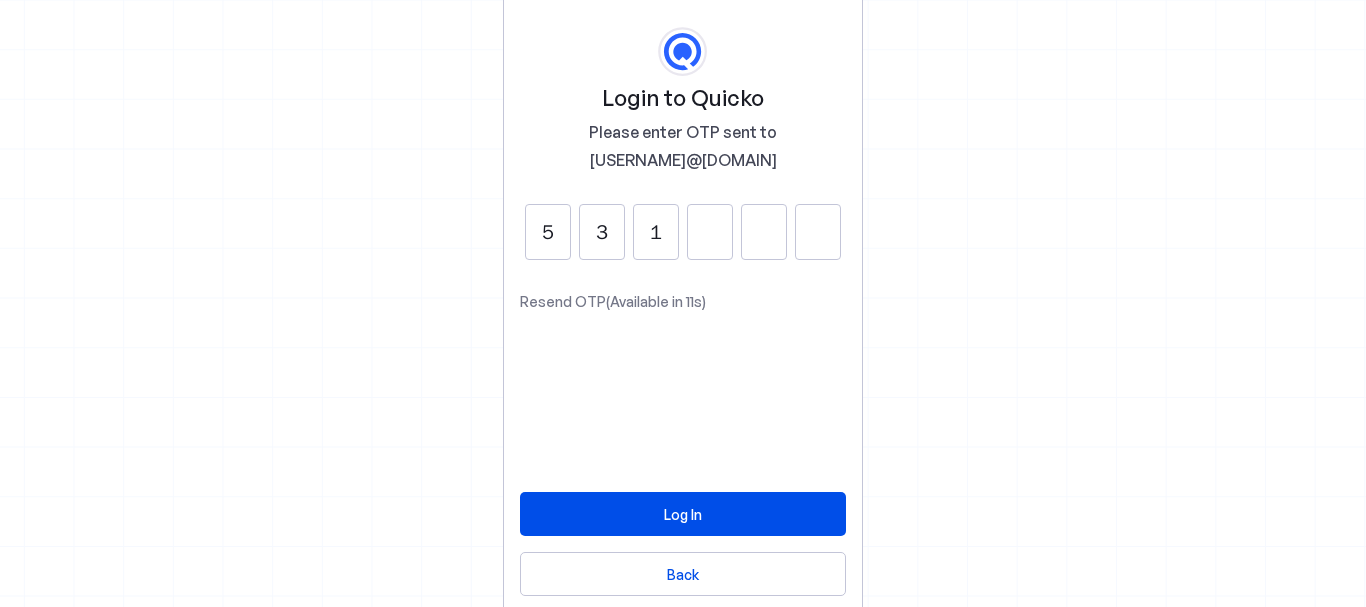 type on "1" 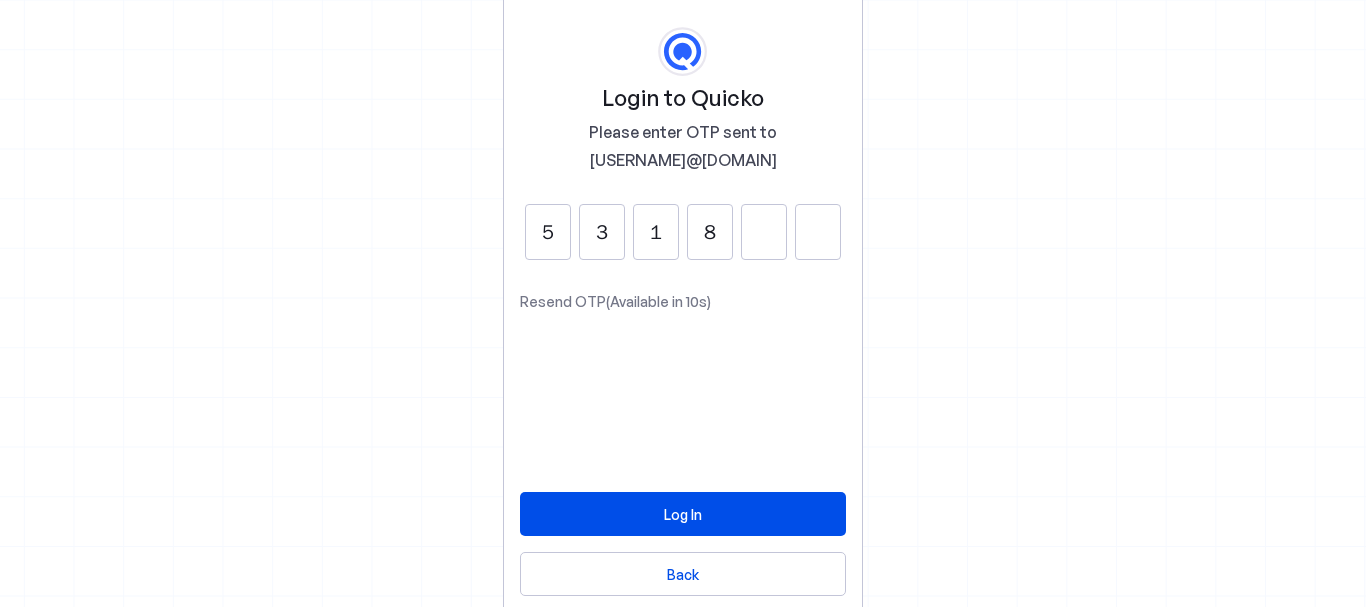 type on "8" 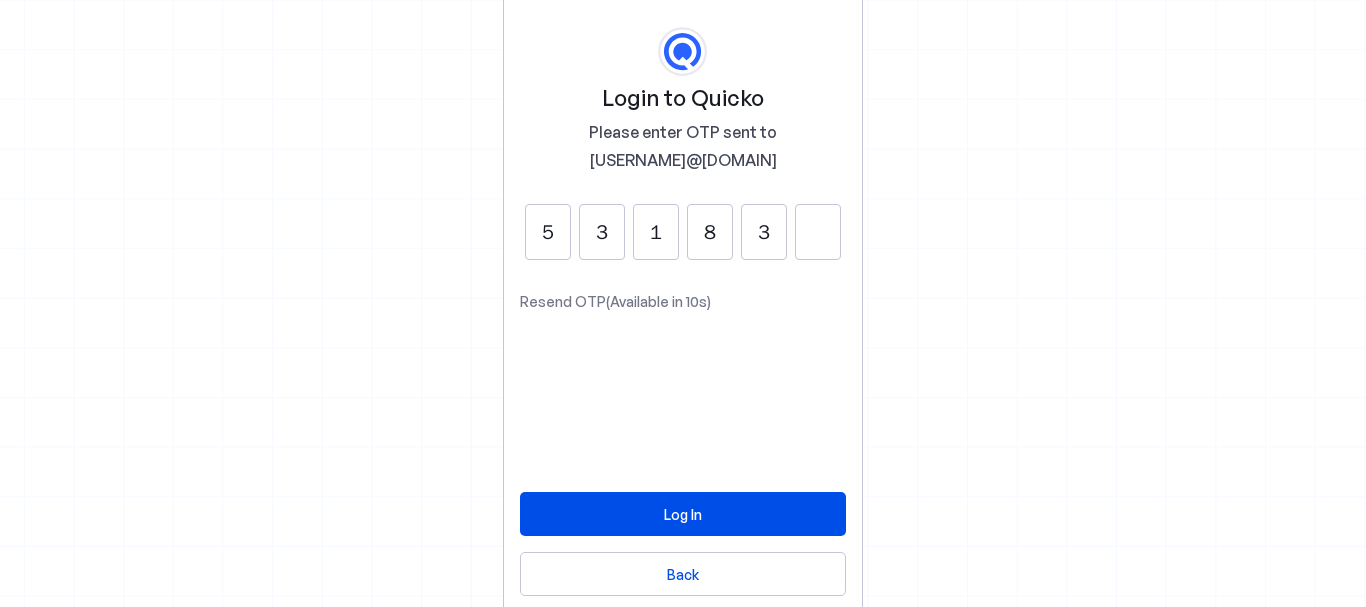 type on "3" 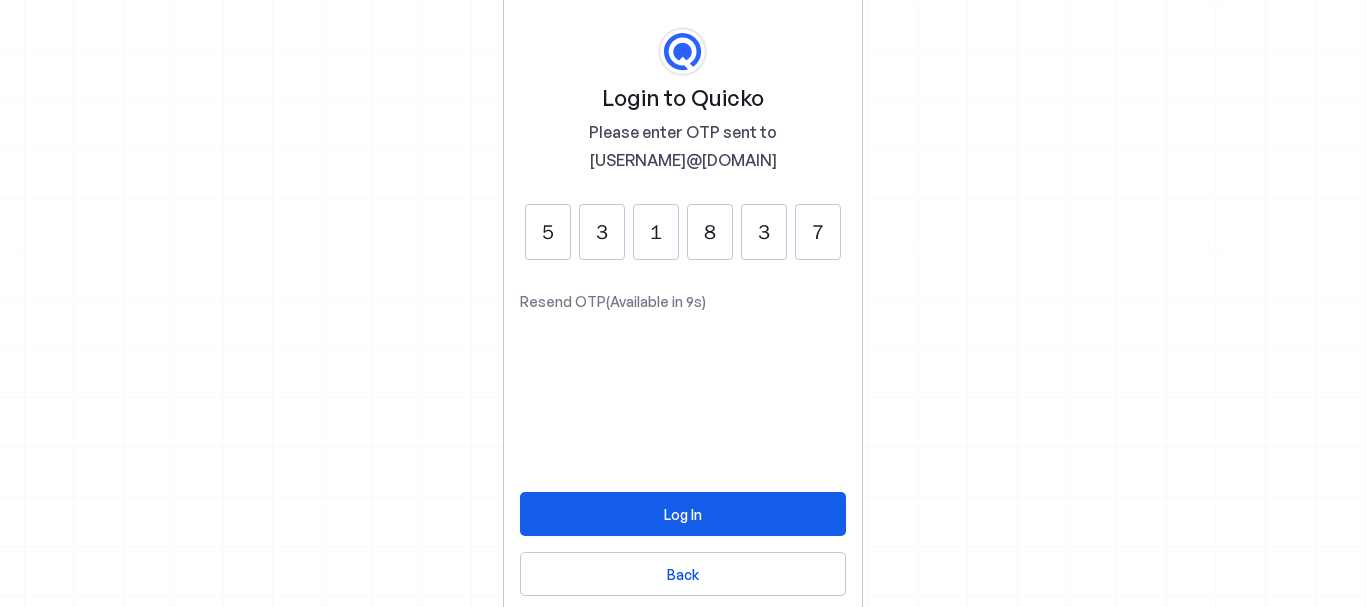 type on "7" 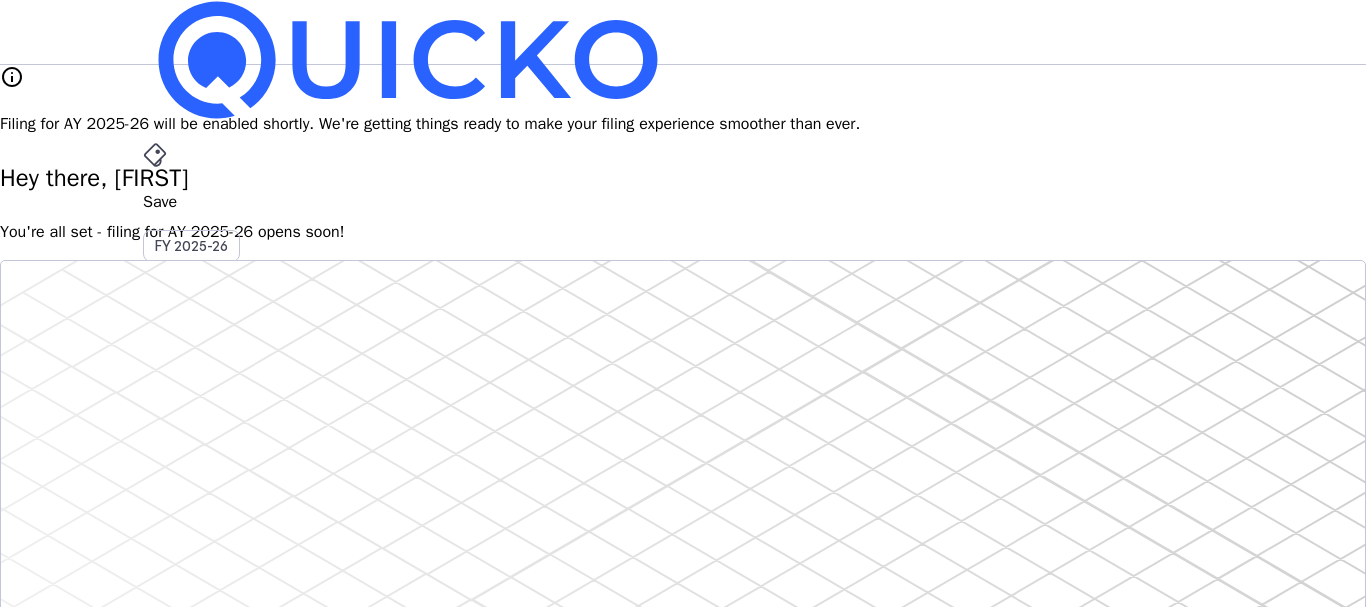 scroll, scrollTop: 0, scrollLeft: 0, axis: both 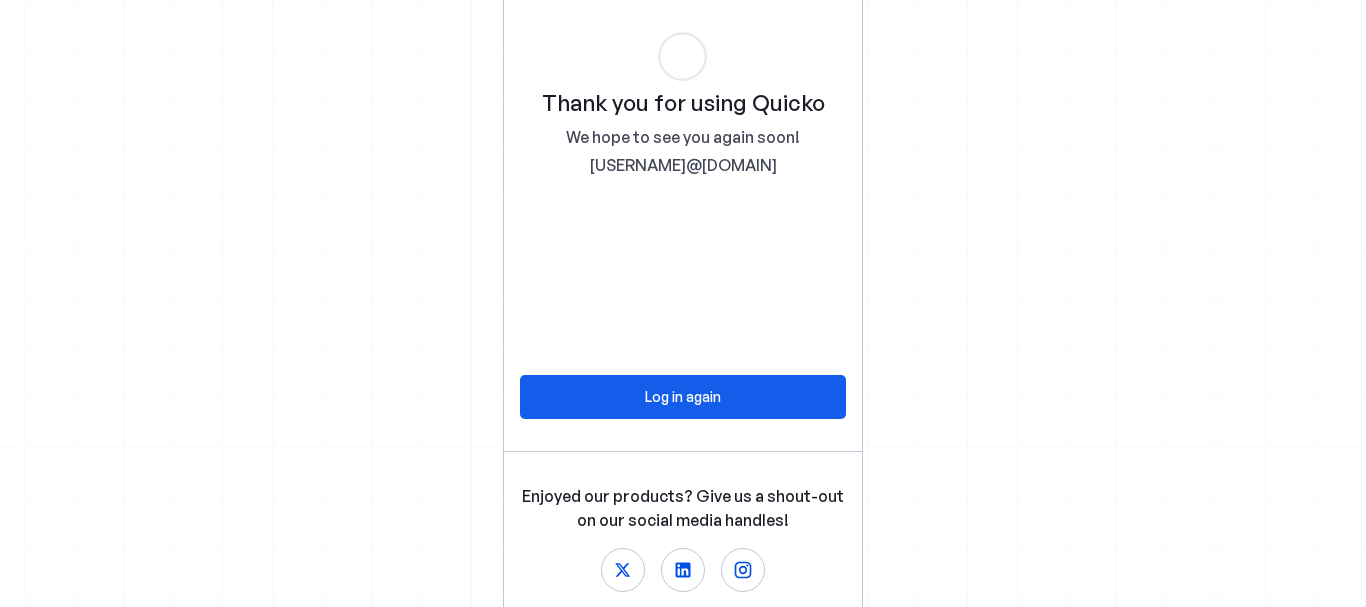click at bounding box center (683, 397) 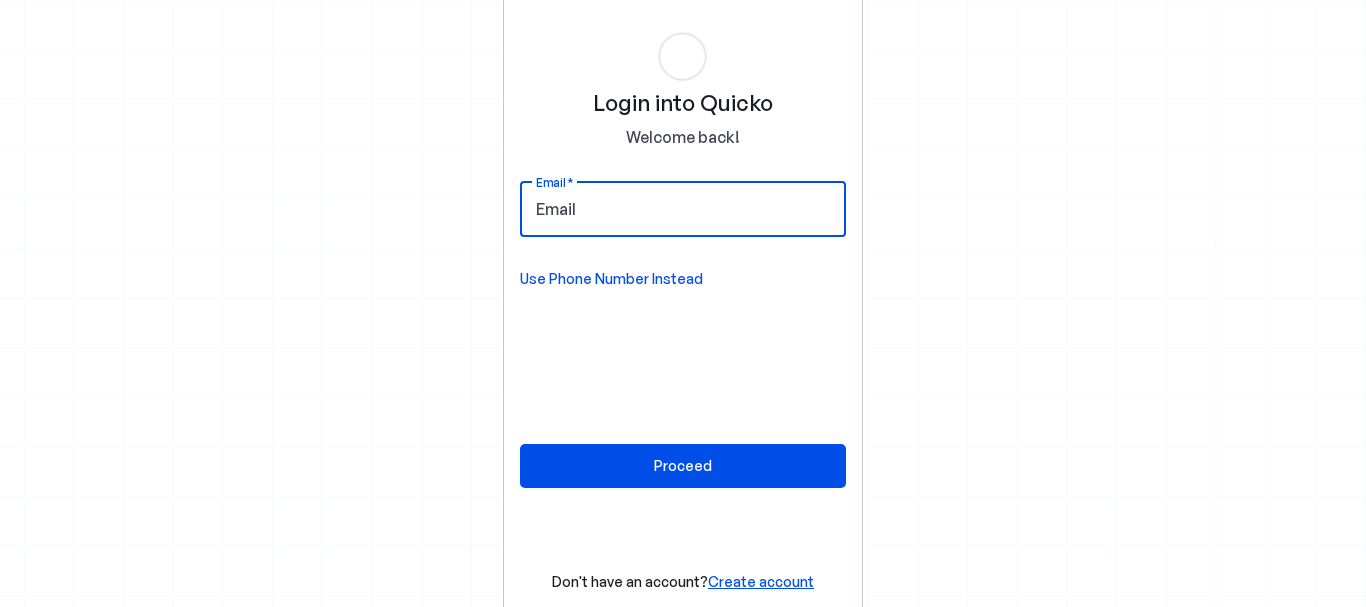 click on "Email" at bounding box center [683, 209] 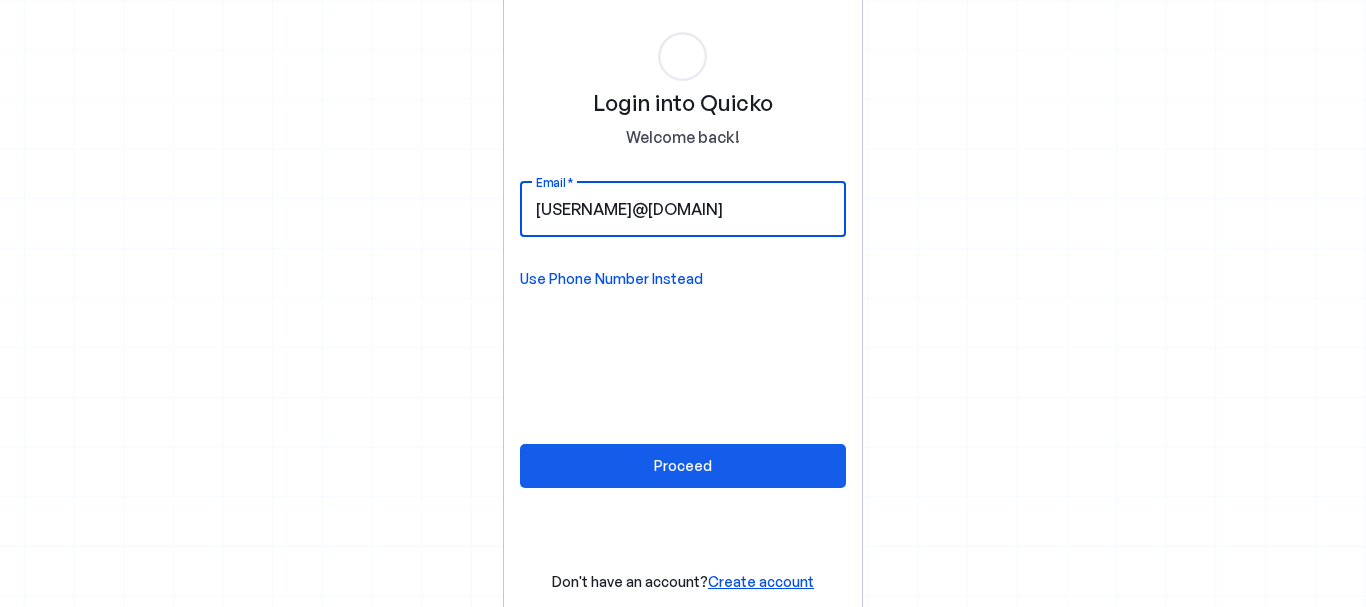 type on "[USERNAME]@[DOMAIN]" 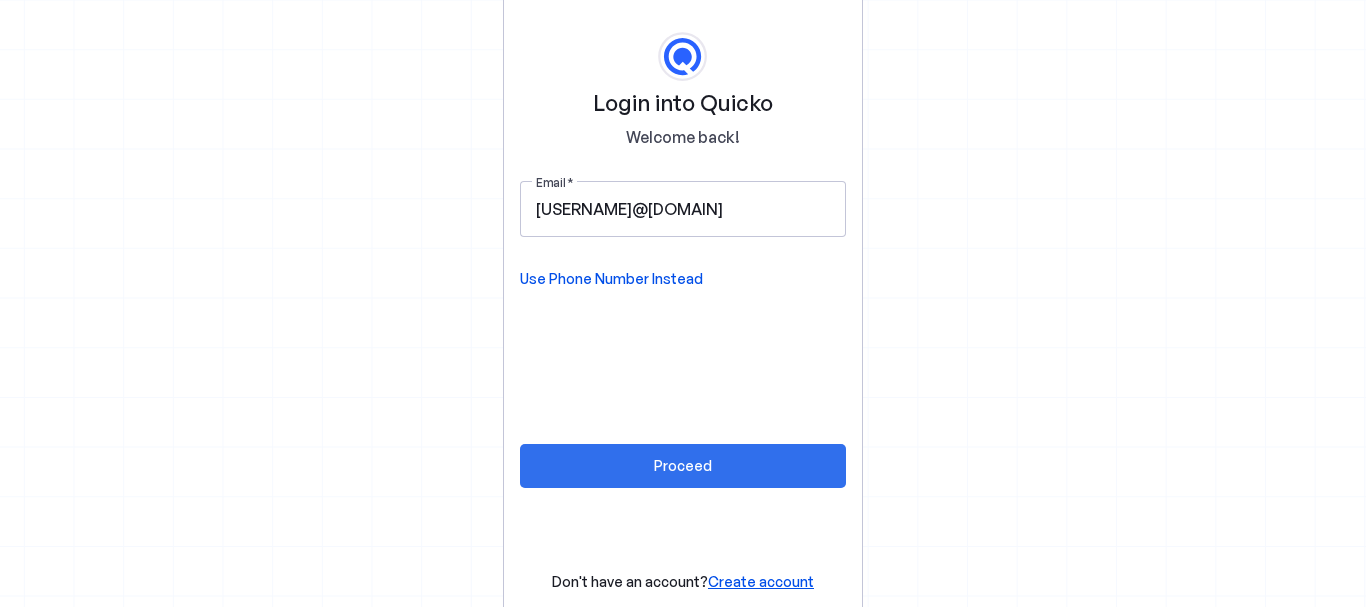 click on "Proceed" at bounding box center [683, 465] 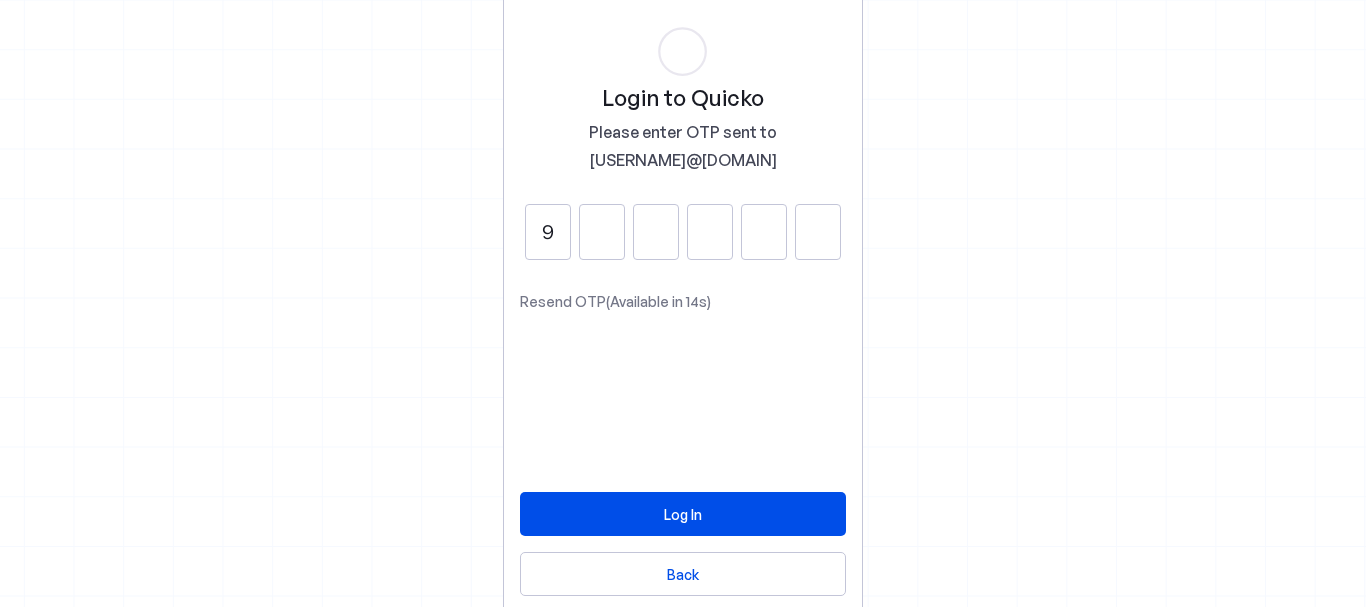 type on "9" 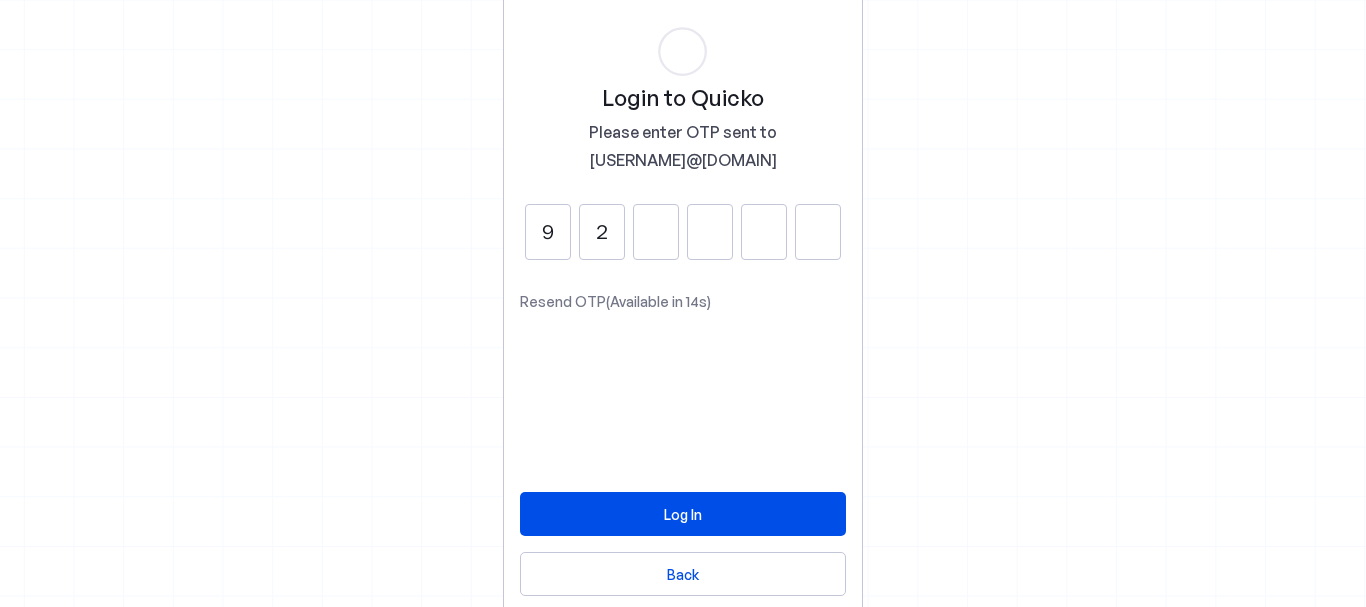 type on "2" 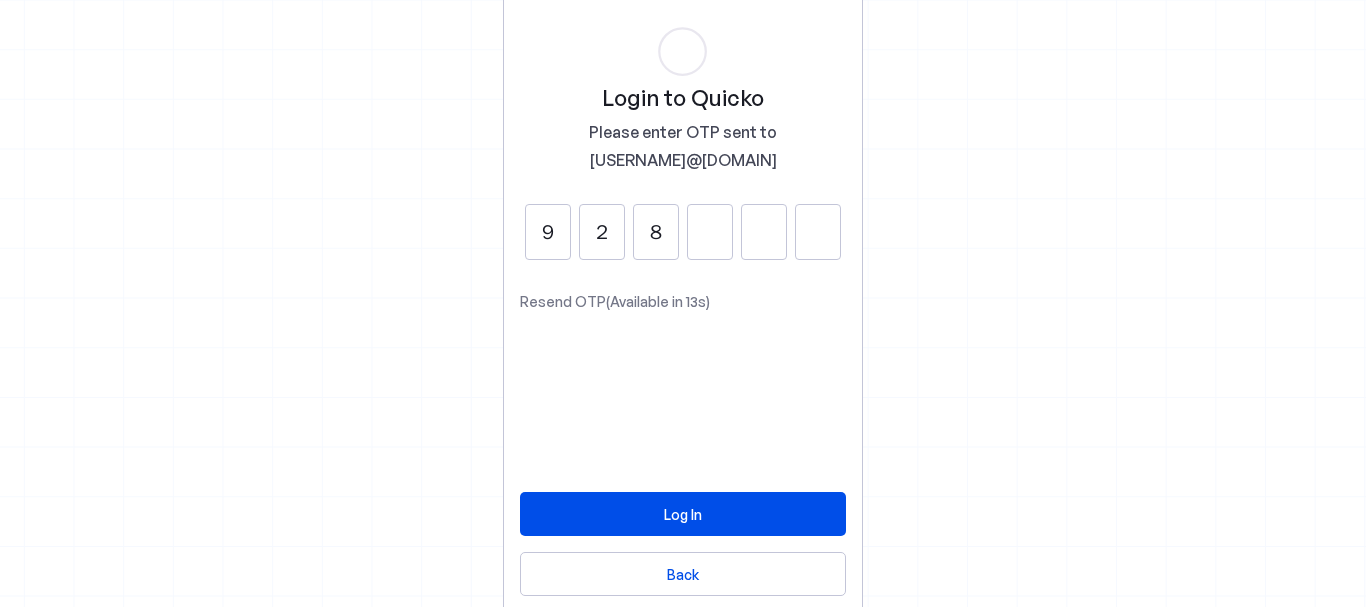 type on "8" 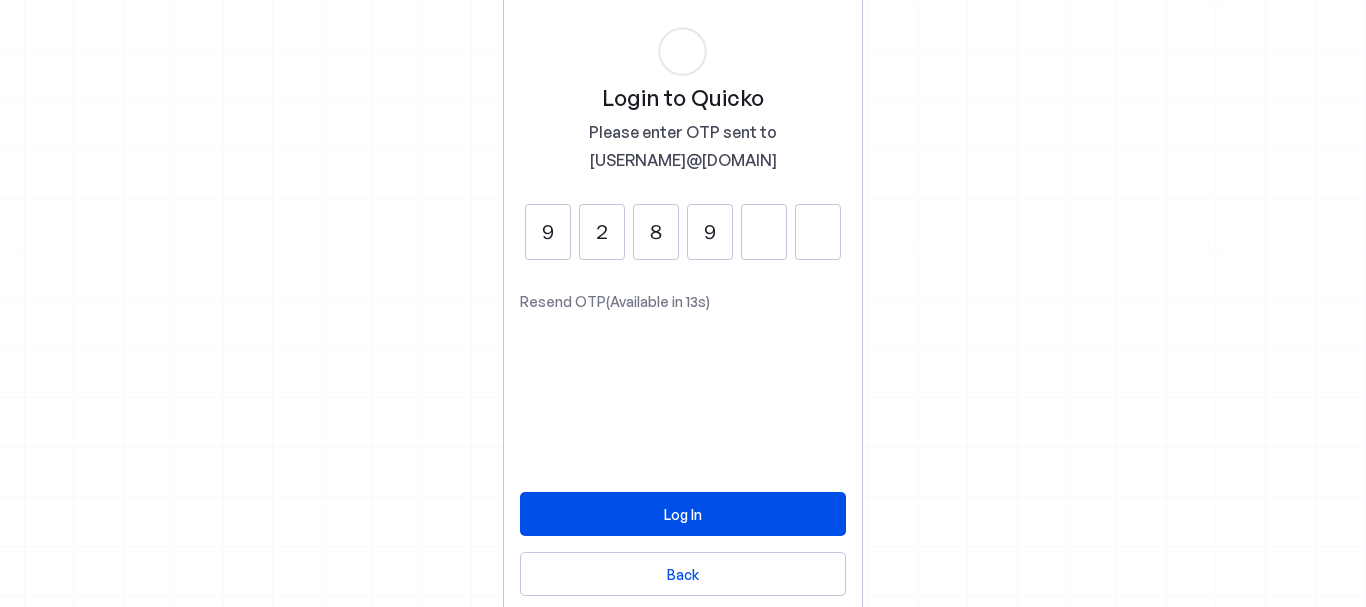 type on "9" 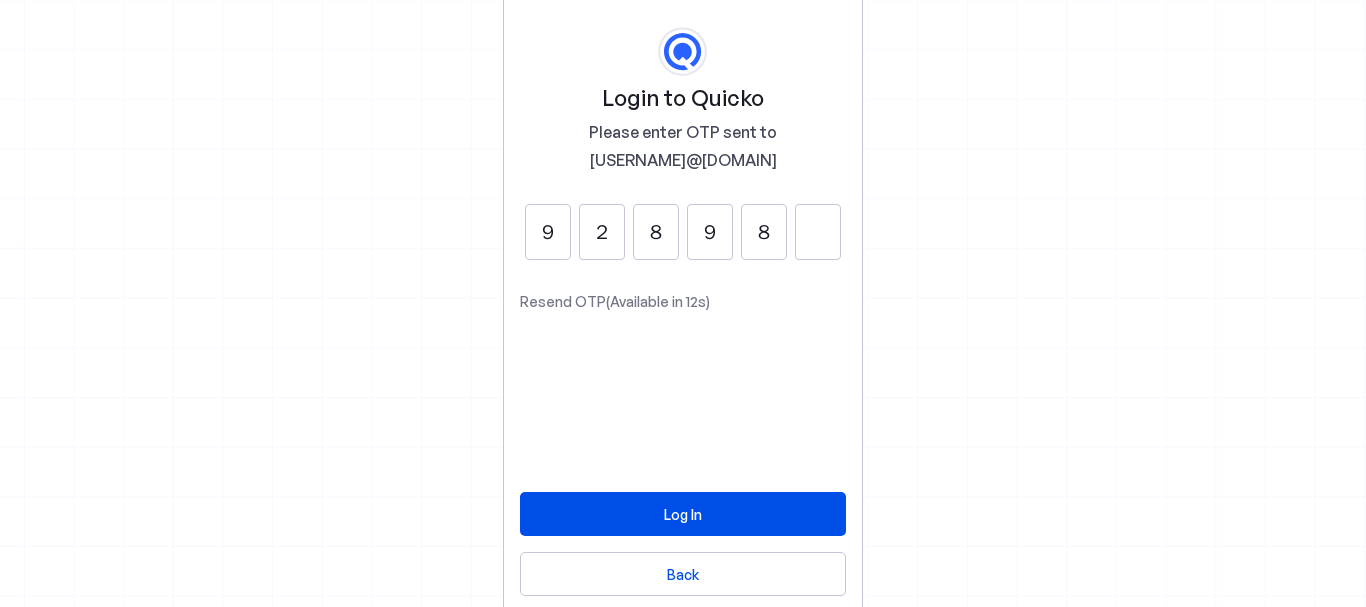 type on "8" 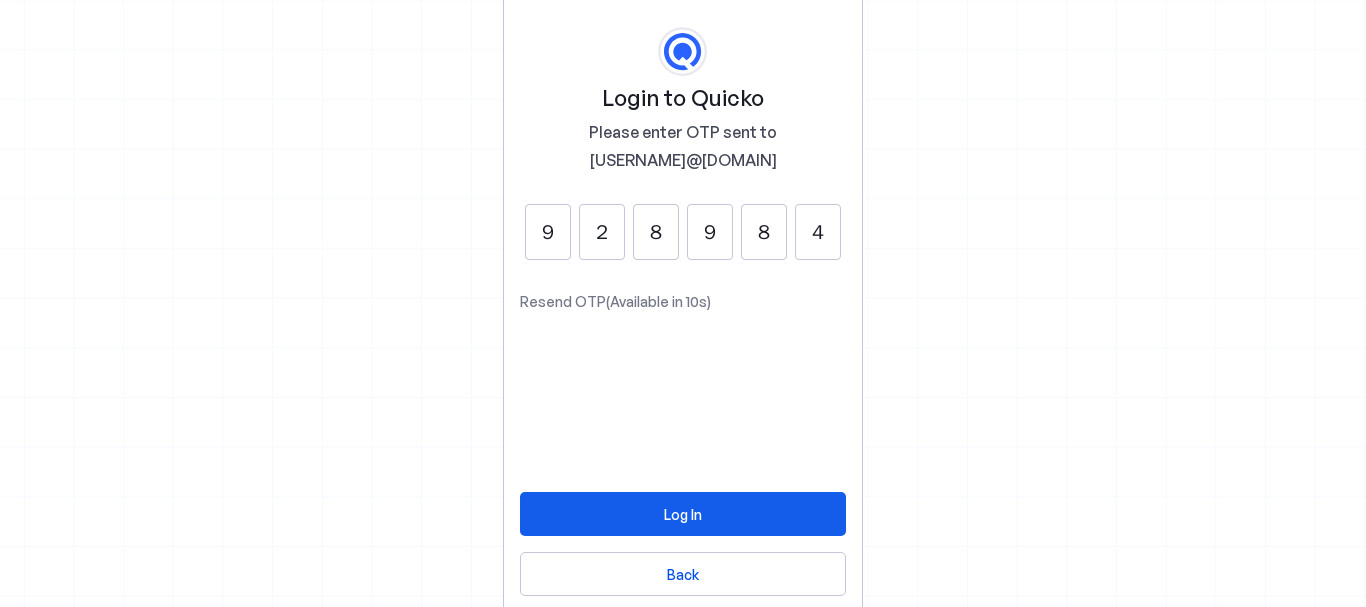 type on "4" 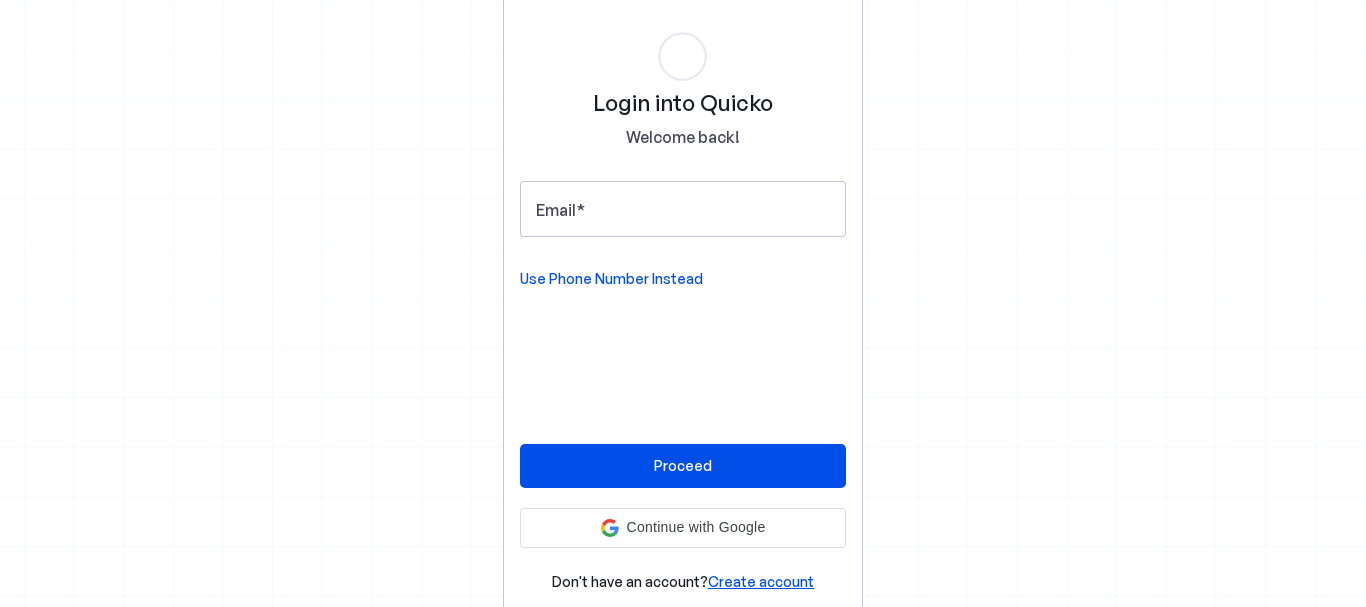 scroll, scrollTop: 0, scrollLeft: 0, axis: both 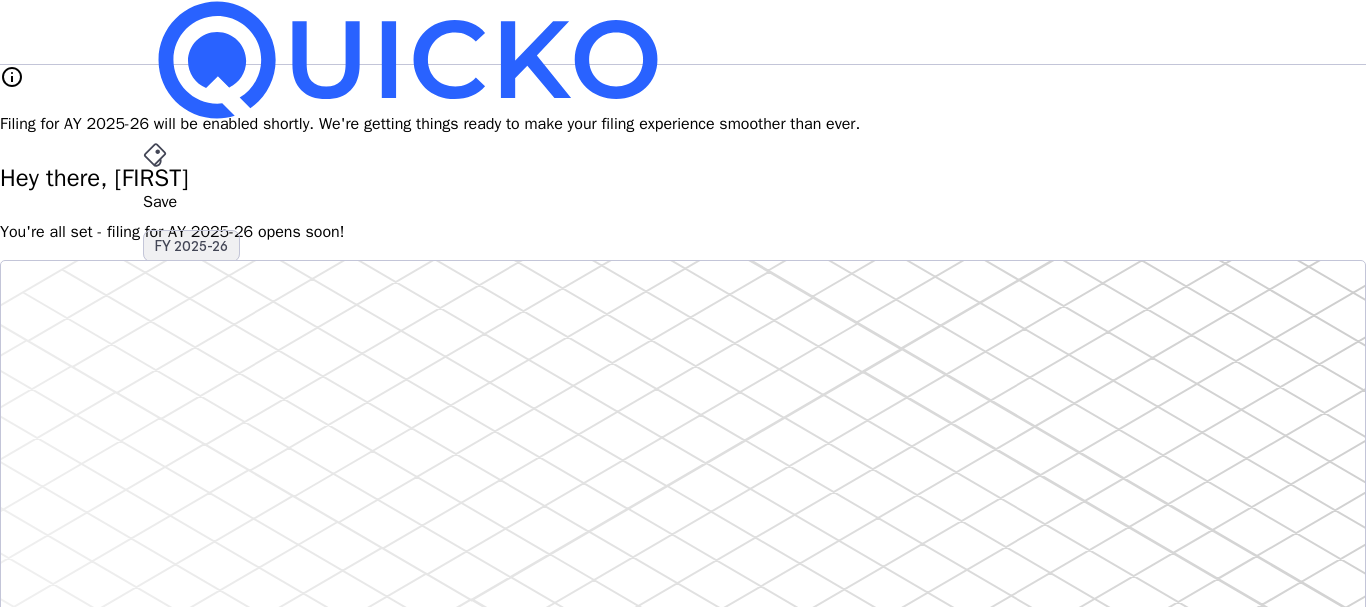 click on "FY 2025-26" at bounding box center [191, 246] 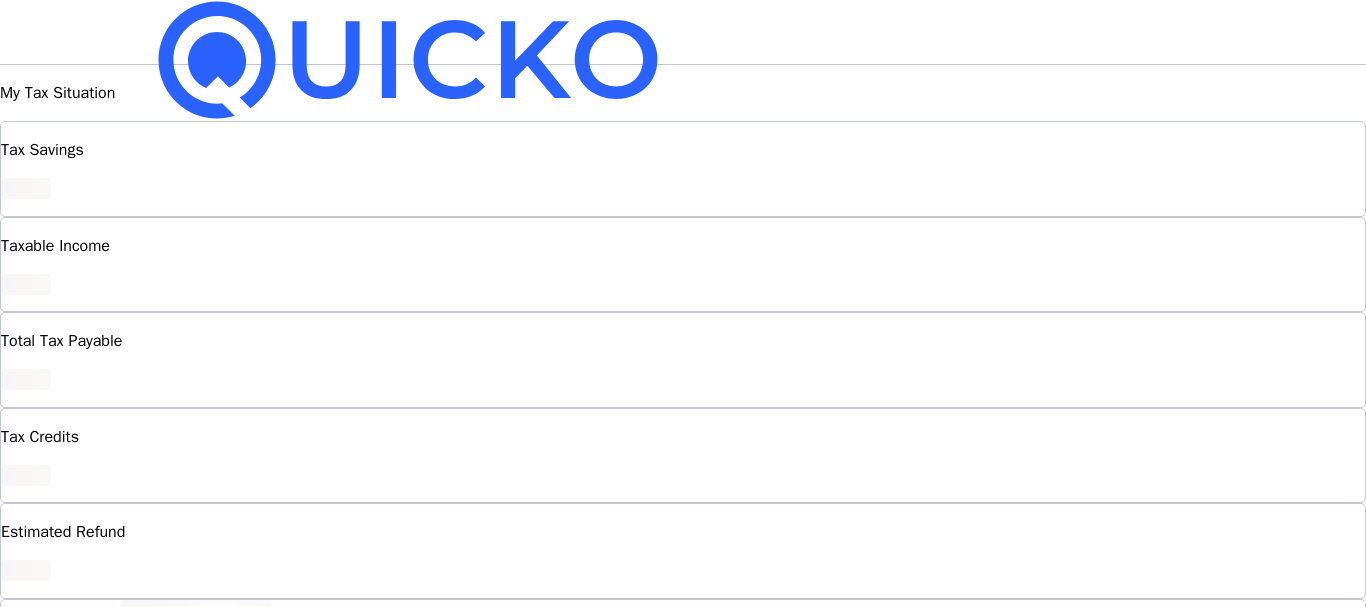 click on "Save" at bounding box center [683, 202] 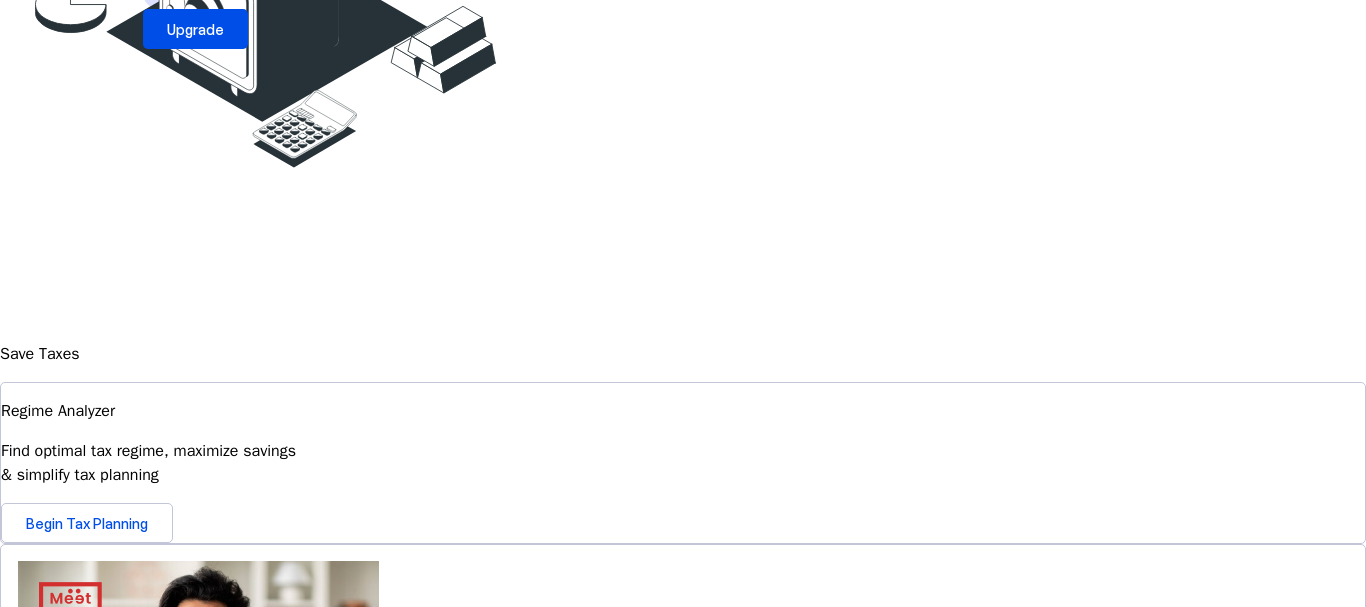 scroll, scrollTop: 555, scrollLeft: 0, axis: vertical 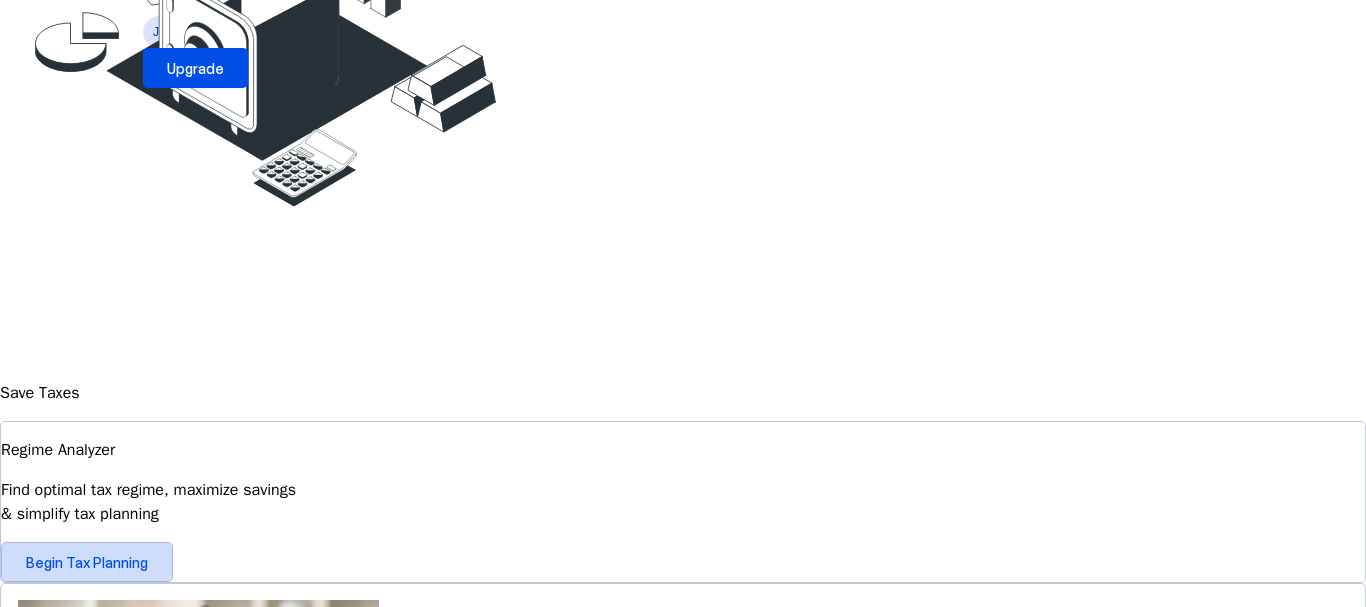 click on "Begin Tax Planning" at bounding box center [87, 562] 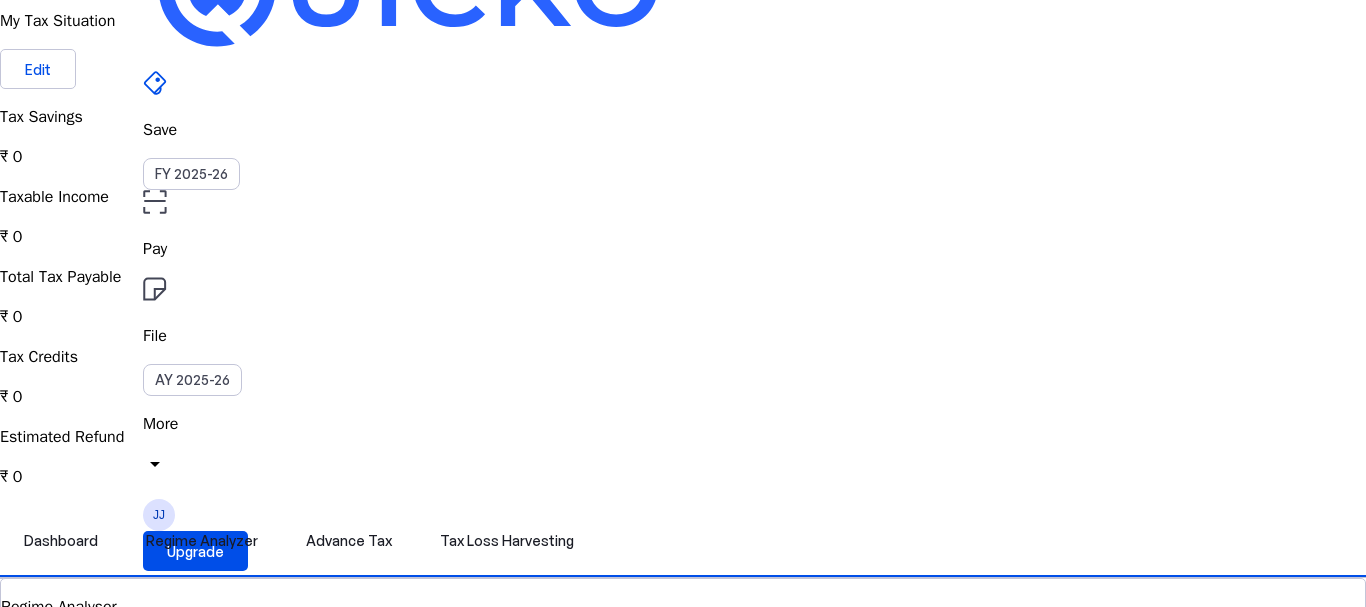 scroll, scrollTop: 0, scrollLeft: 0, axis: both 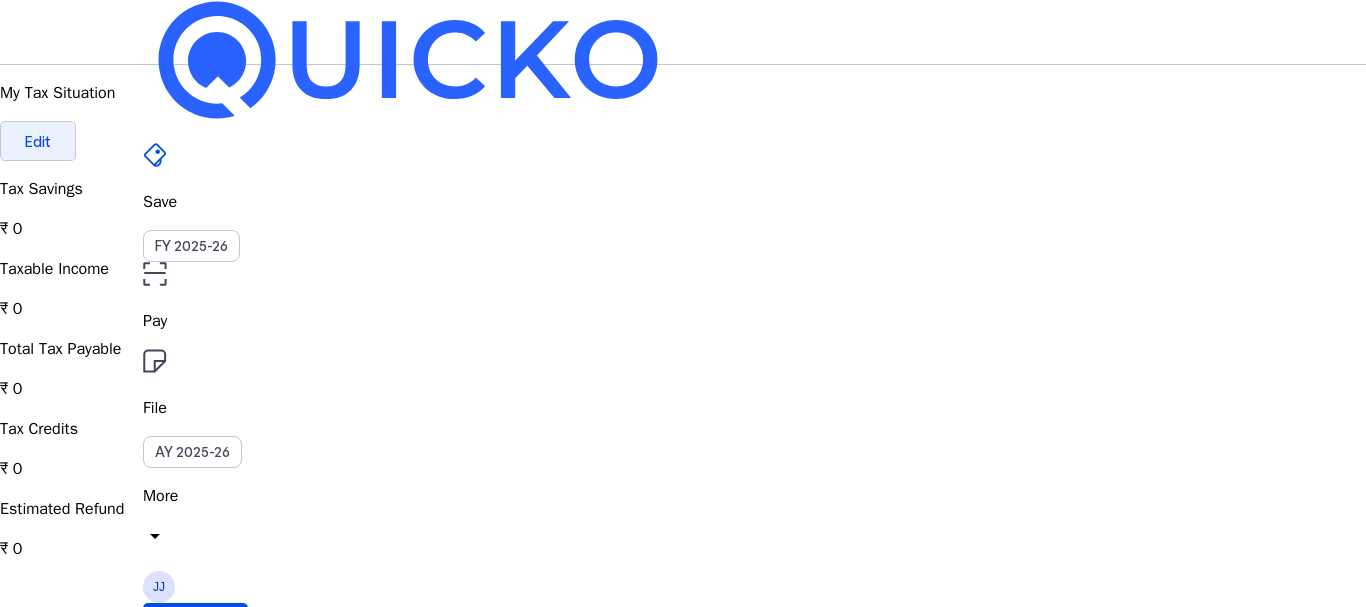 click at bounding box center (38, 141) 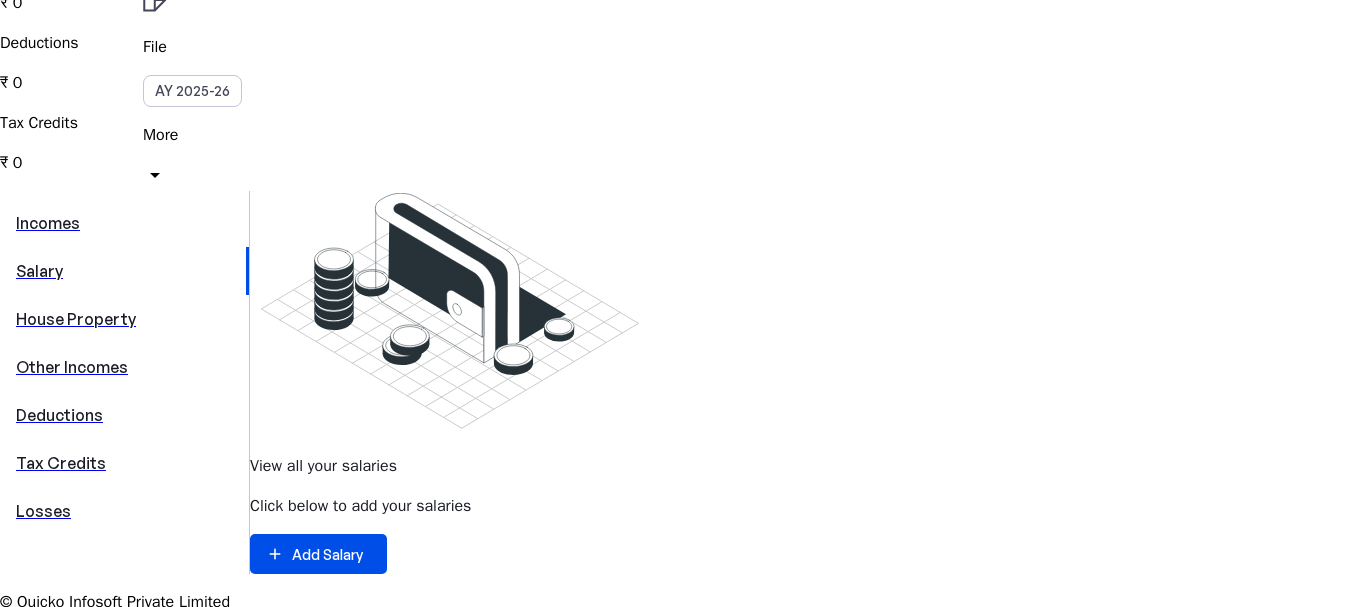 scroll, scrollTop: 400, scrollLeft: 0, axis: vertical 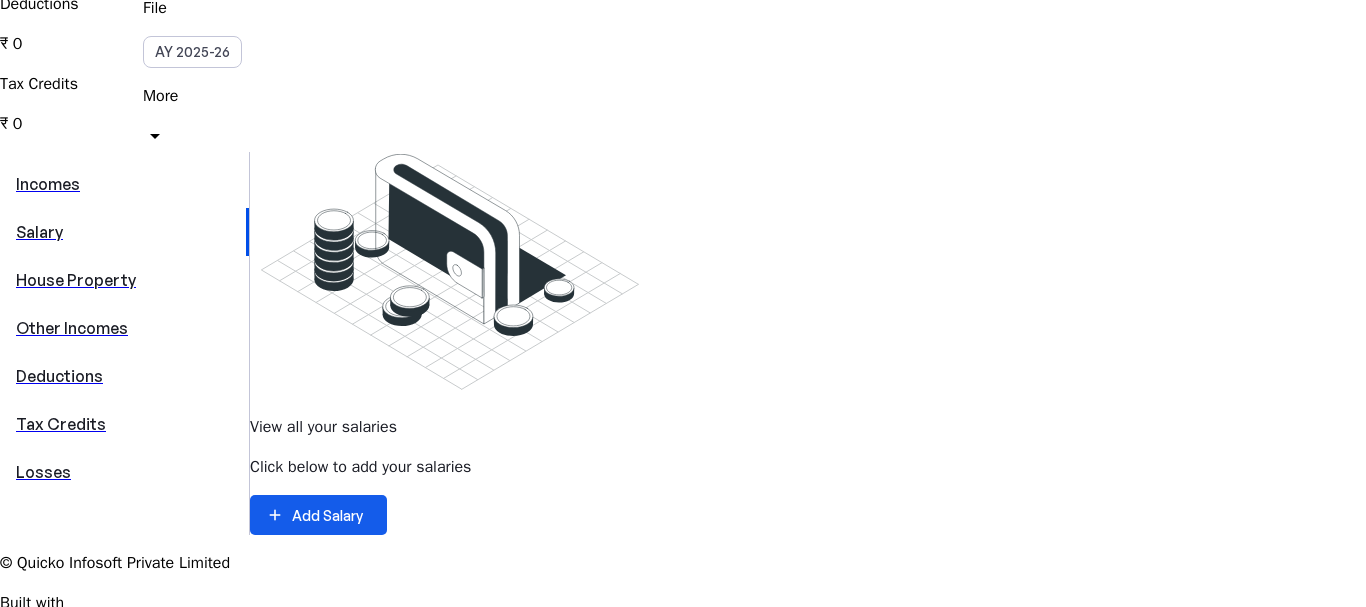 click at bounding box center (318, 515) 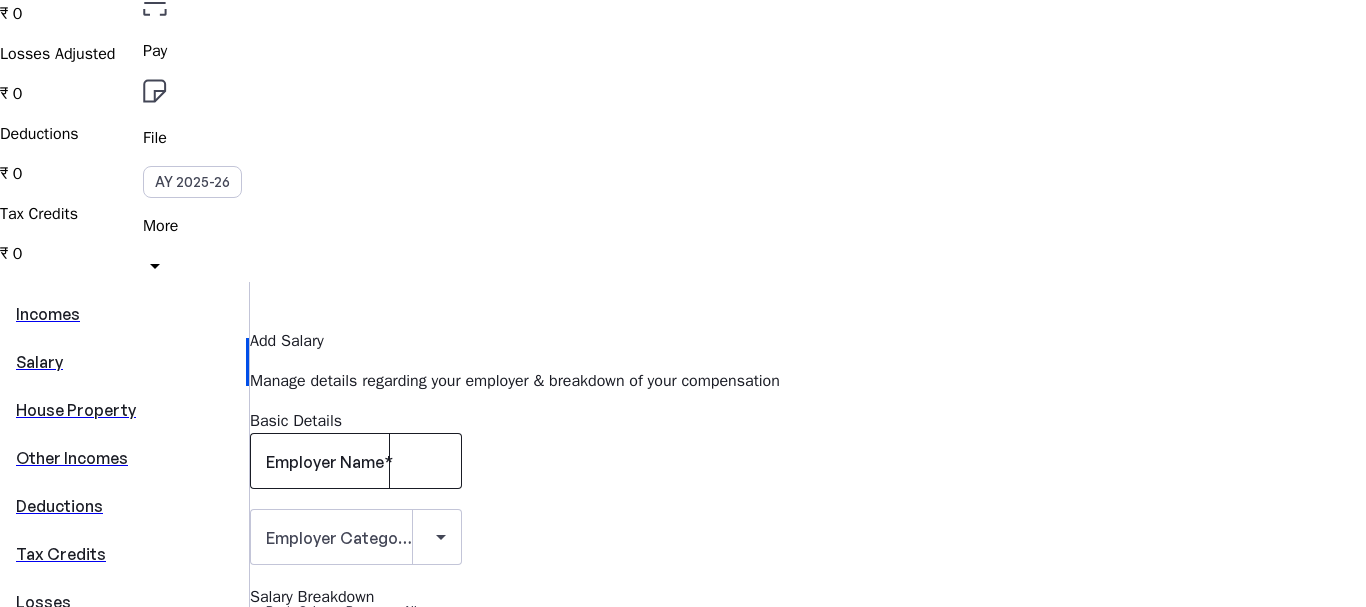 scroll, scrollTop: 300, scrollLeft: 0, axis: vertical 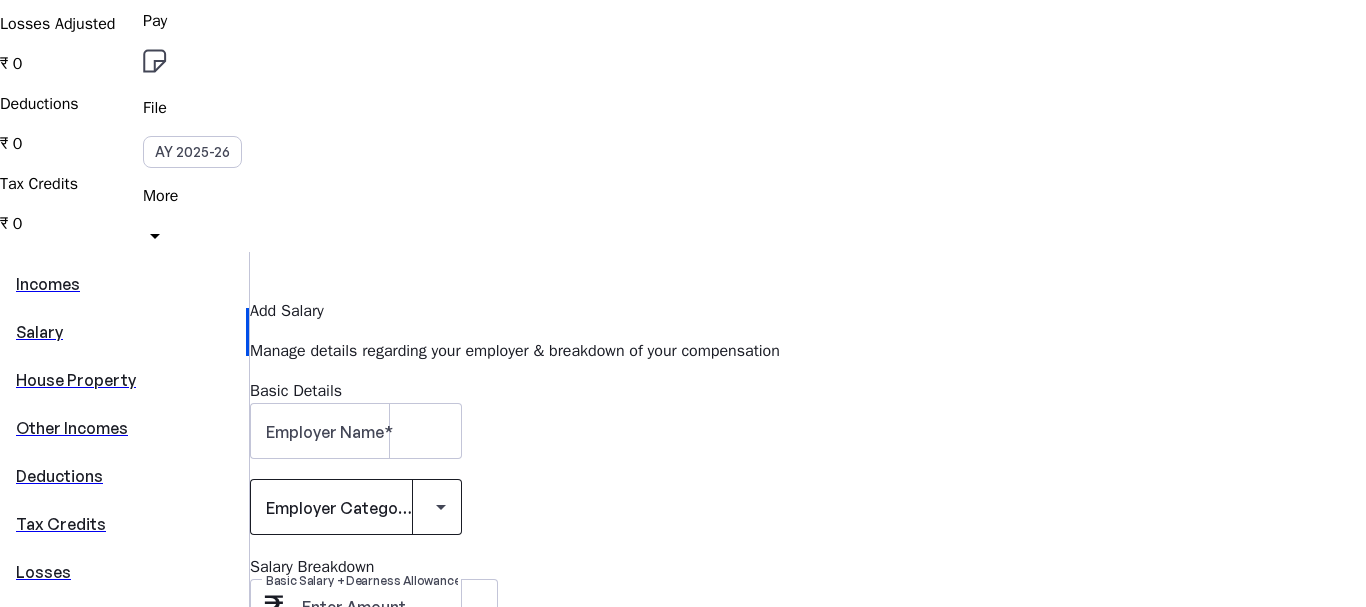 click at bounding box center (356, 507) 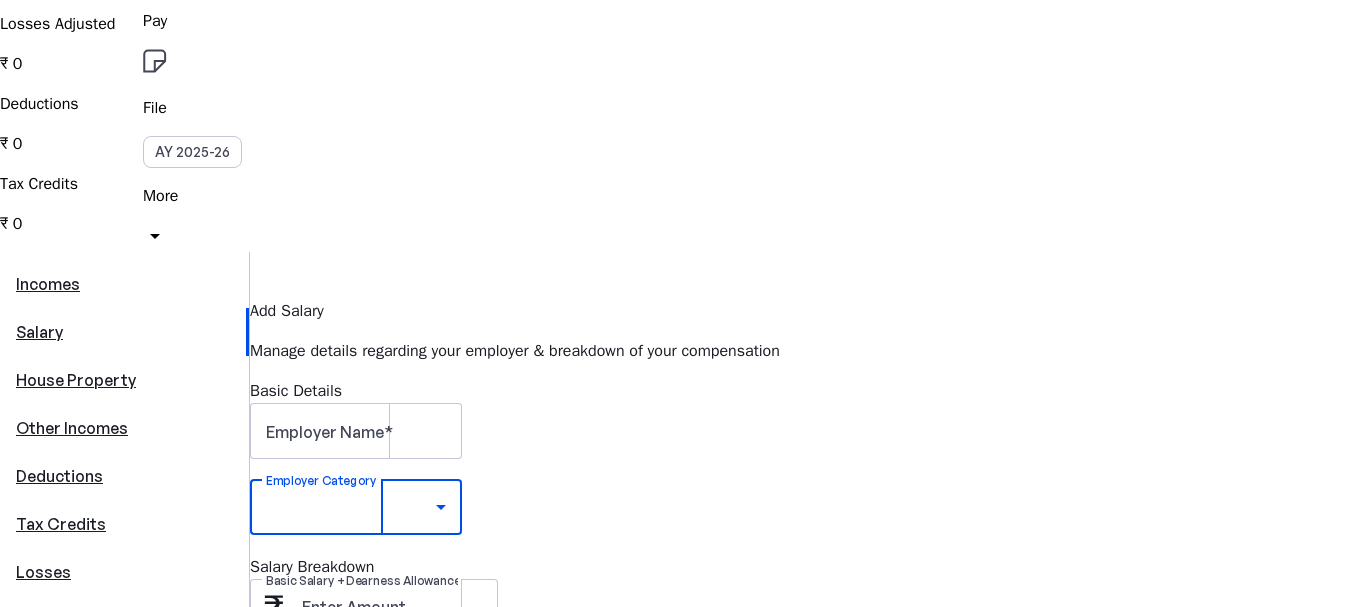 click on "Other" at bounding box center (156, 1858) 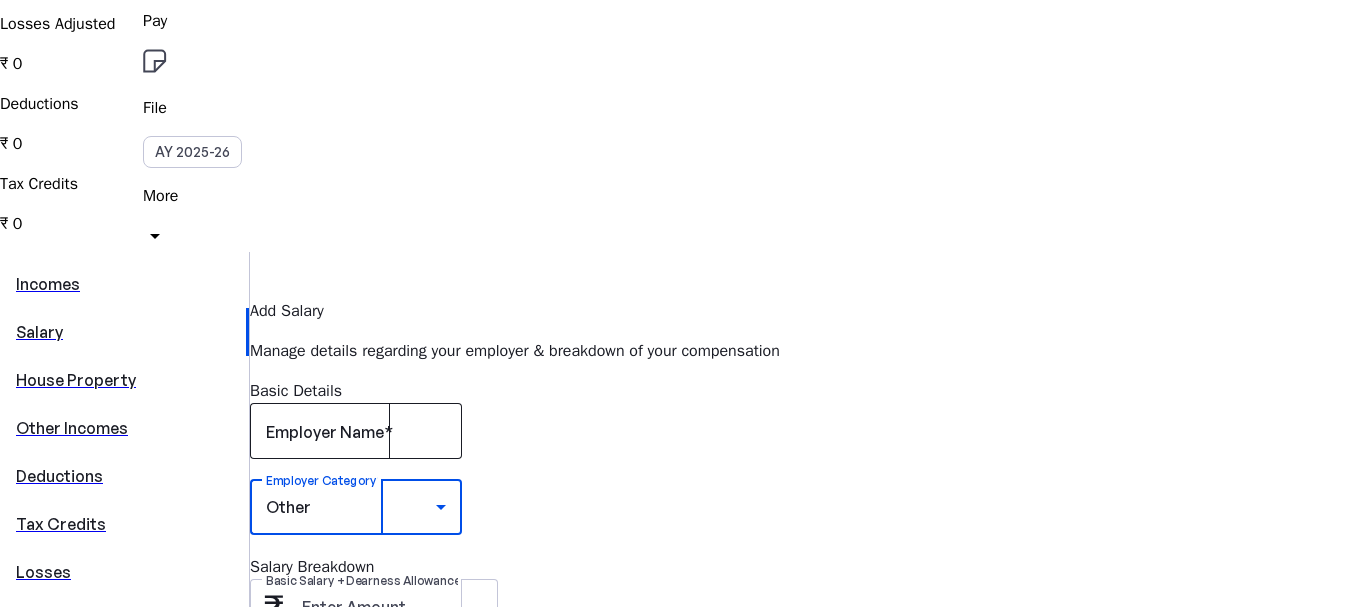 click on "Employer Name" at bounding box center [325, 432] 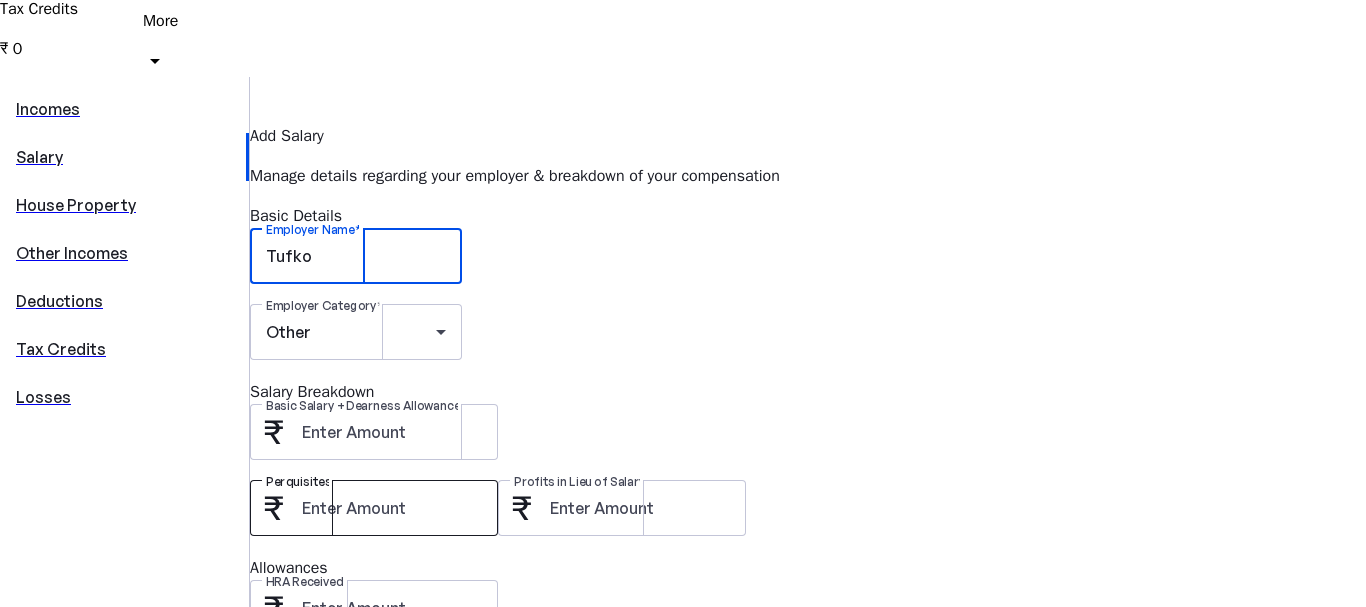 scroll, scrollTop: 500, scrollLeft: 0, axis: vertical 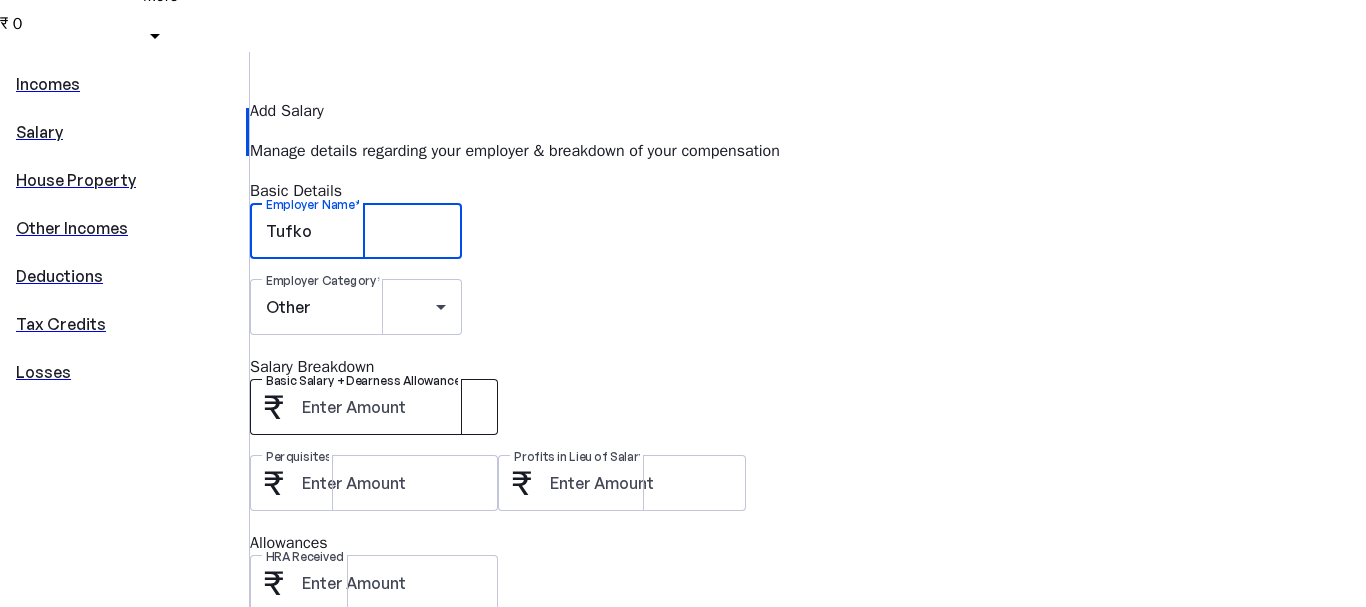type on "Tufko" 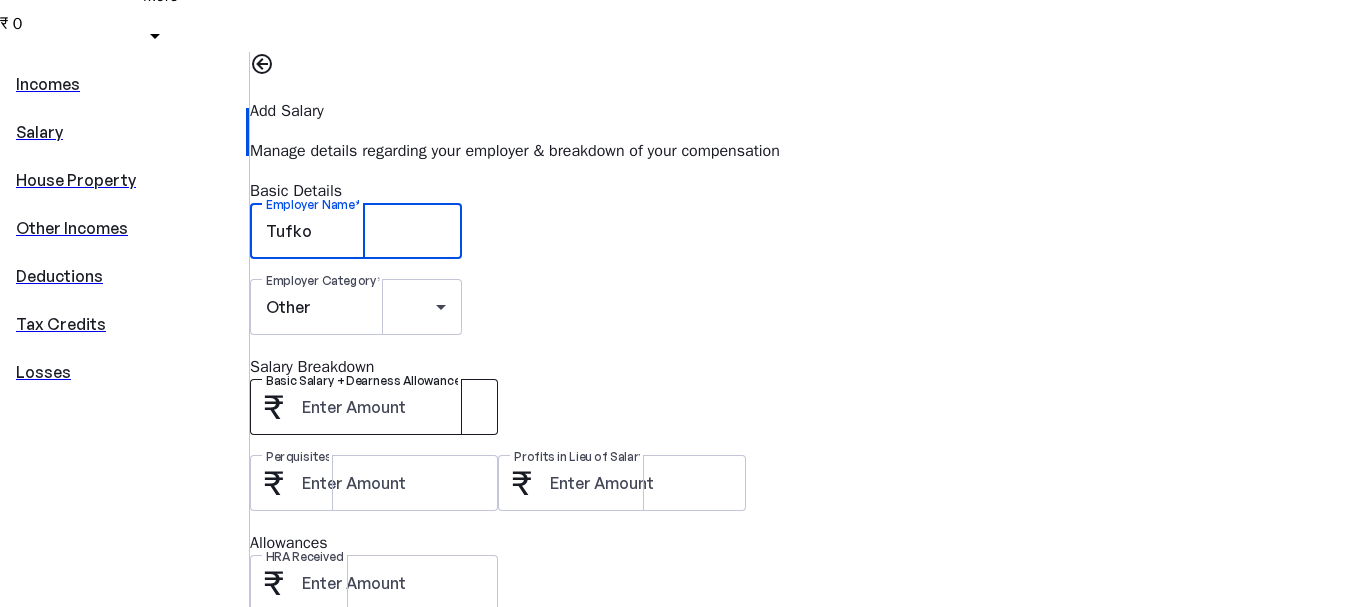 click on "Basic Salary + Dearness Allowance" at bounding box center (392, 407) 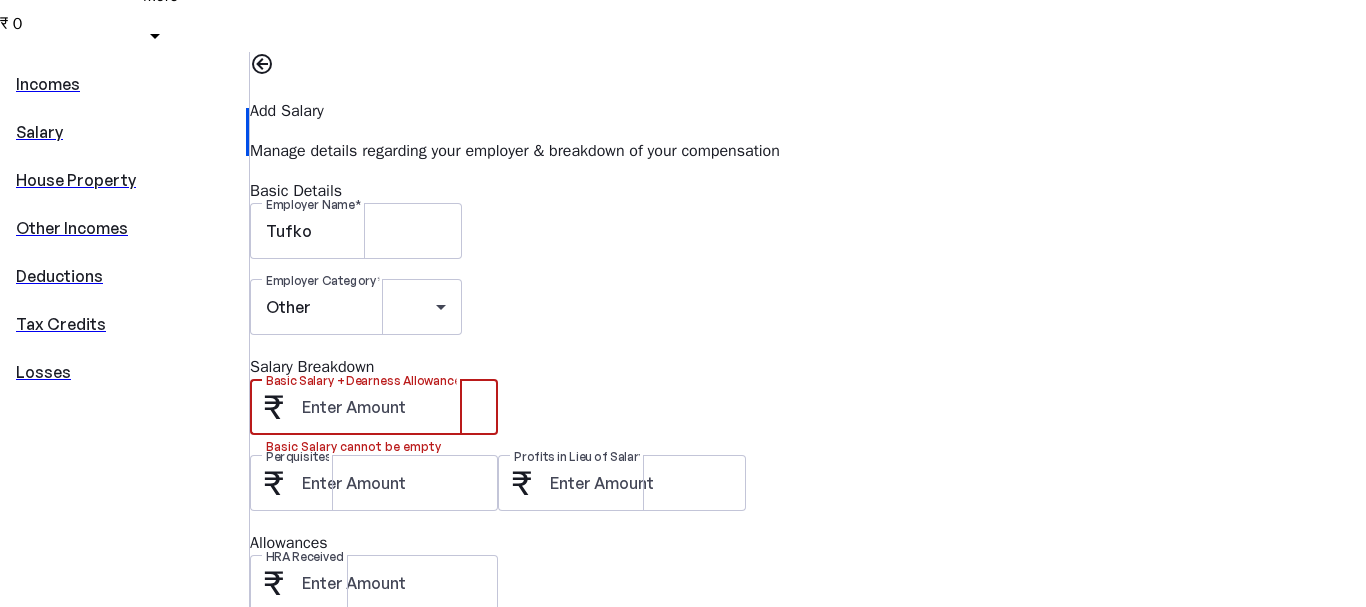 paste on "380700" 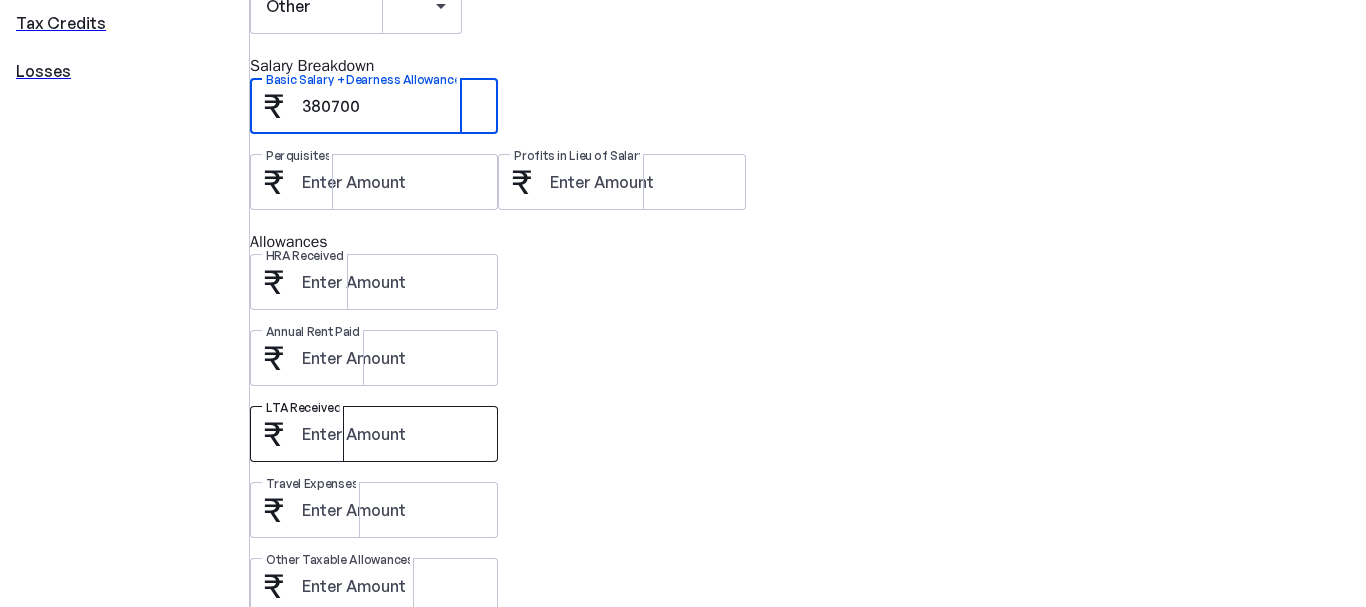 scroll, scrollTop: 900, scrollLeft: 0, axis: vertical 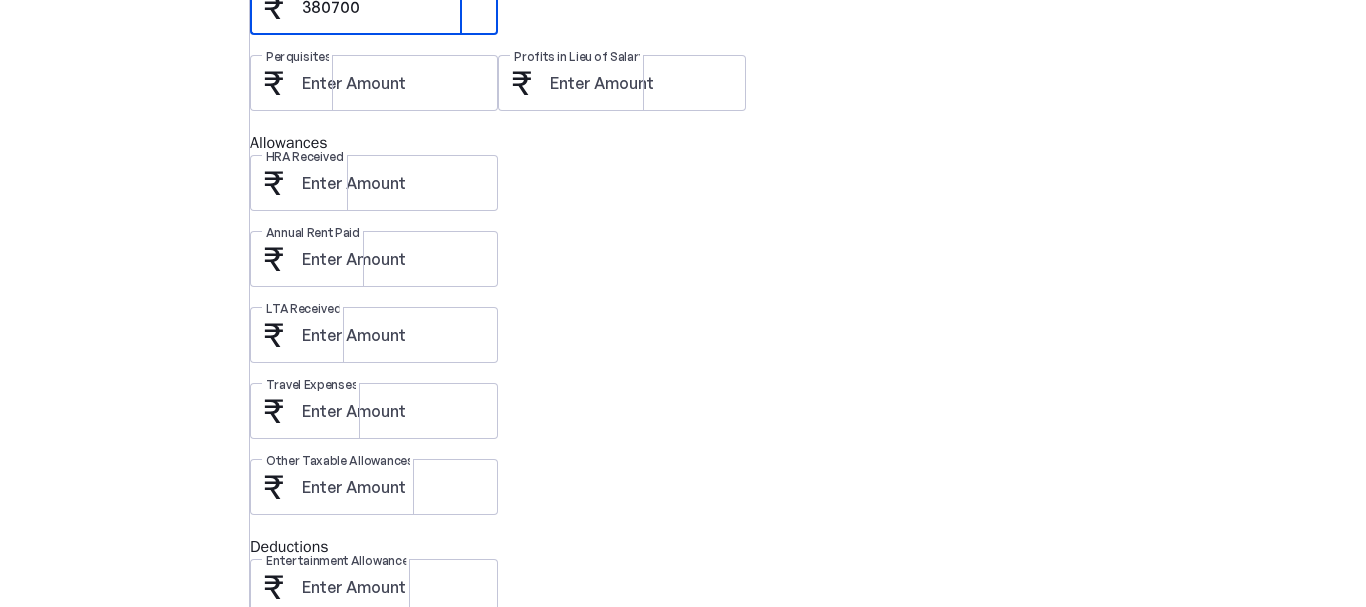 type on "380700" 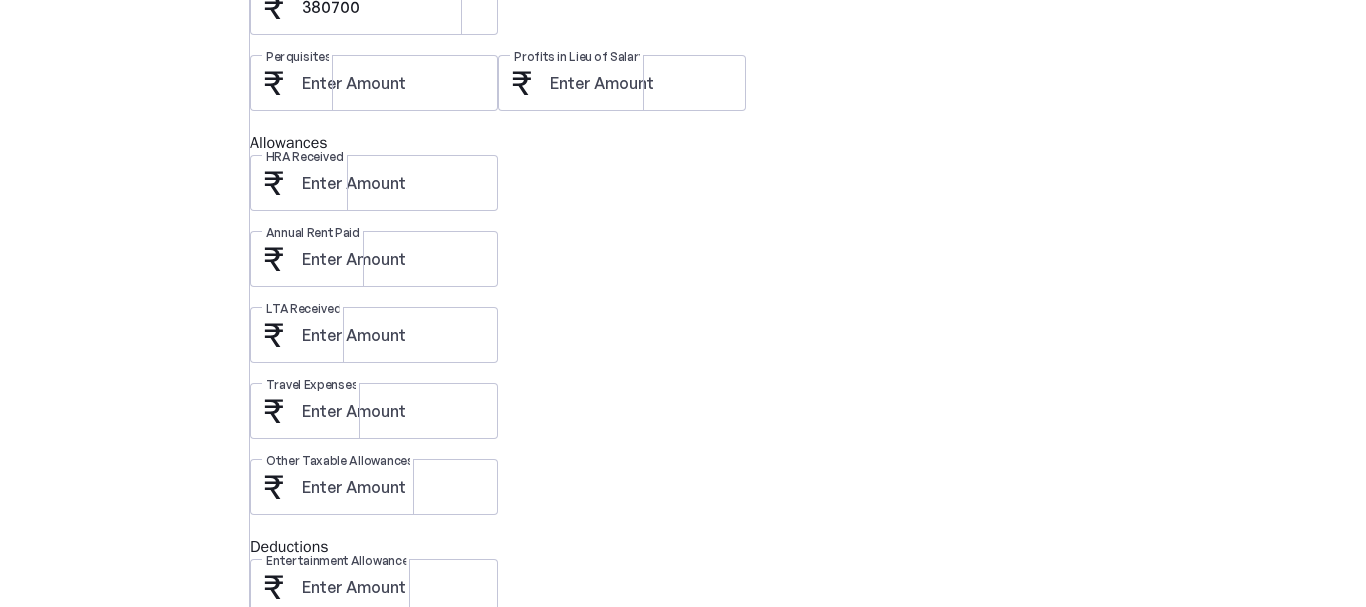 click on "Professional Tax" at bounding box center [392, 663] 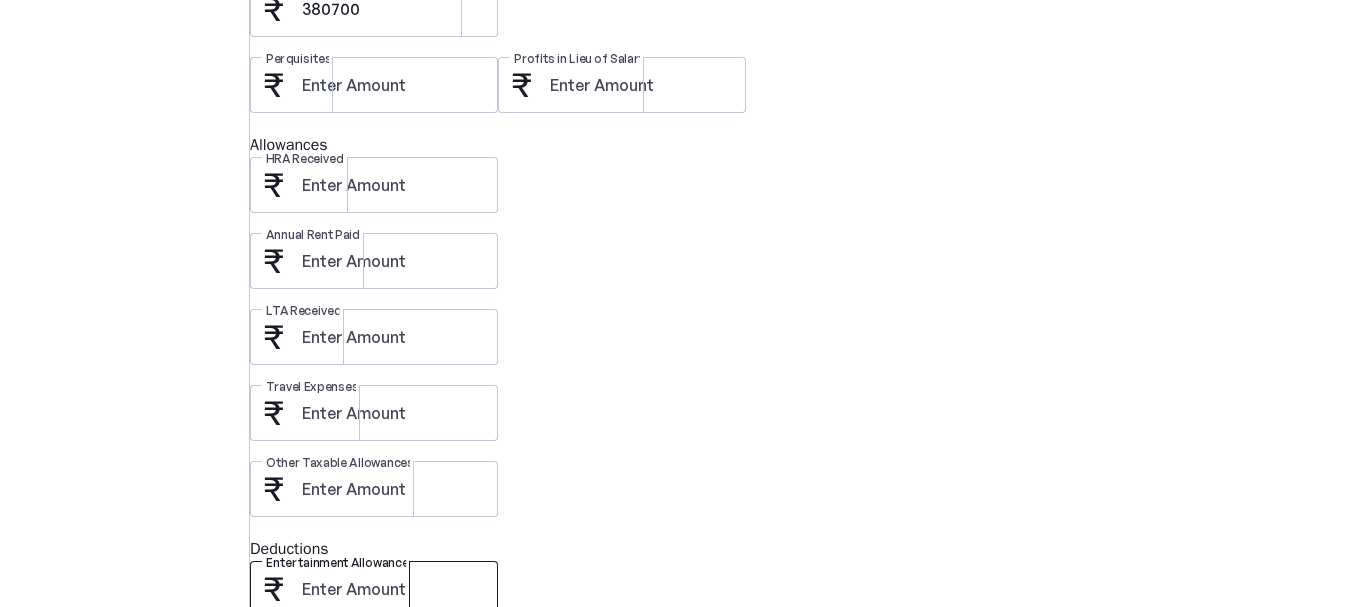 scroll, scrollTop: 1000, scrollLeft: 0, axis: vertical 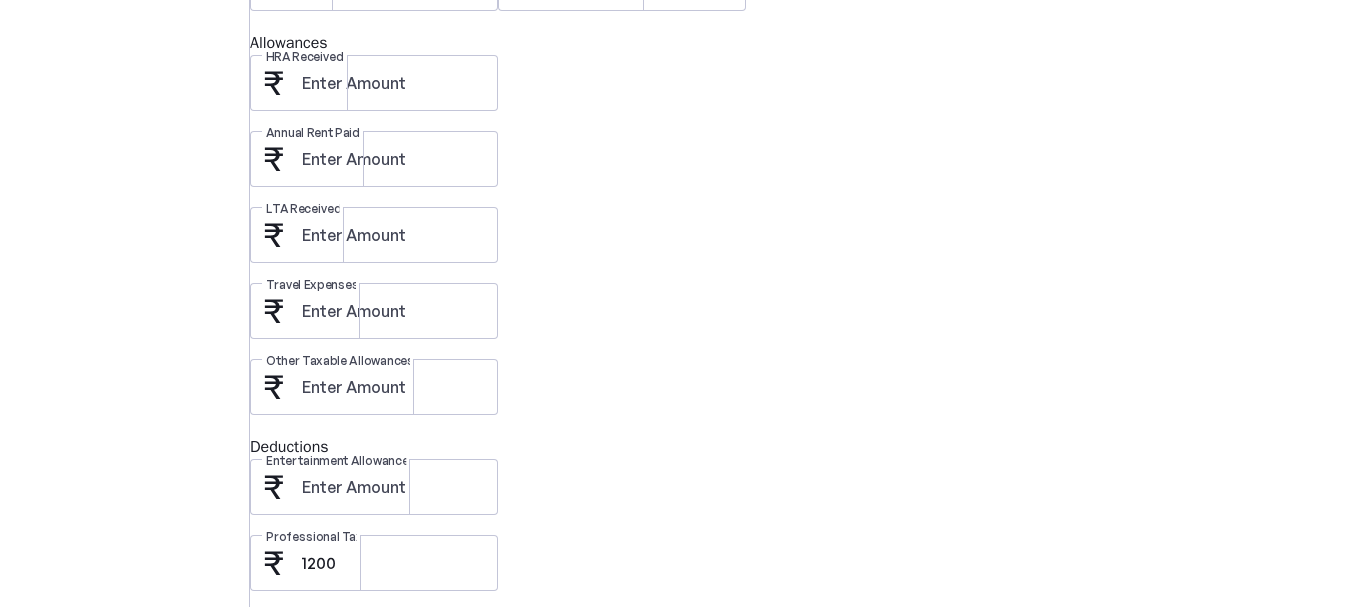 click at bounding box center (290, 731) 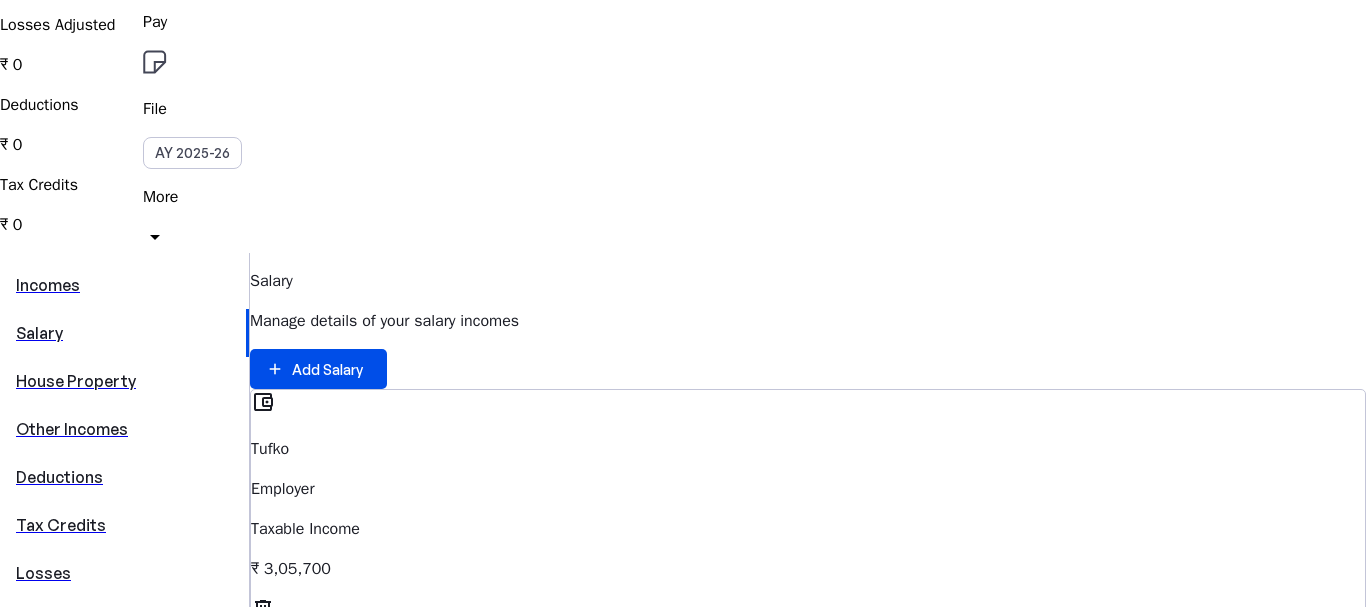 scroll, scrollTop: 300, scrollLeft: 0, axis: vertical 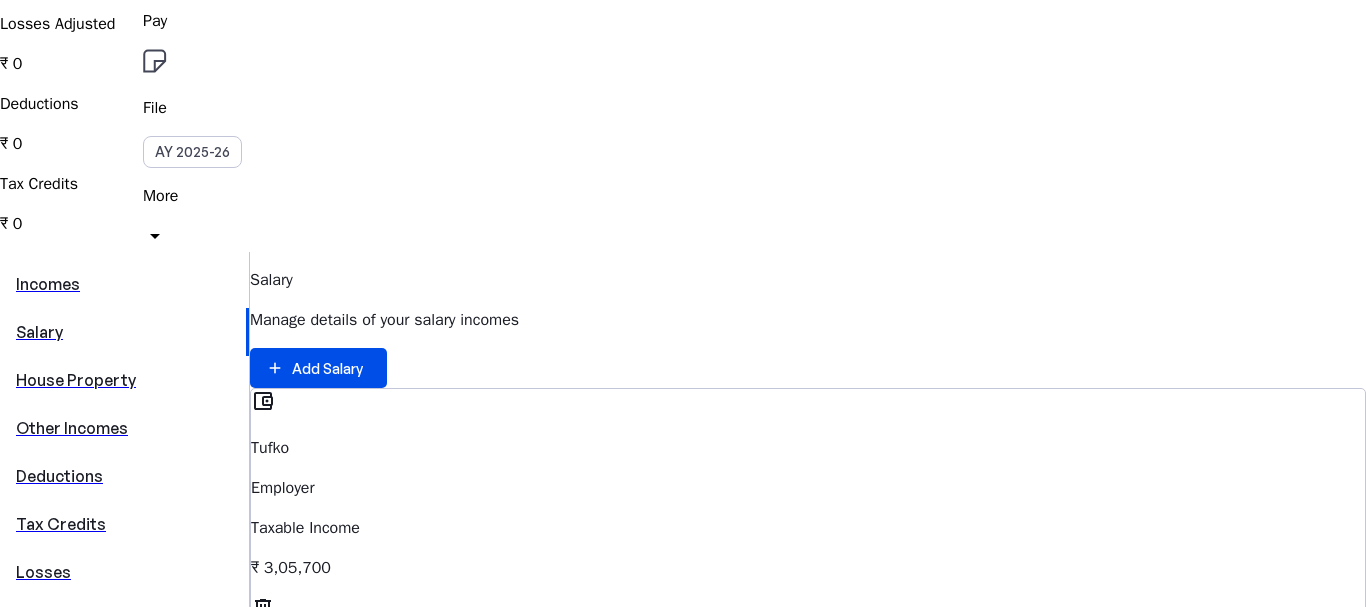 click on "Other Incomes" at bounding box center (124, 428) 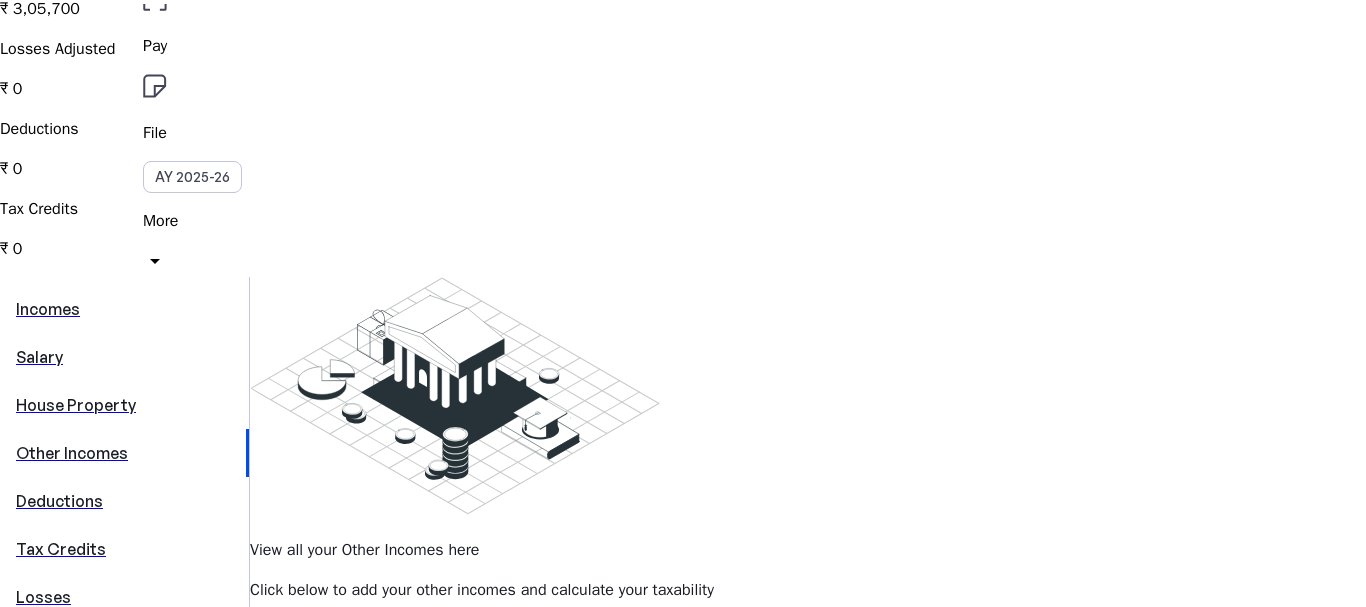 scroll, scrollTop: 400, scrollLeft: 0, axis: vertical 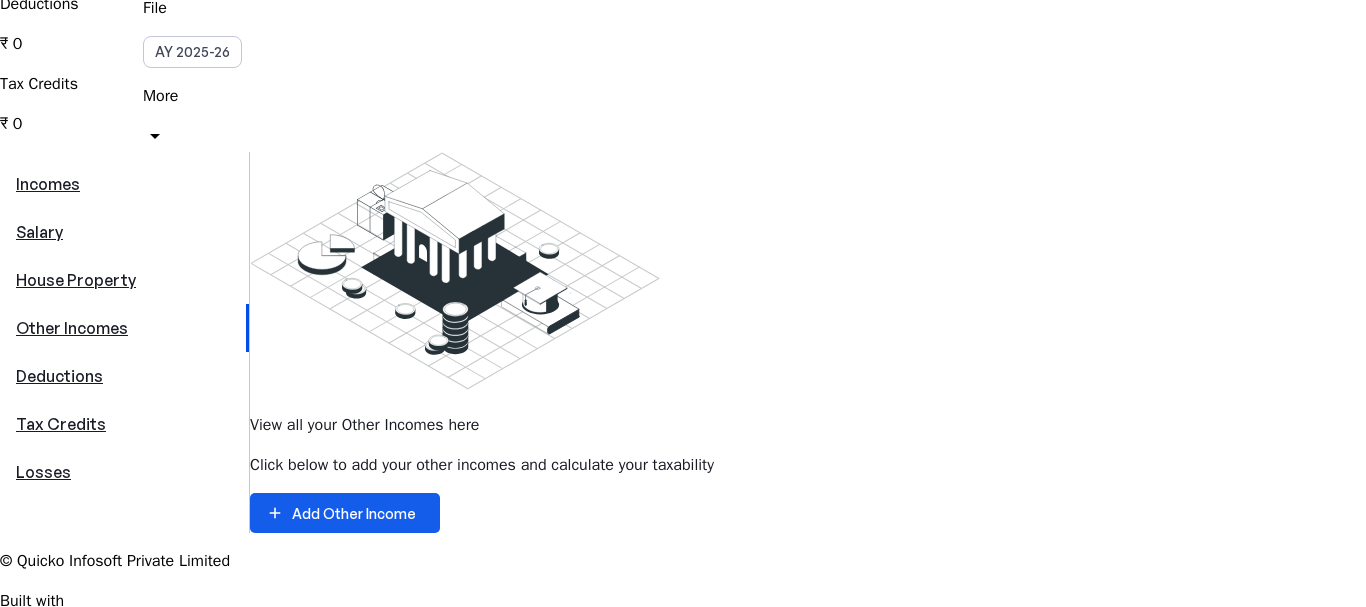 click on "Add Other Income" at bounding box center [354, 513] 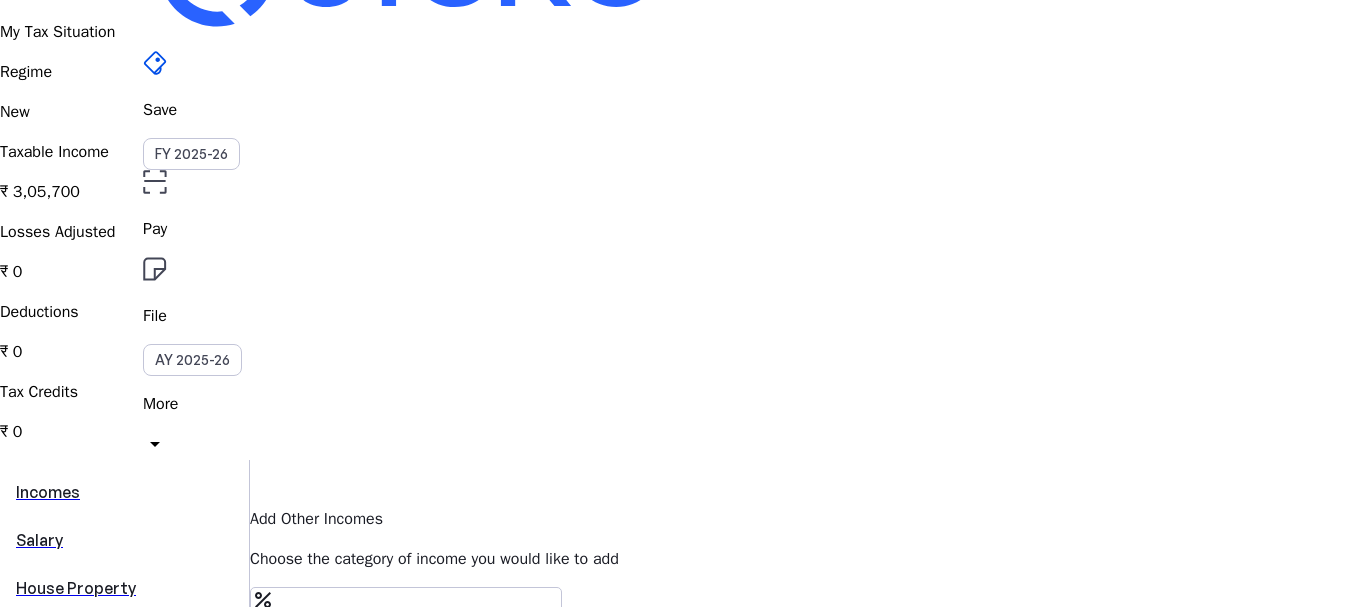 scroll, scrollTop: 200, scrollLeft: 0, axis: vertical 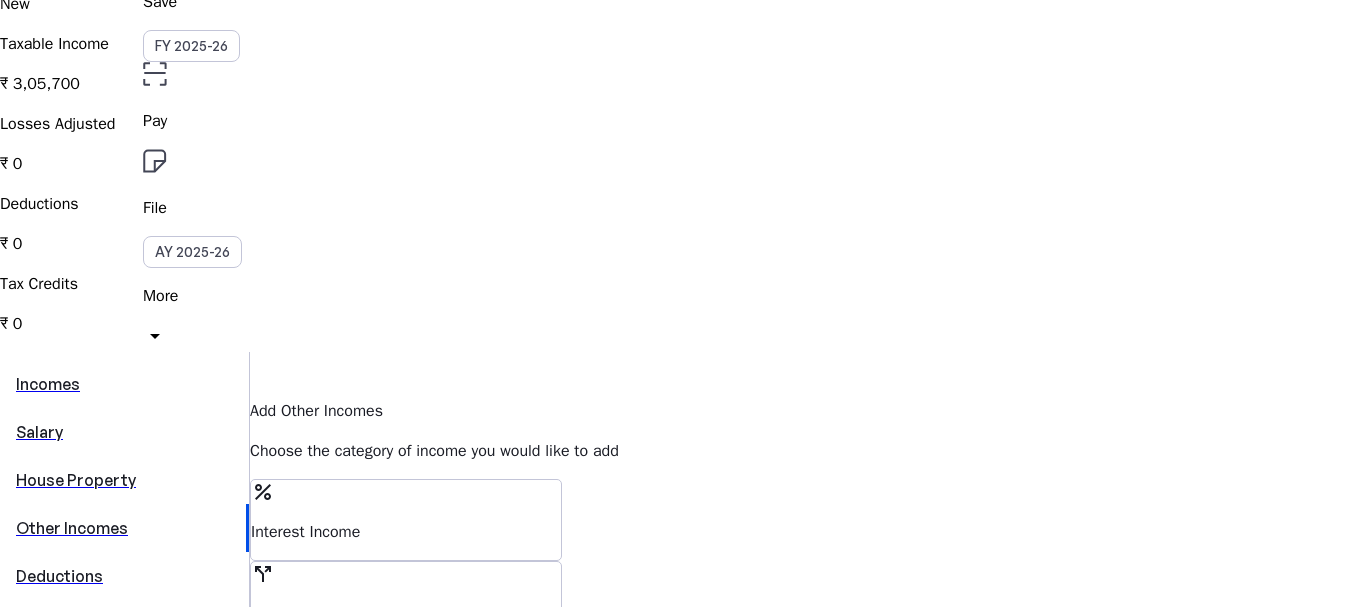 click on "Interest Income" at bounding box center [406, 532] 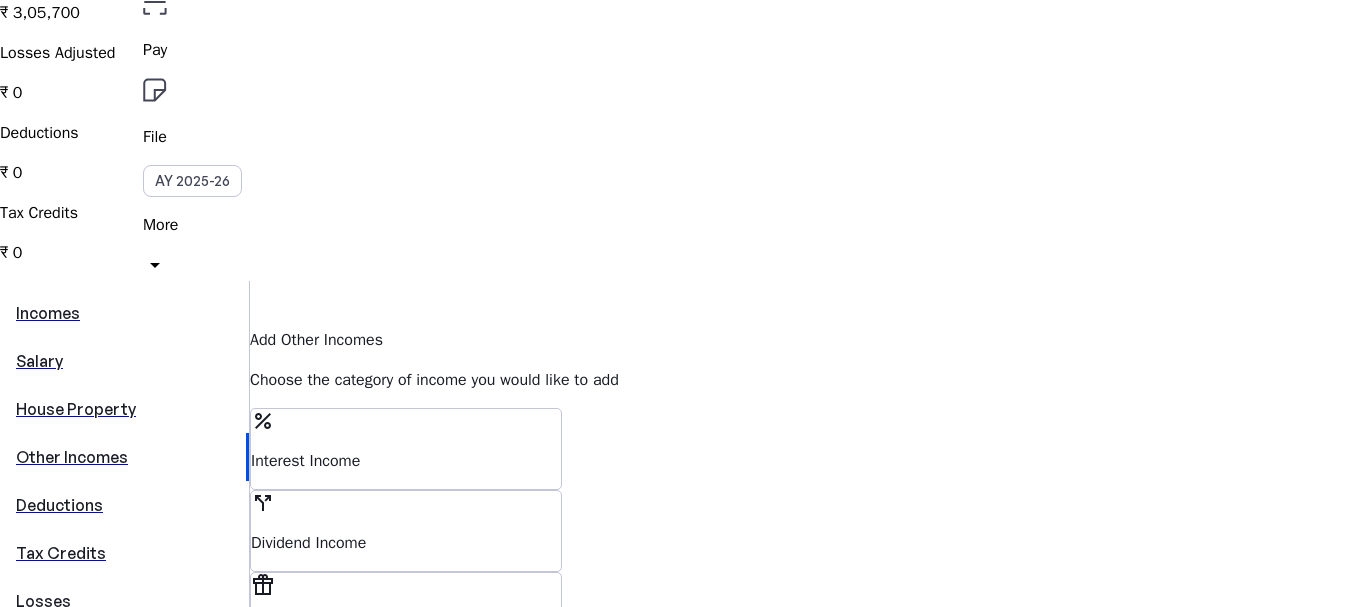 scroll, scrollTop: 300, scrollLeft: 0, axis: vertical 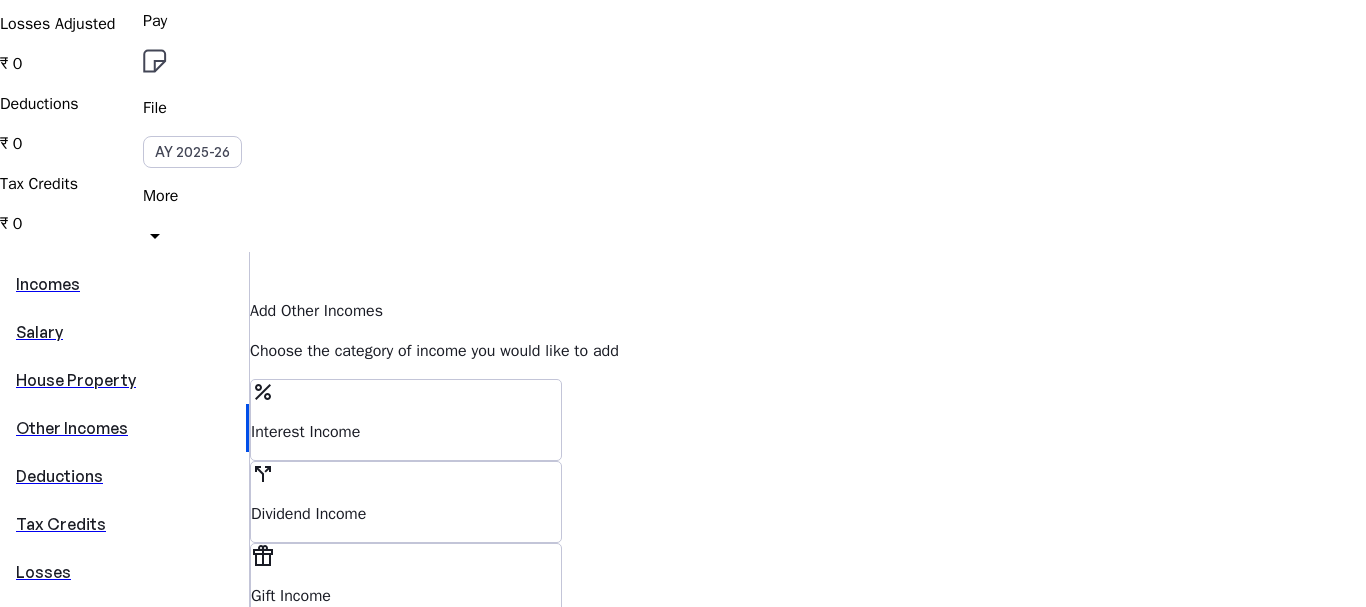 click on "Dividend Income" at bounding box center [406, 514] 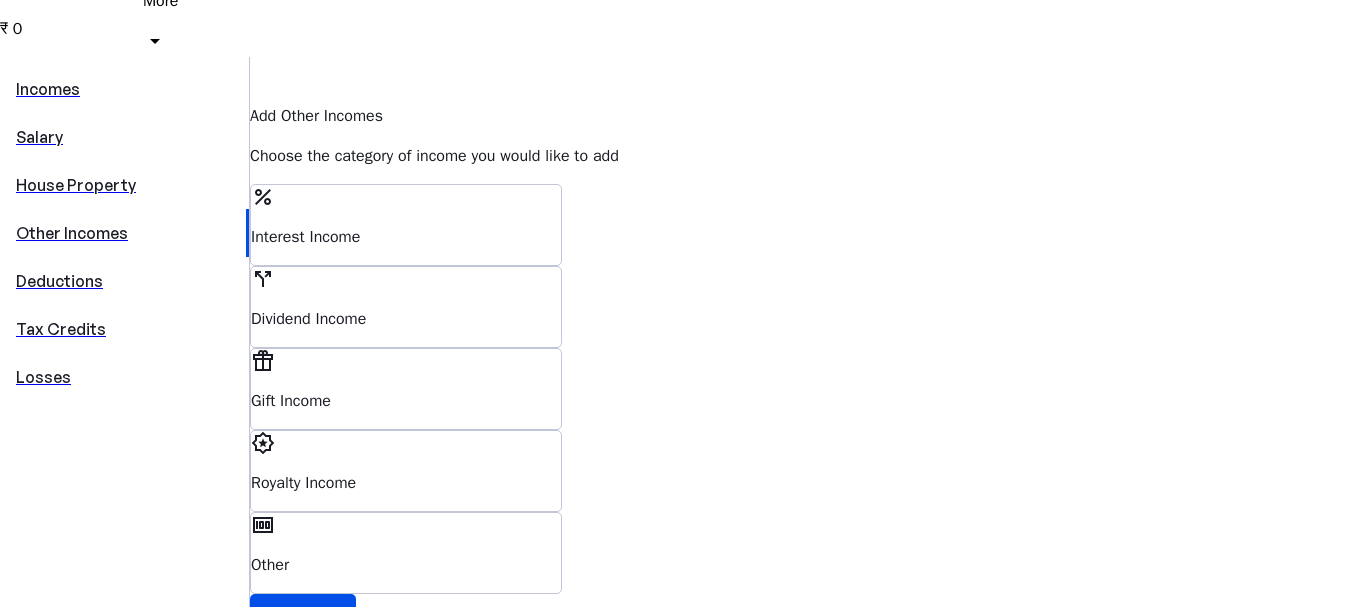 scroll, scrollTop: 500, scrollLeft: 0, axis: vertical 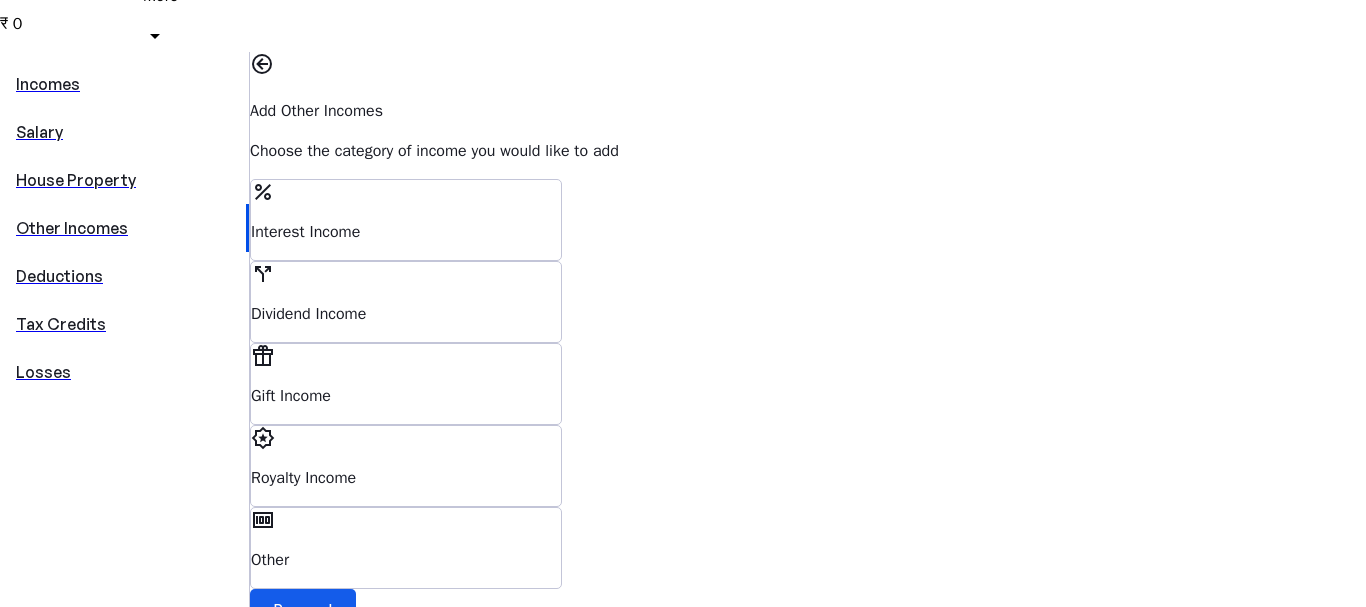 click on "Proceed" at bounding box center [303, 609] 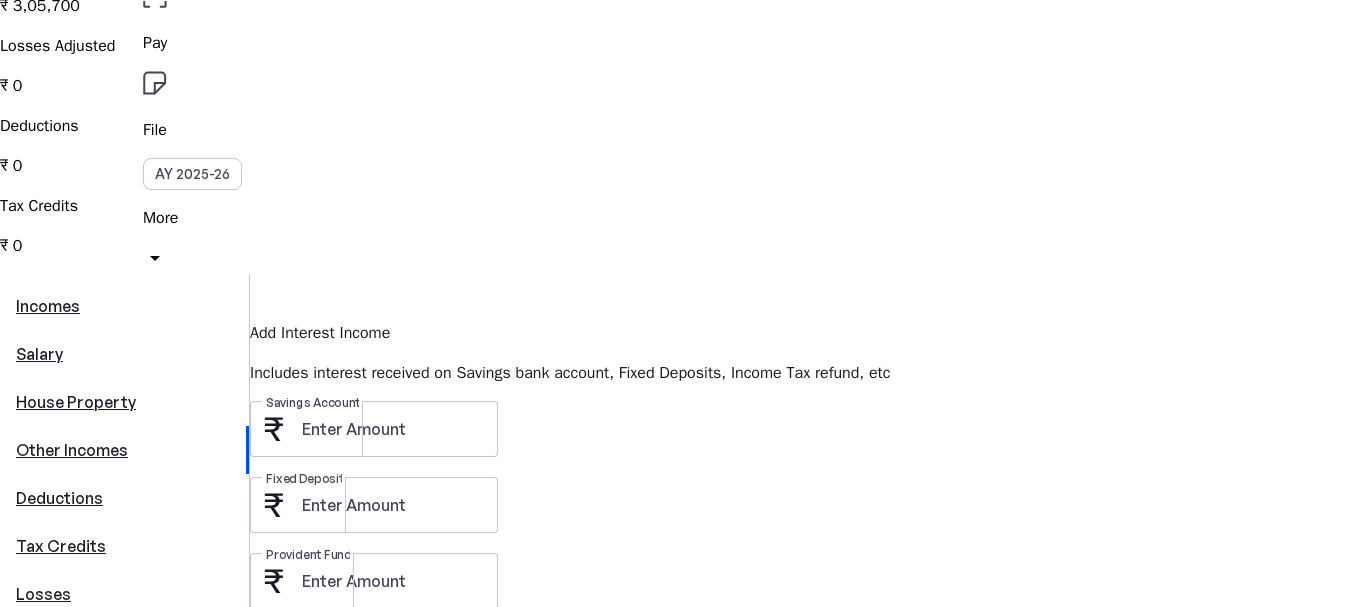 scroll, scrollTop: 300, scrollLeft: 0, axis: vertical 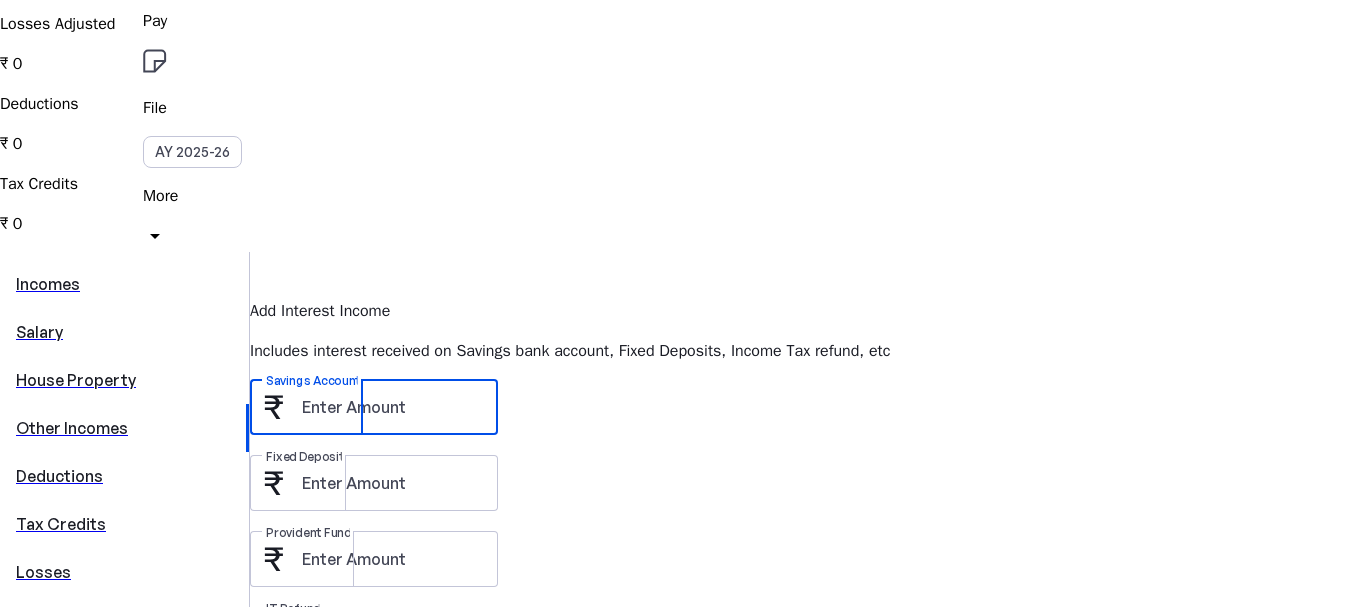 click on "Savings Account" at bounding box center [392, 407] 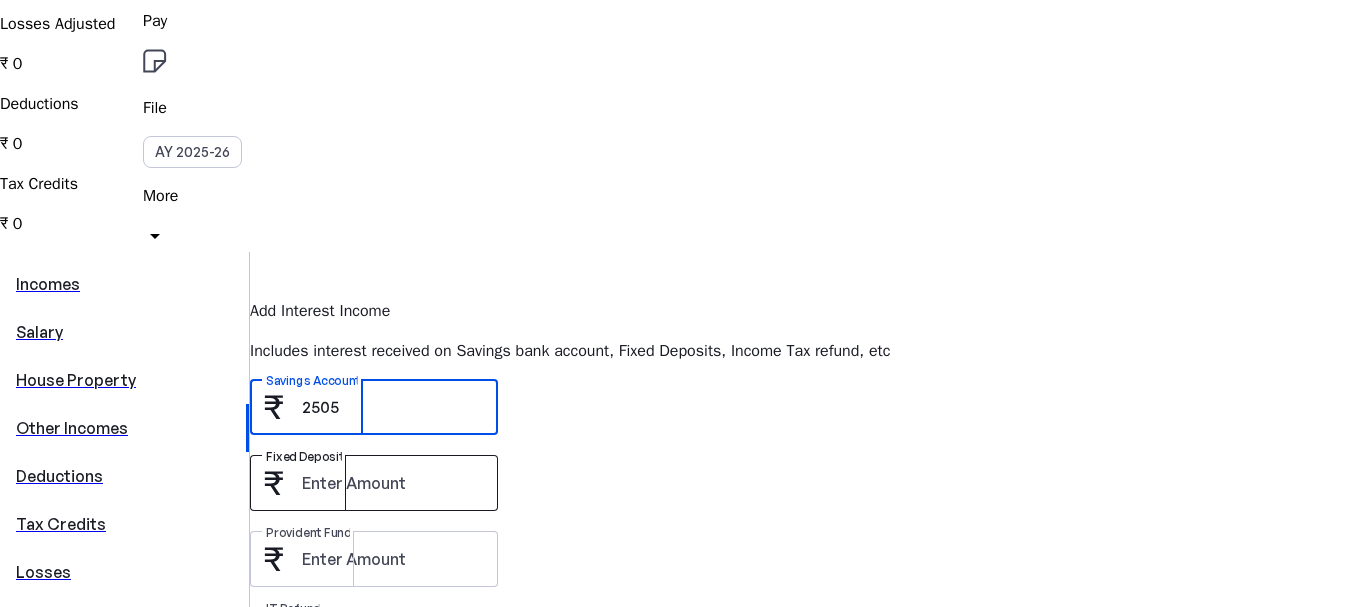 type on "2505" 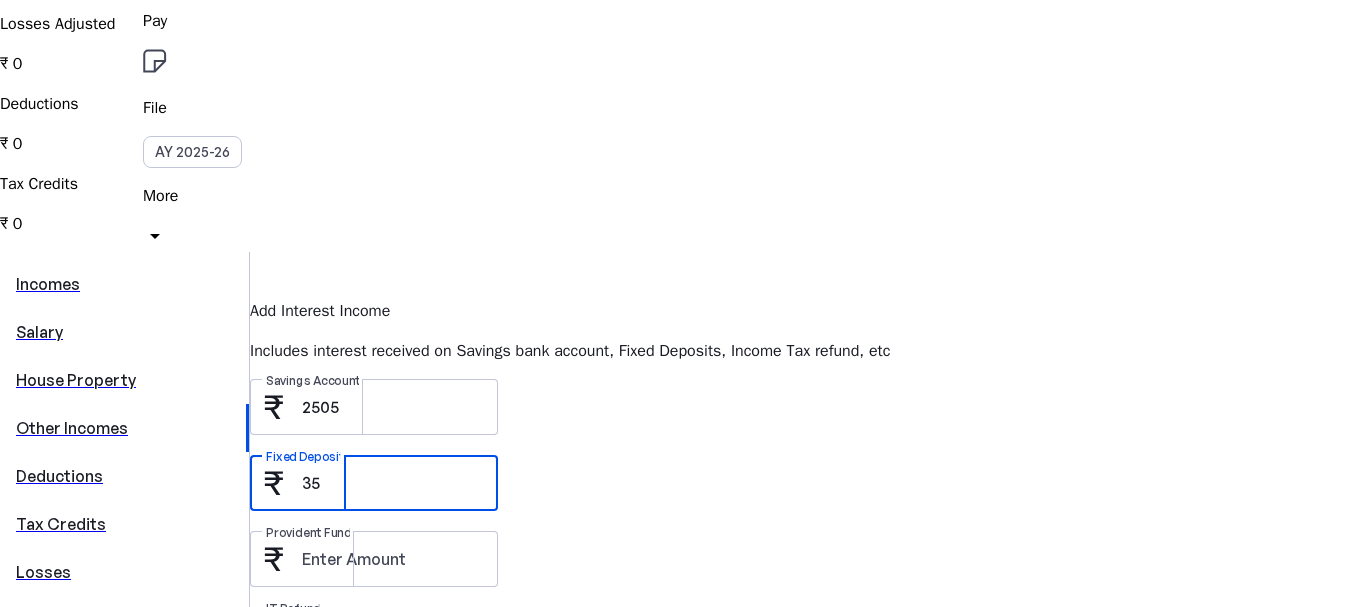 type on "35" 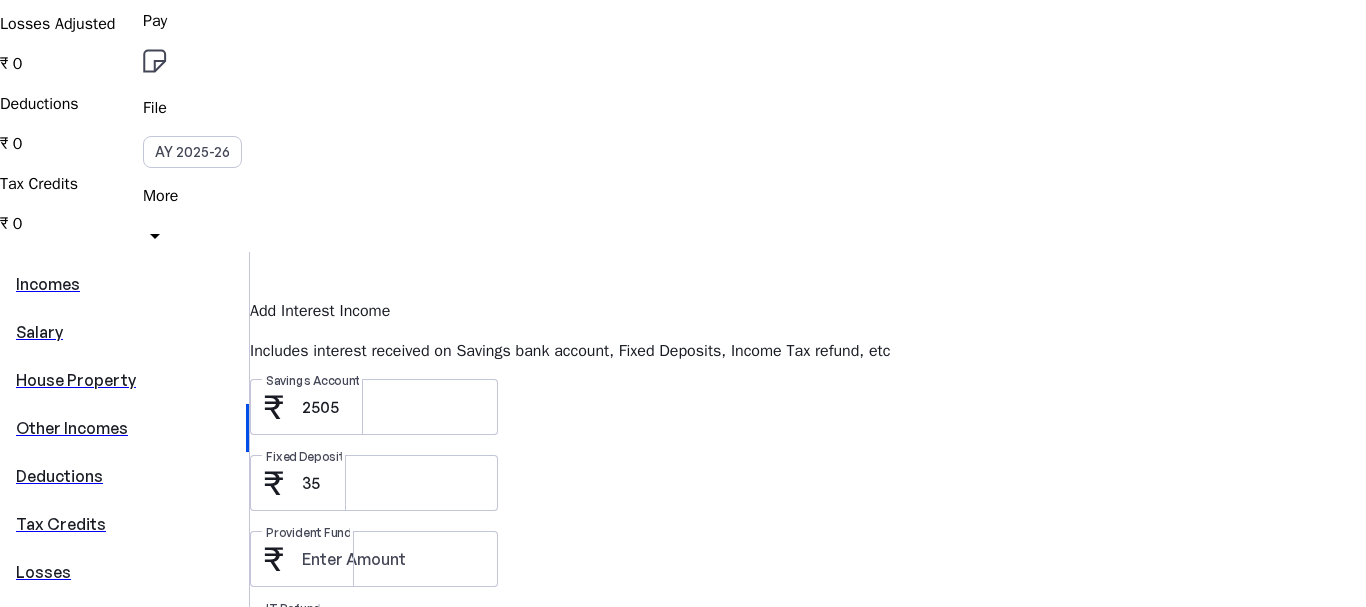click on "Any Other Interest" at bounding box center (808, 721) 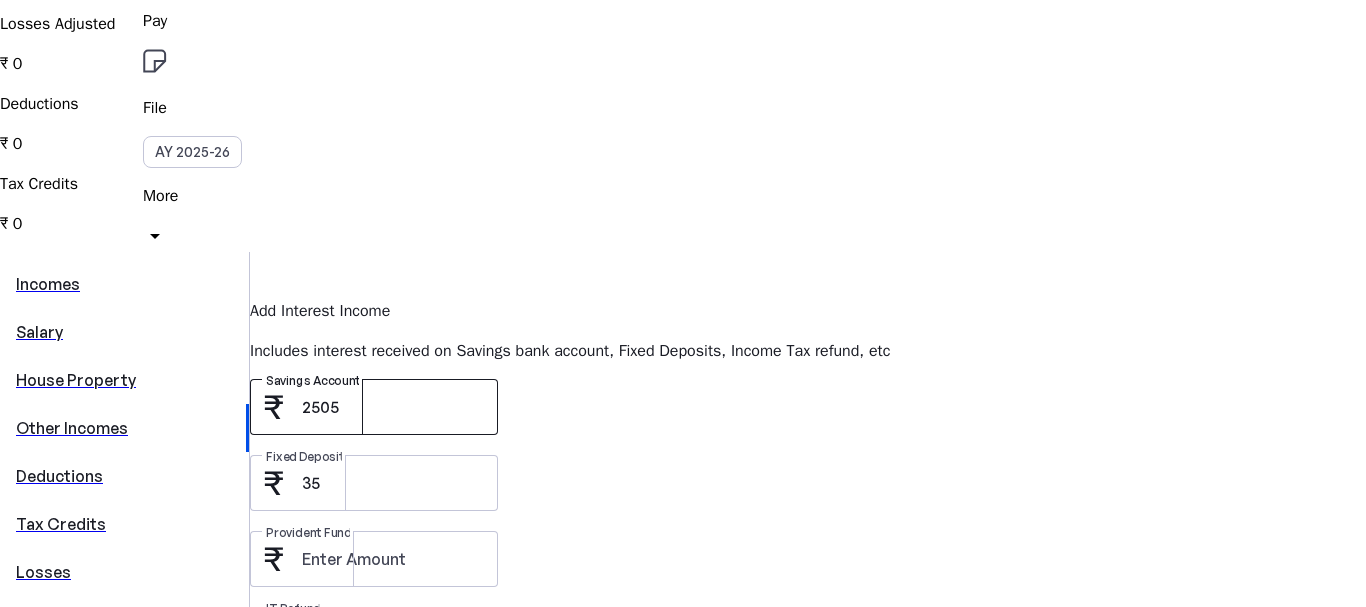 drag, startPoint x: 445, startPoint y: 201, endPoint x: 433, endPoint y: 199, distance: 12.165525 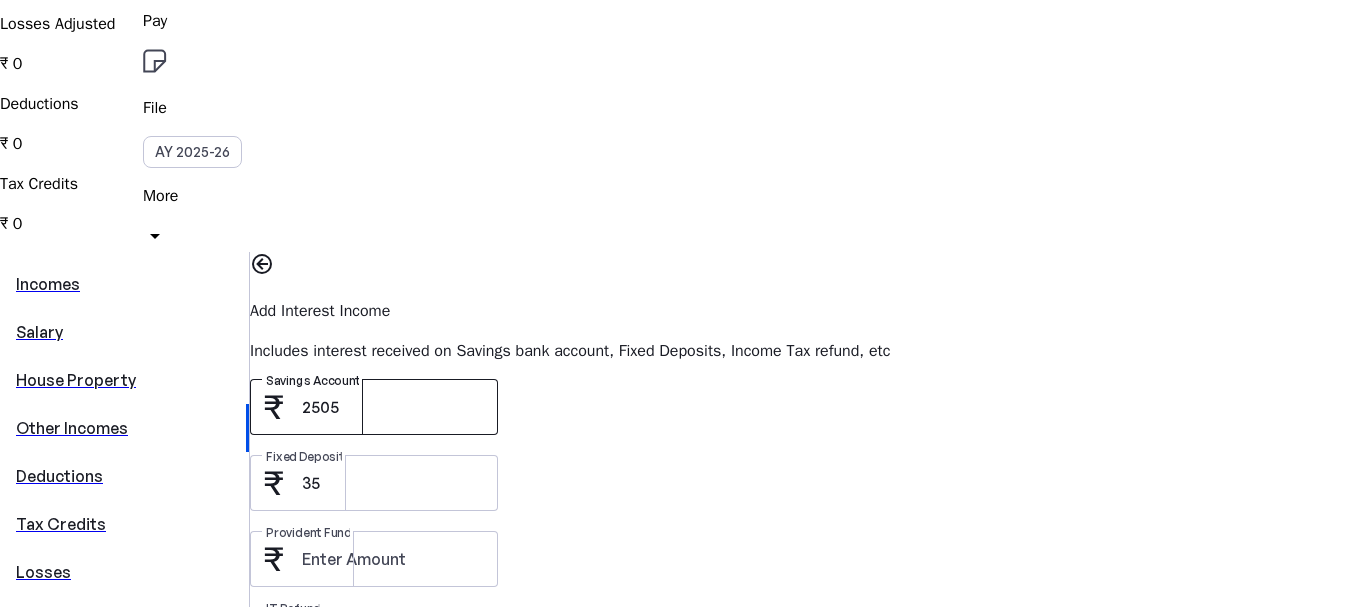 click on "Savings Account [NUMBER]" at bounding box center [366, 407] 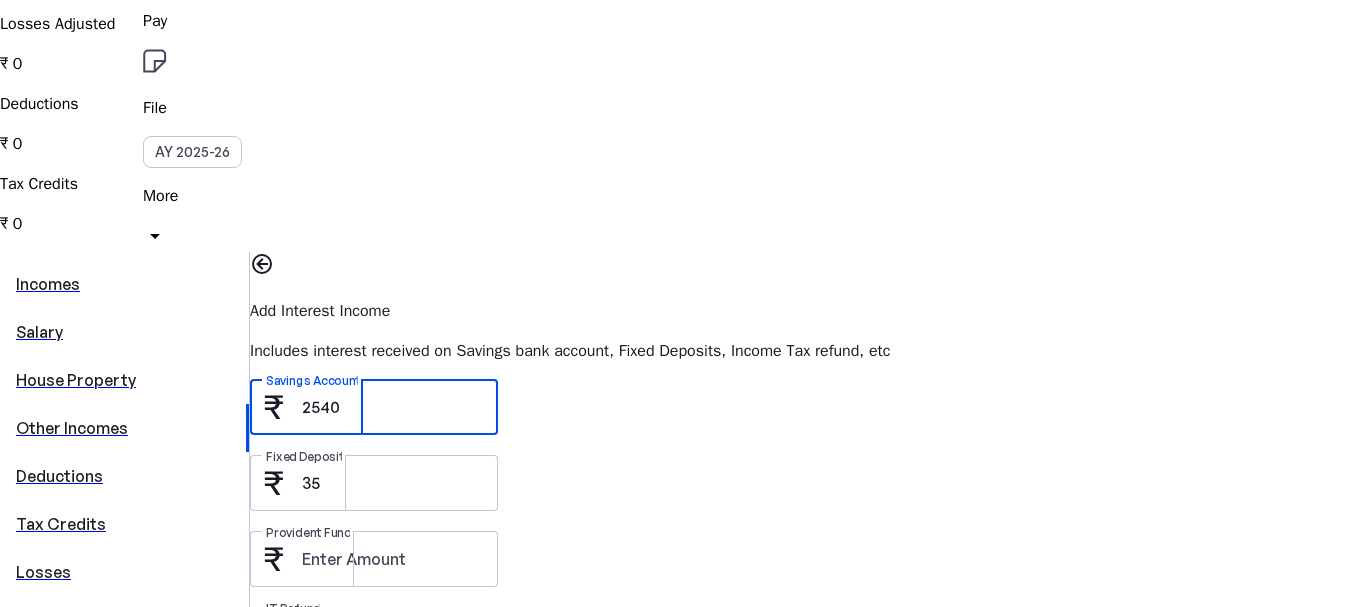 type on "2540" 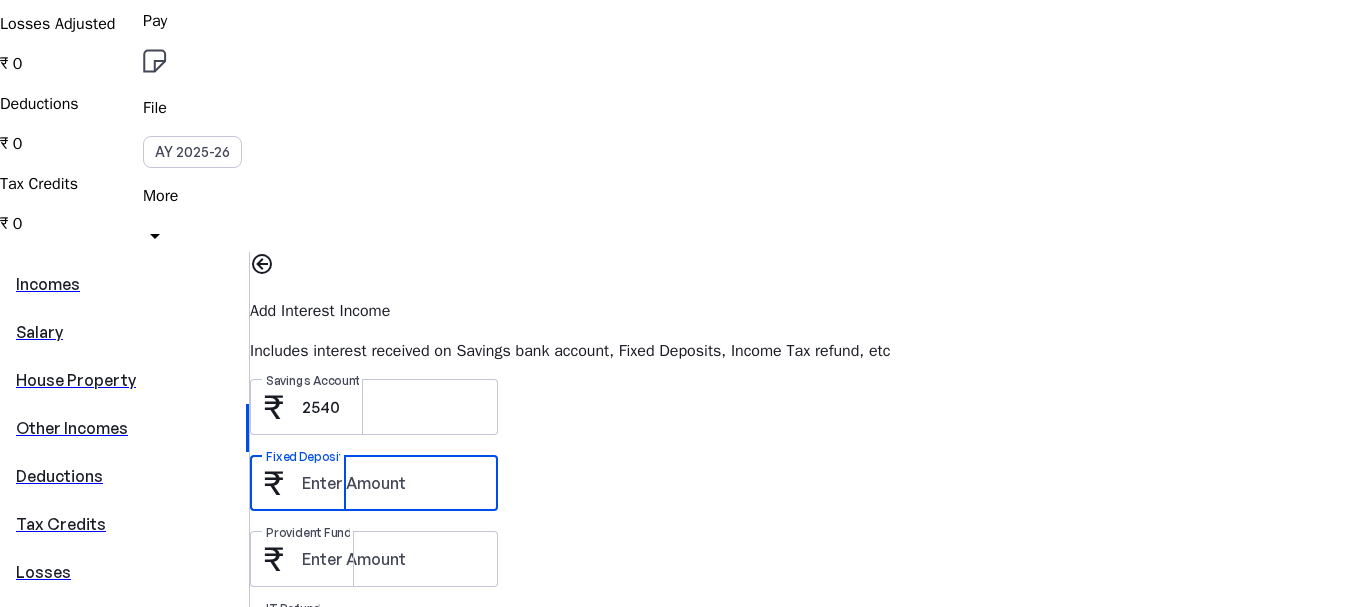 type 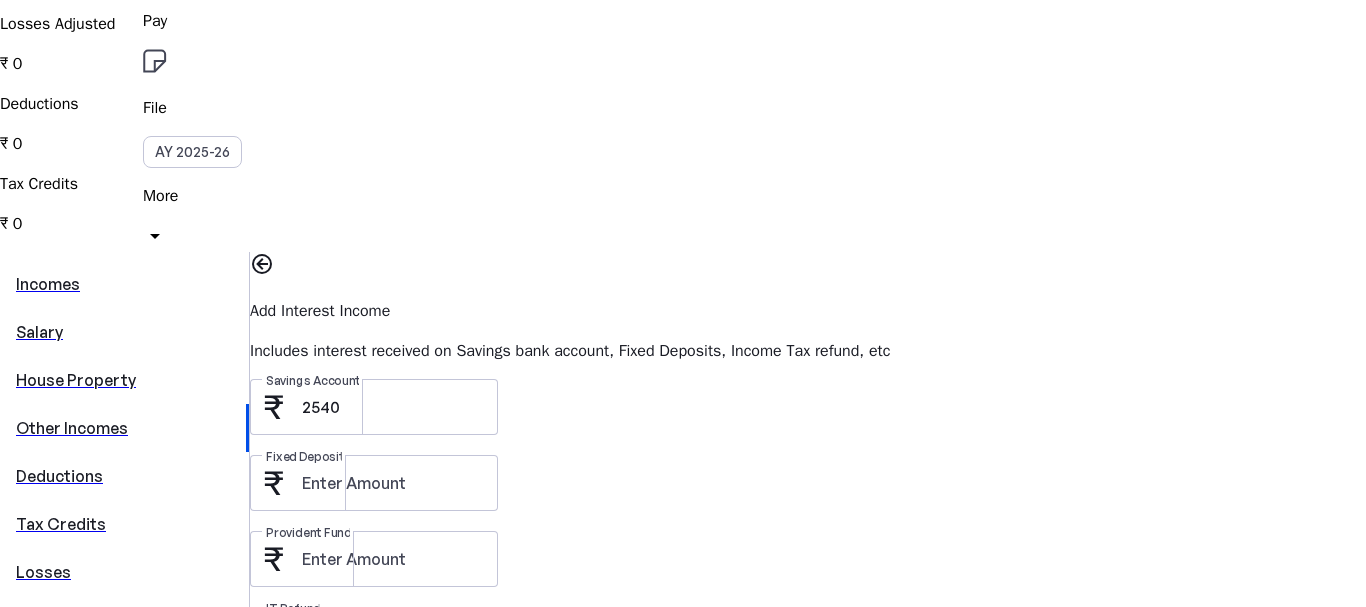 click at bounding box center (290, 779) 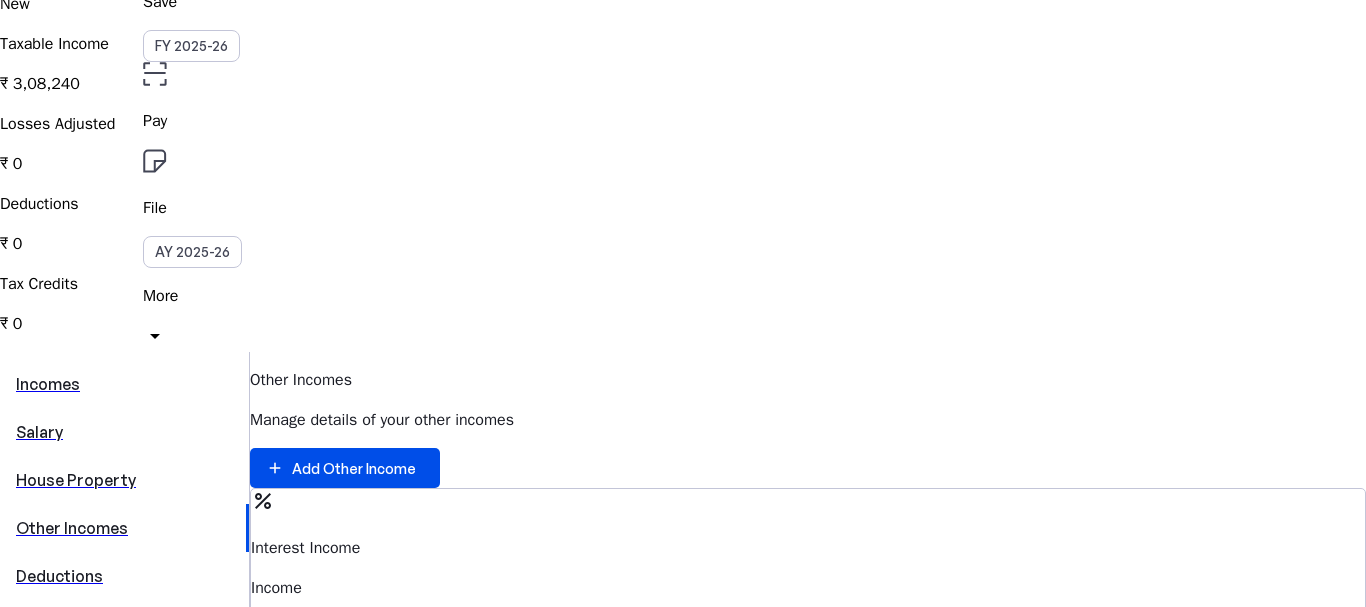 scroll, scrollTop: 300, scrollLeft: 0, axis: vertical 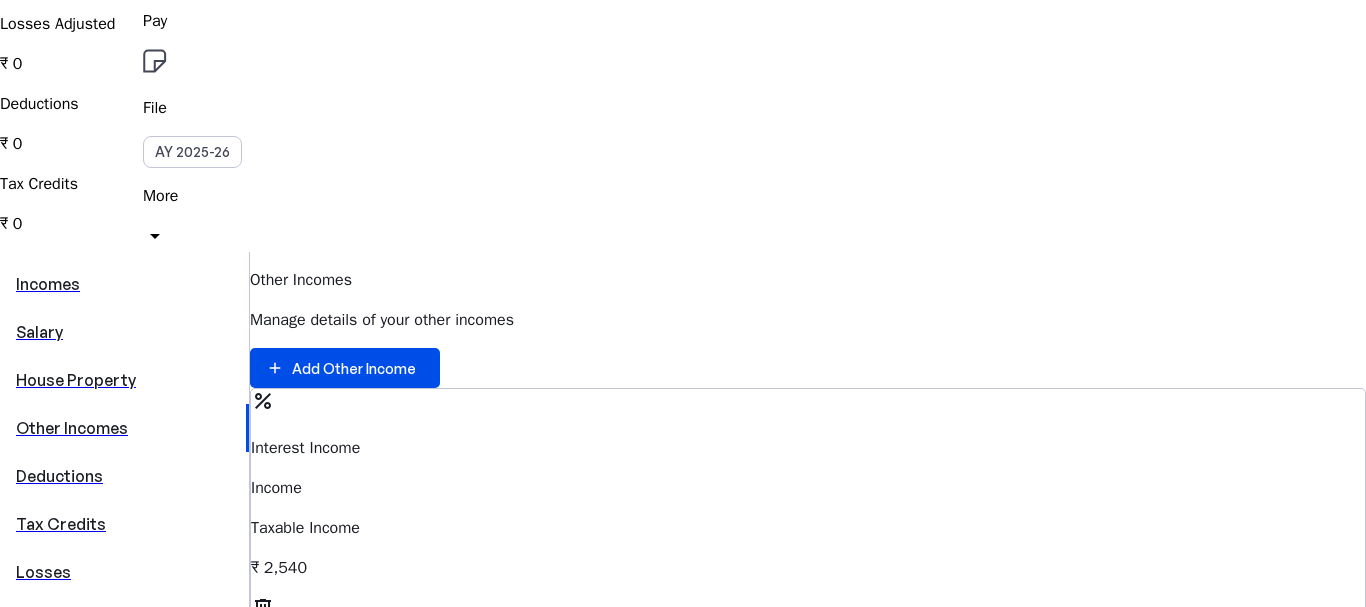 click on "Other Incomes" at bounding box center [123, 428] 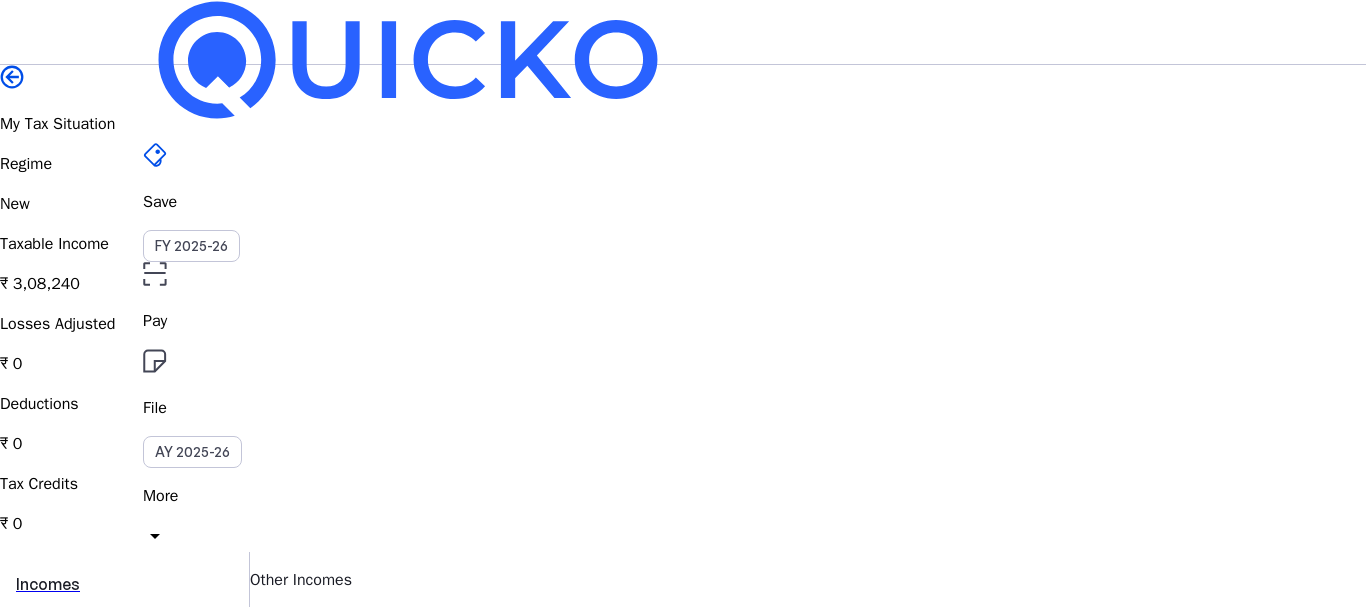 click on "Add Other Income" at bounding box center [354, 668] 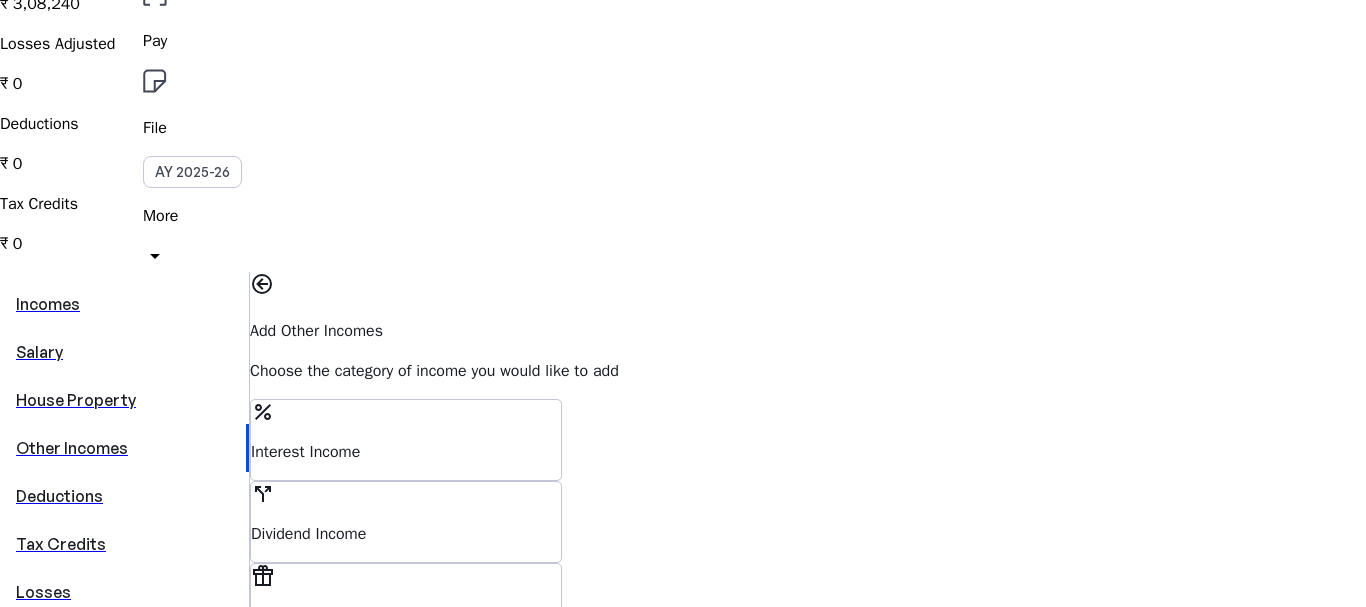 scroll, scrollTop: 300, scrollLeft: 0, axis: vertical 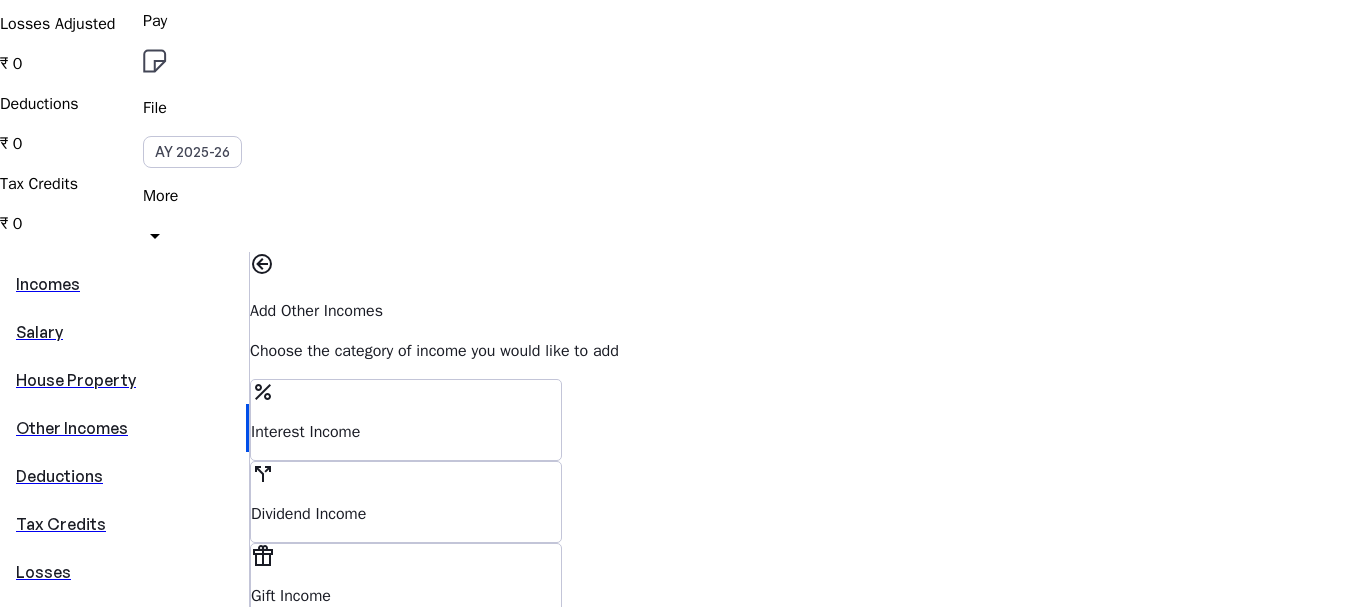 click on "Dividend Income" at bounding box center (406, 432) 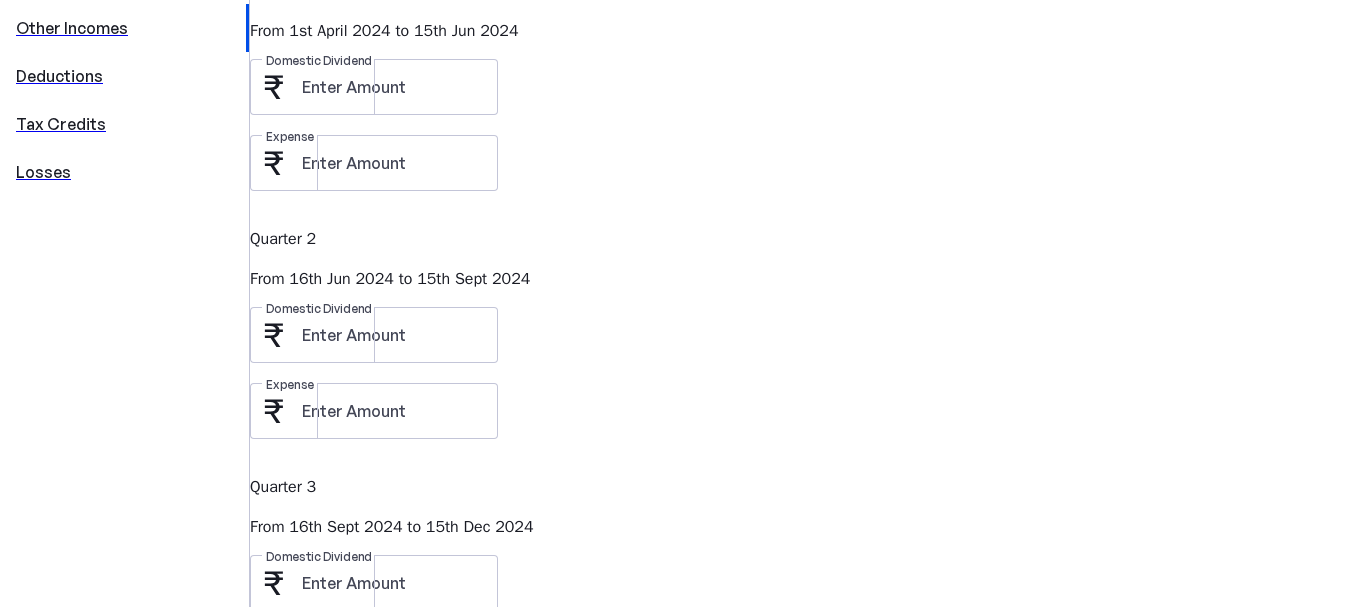 scroll, scrollTop: 600, scrollLeft: 0, axis: vertical 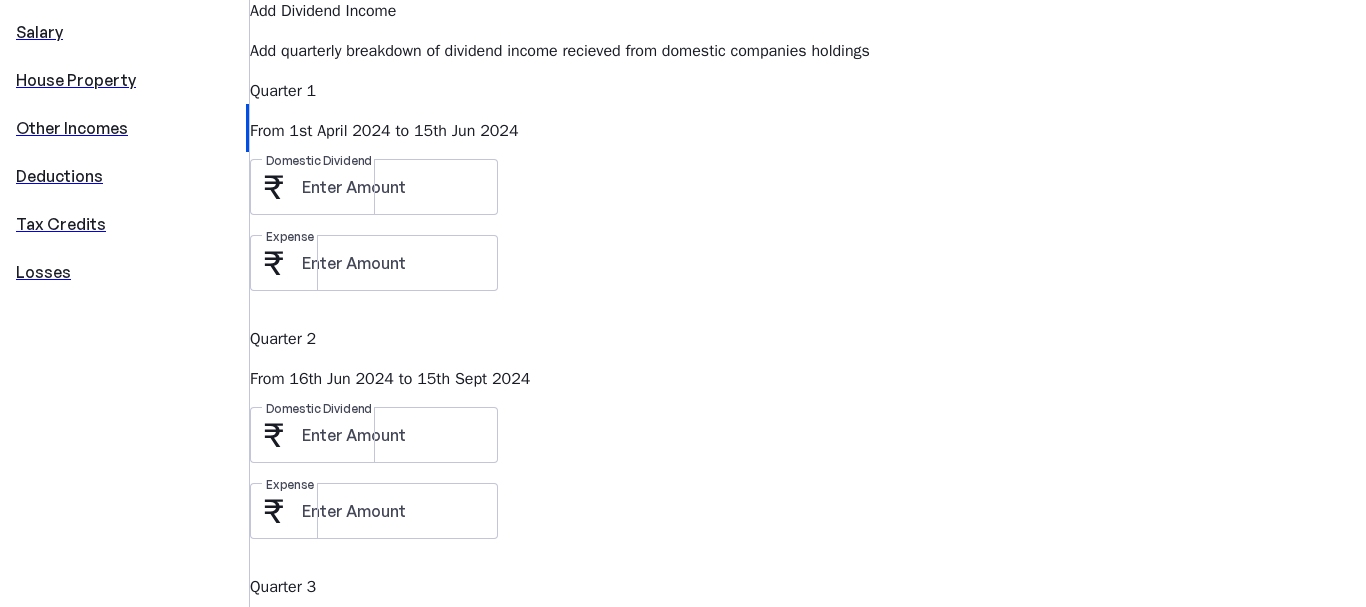 click on "Domestic Dividend" at bounding box center (392, 683) 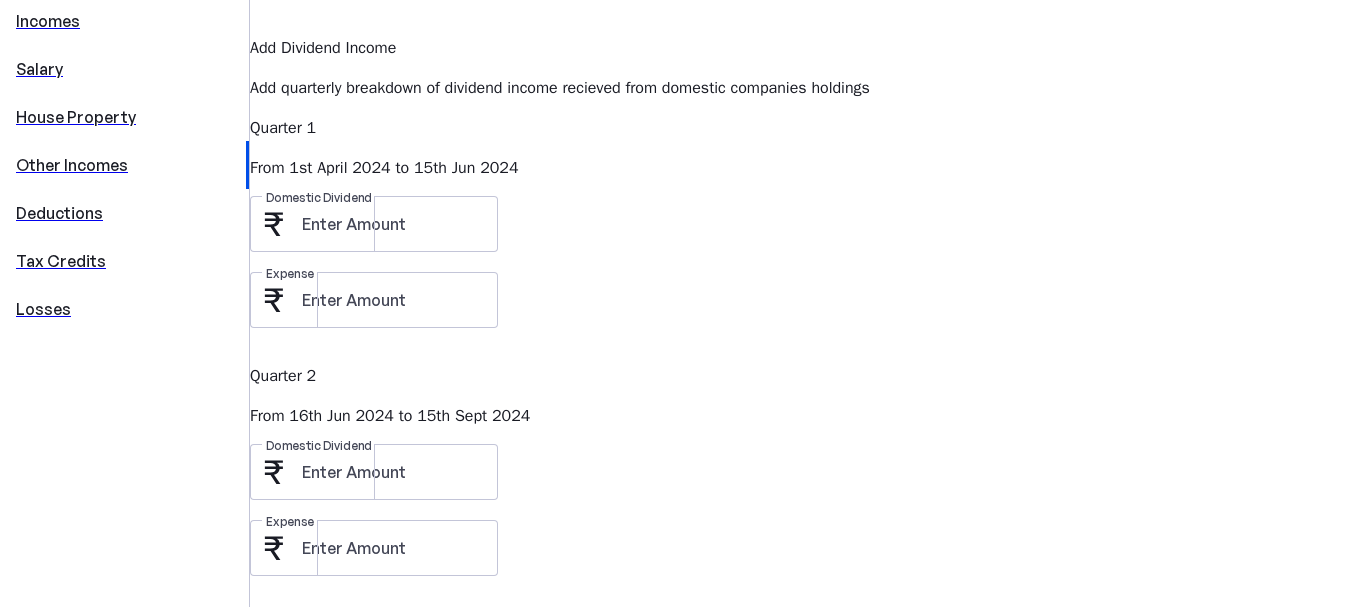 scroll, scrollTop: 500, scrollLeft: 0, axis: vertical 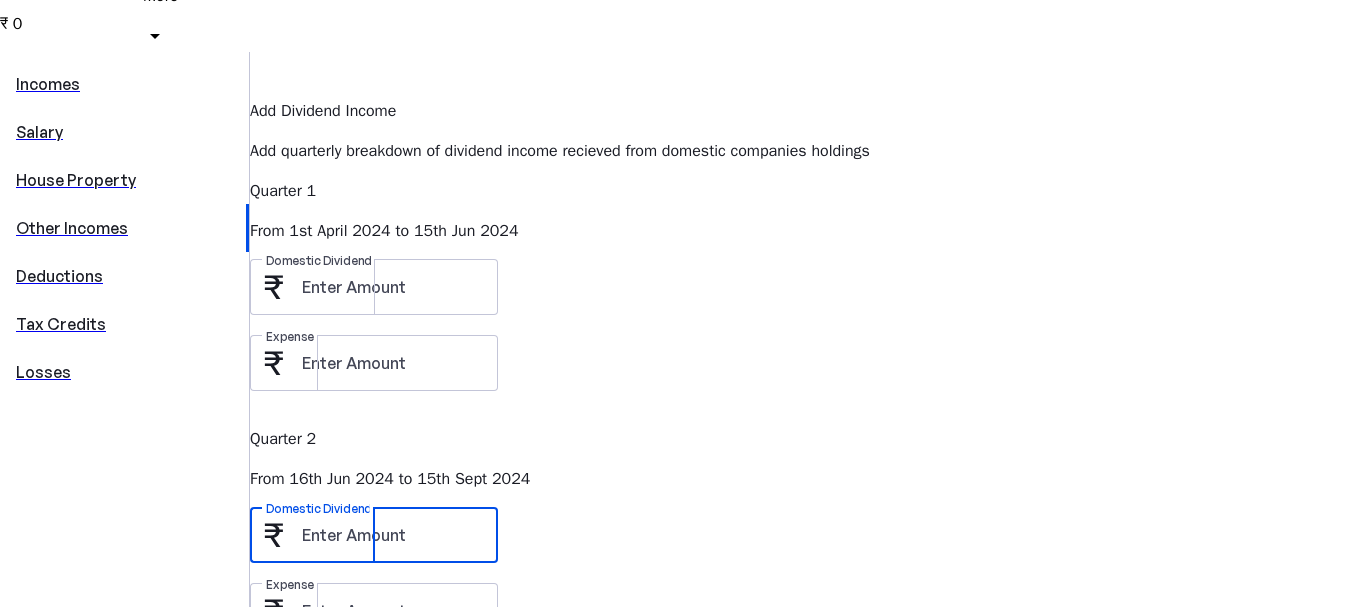click on "Domestic Dividend" at bounding box center (392, 535) 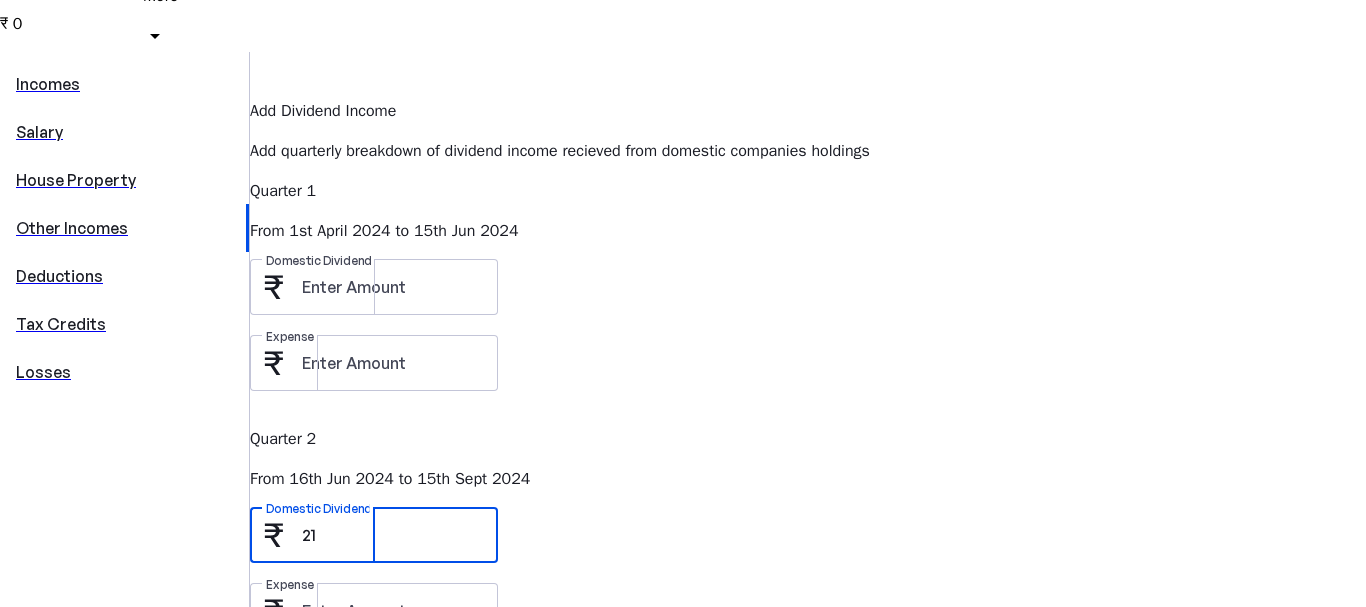 type on "21" 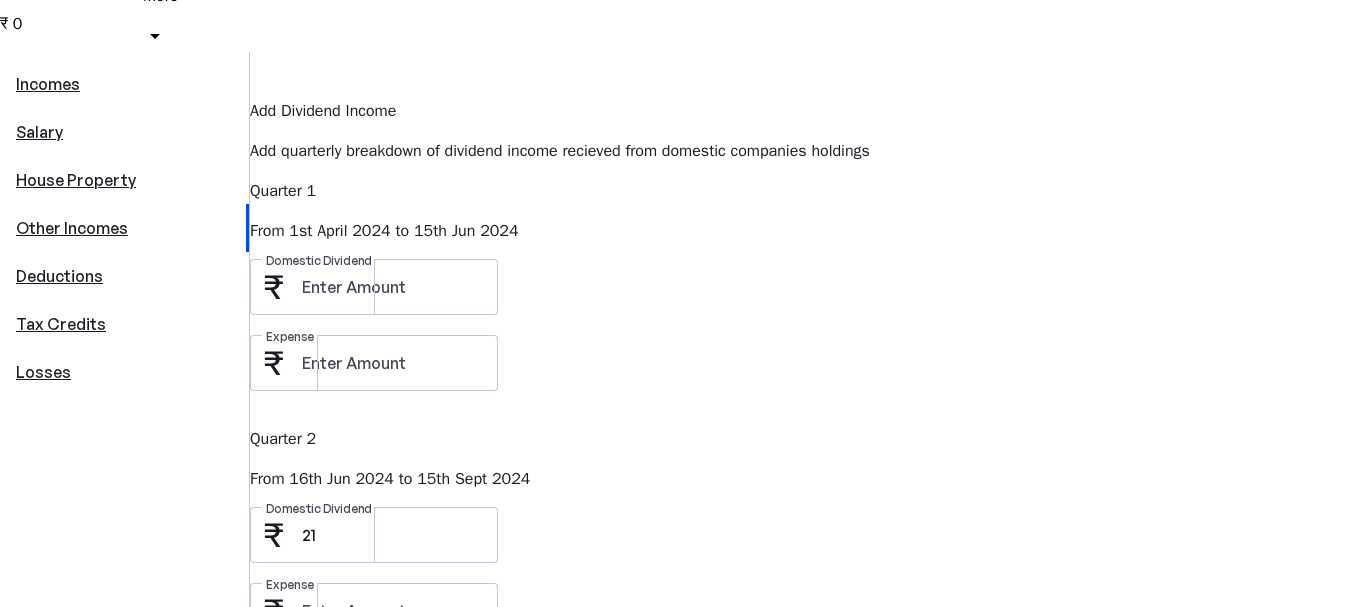 click on "Quarter 3 From [DATE] - [DATE] Domestic Dividend 371 Expense" at bounding box center [808, 791] 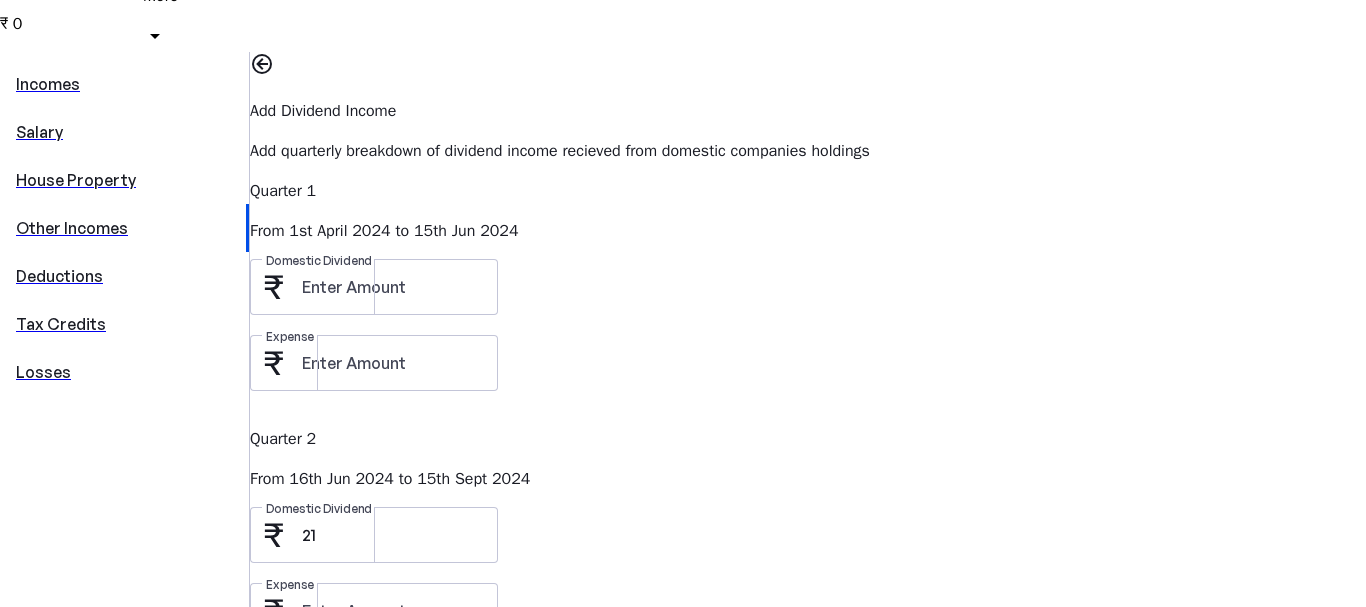 drag, startPoint x: 520, startPoint y: 376, endPoint x: 452, endPoint y: 378, distance: 68.0294 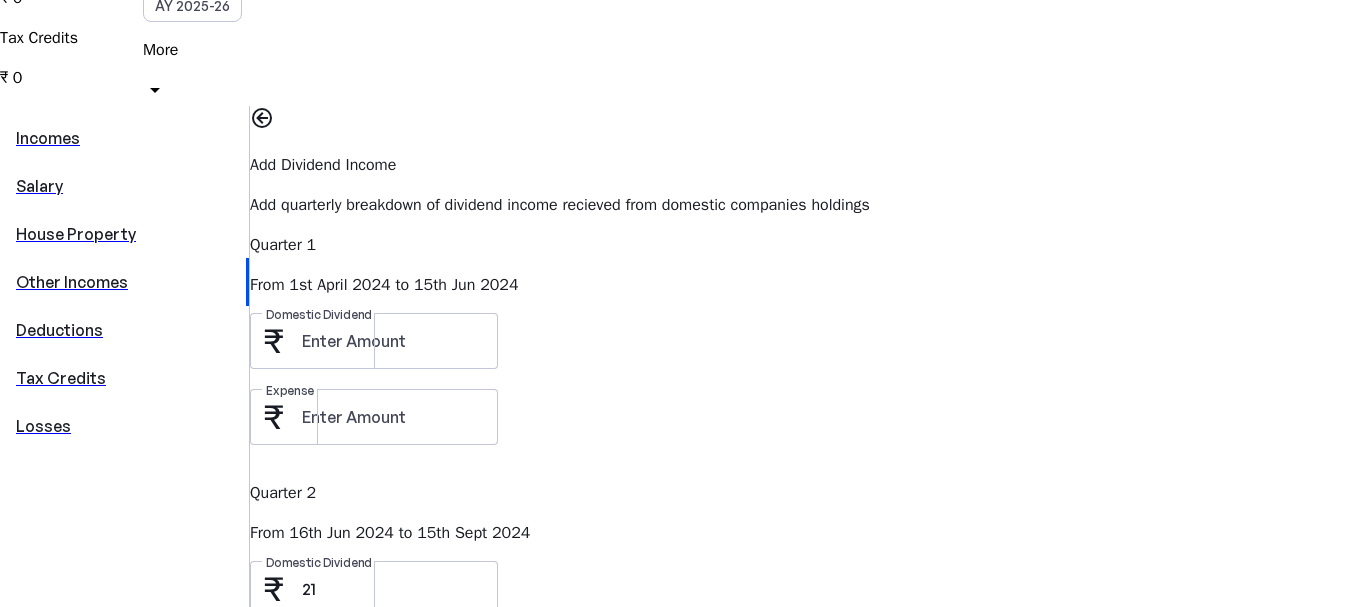 scroll, scrollTop: 400, scrollLeft: 0, axis: vertical 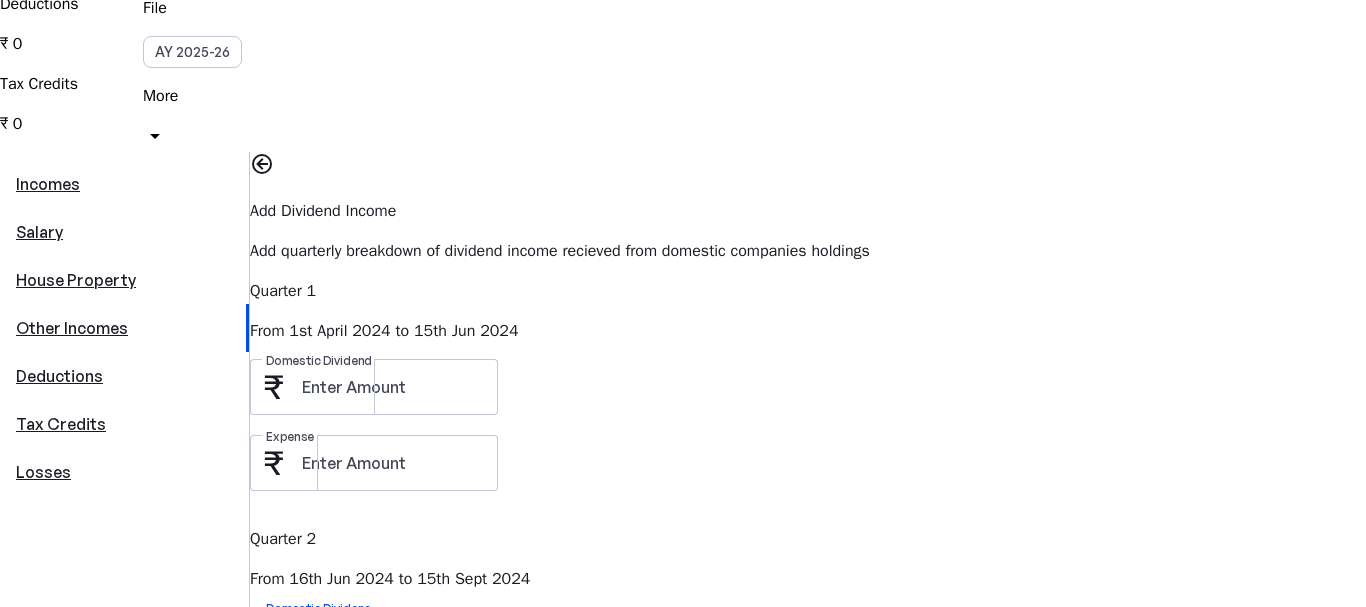 drag, startPoint x: 508, startPoint y: 317, endPoint x: 434, endPoint y: 326, distance: 74.54529 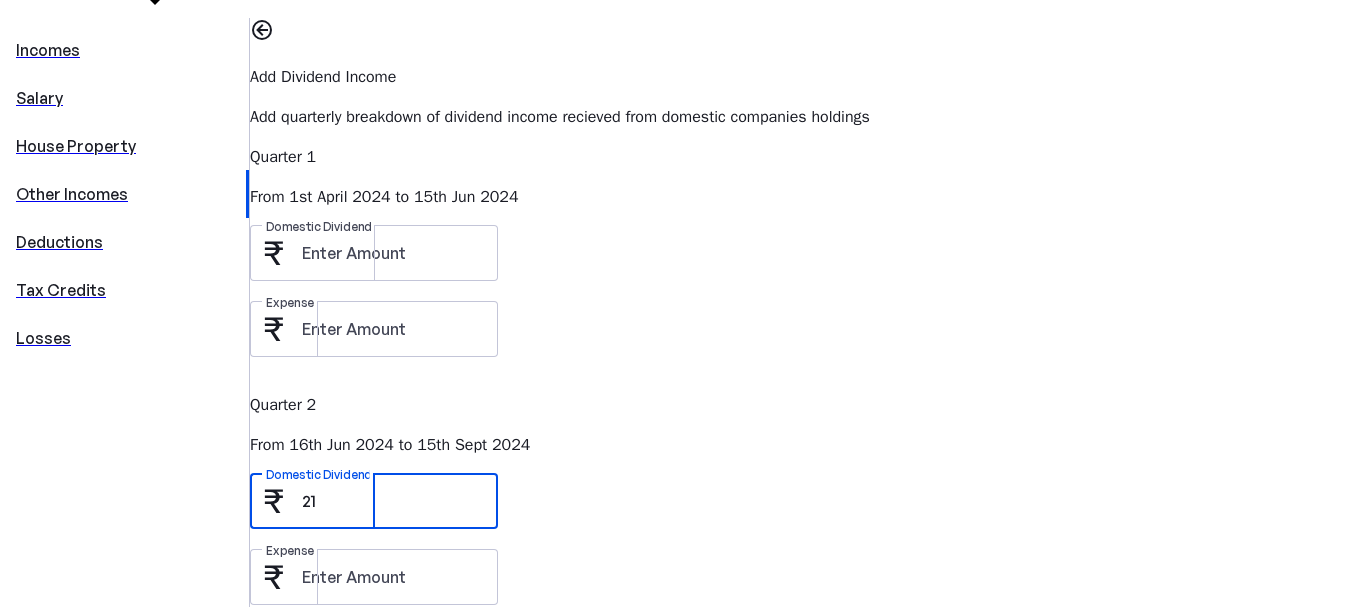 scroll, scrollTop: 500, scrollLeft: 0, axis: vertical 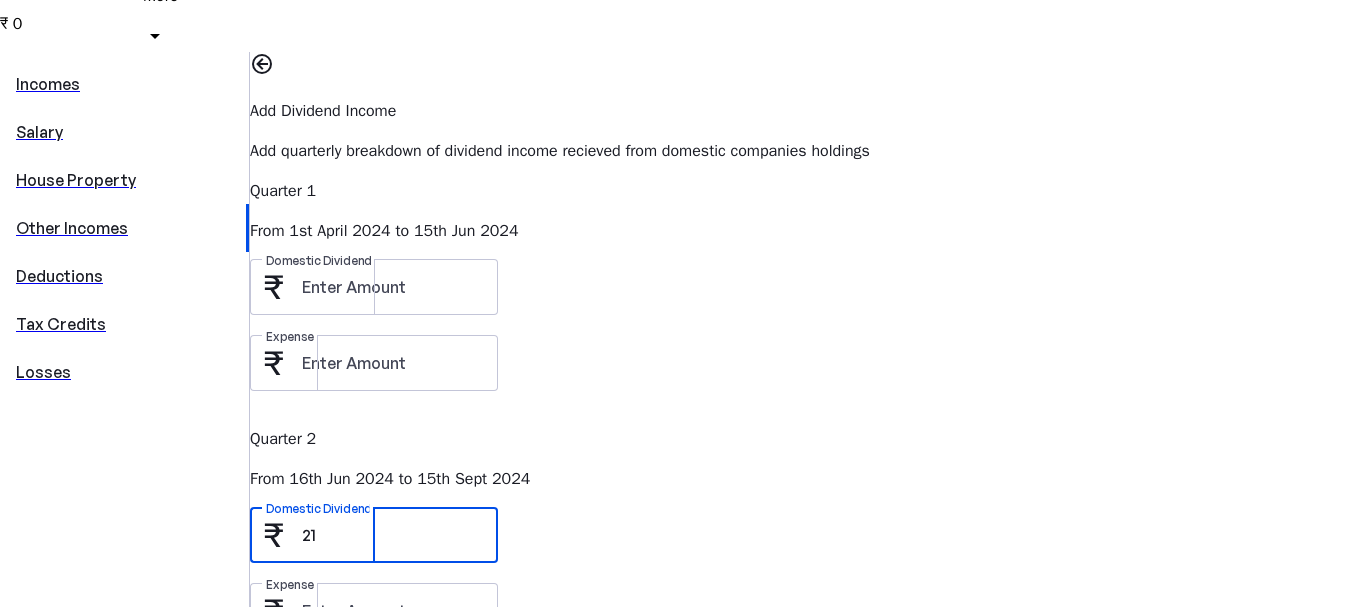 click on "21" at bounding box center [392, 535] 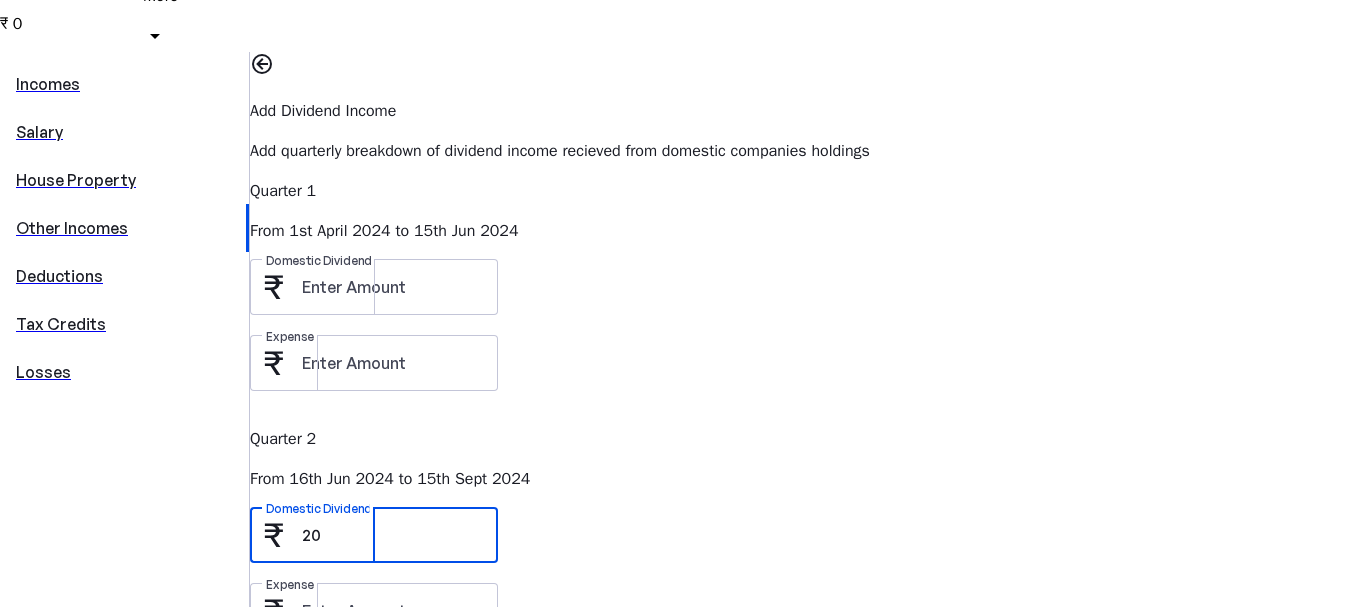 type on "20" 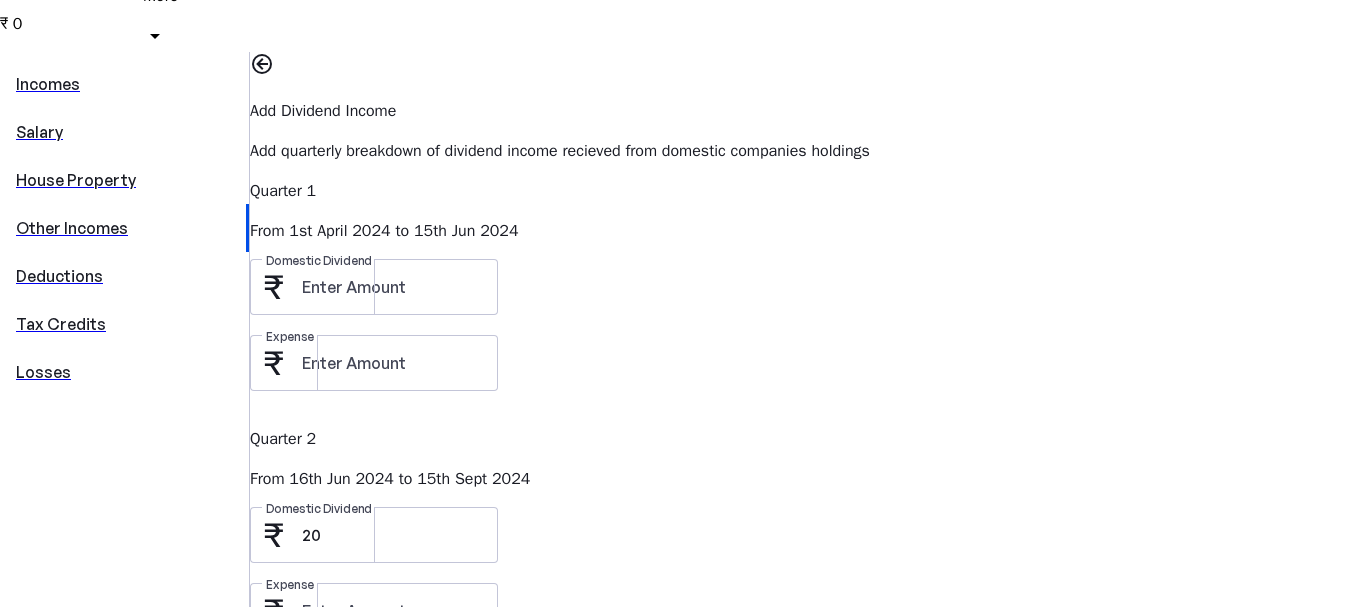 click on "Incomes   Salary   House Property   Other Incomes   Deductions   Tax Credits   Losses" at bounding box center [124, 623] 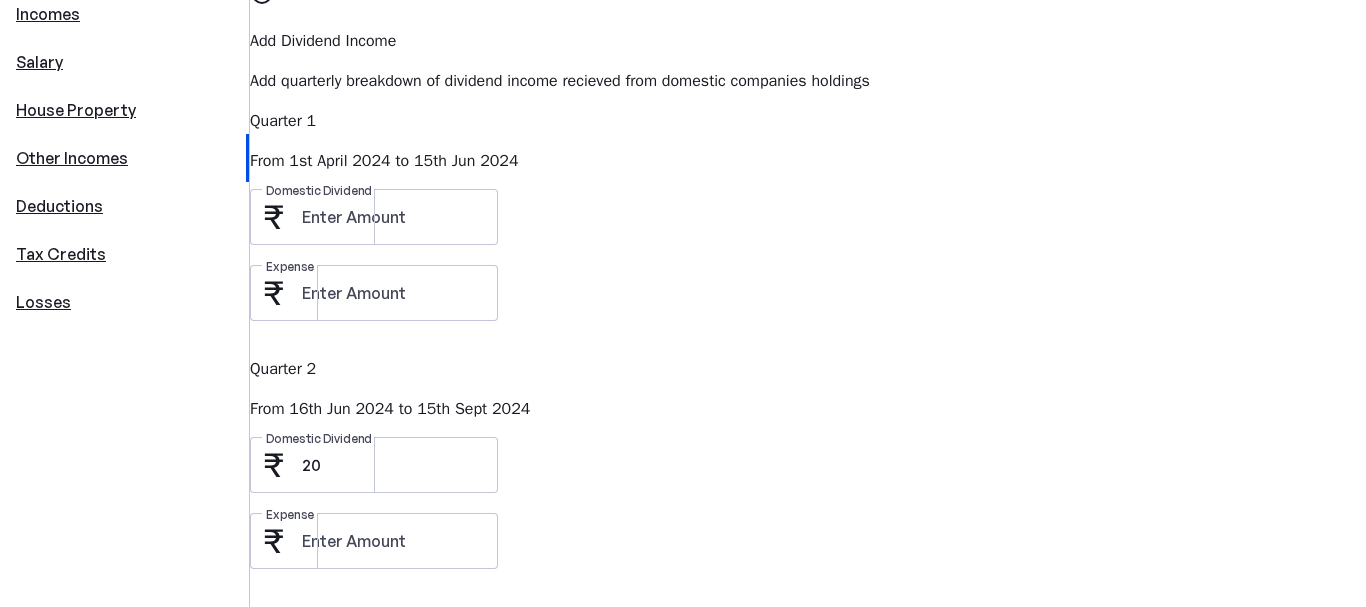 scroll, scrollTop: 600, scrollLeft: 0, axis: vertical 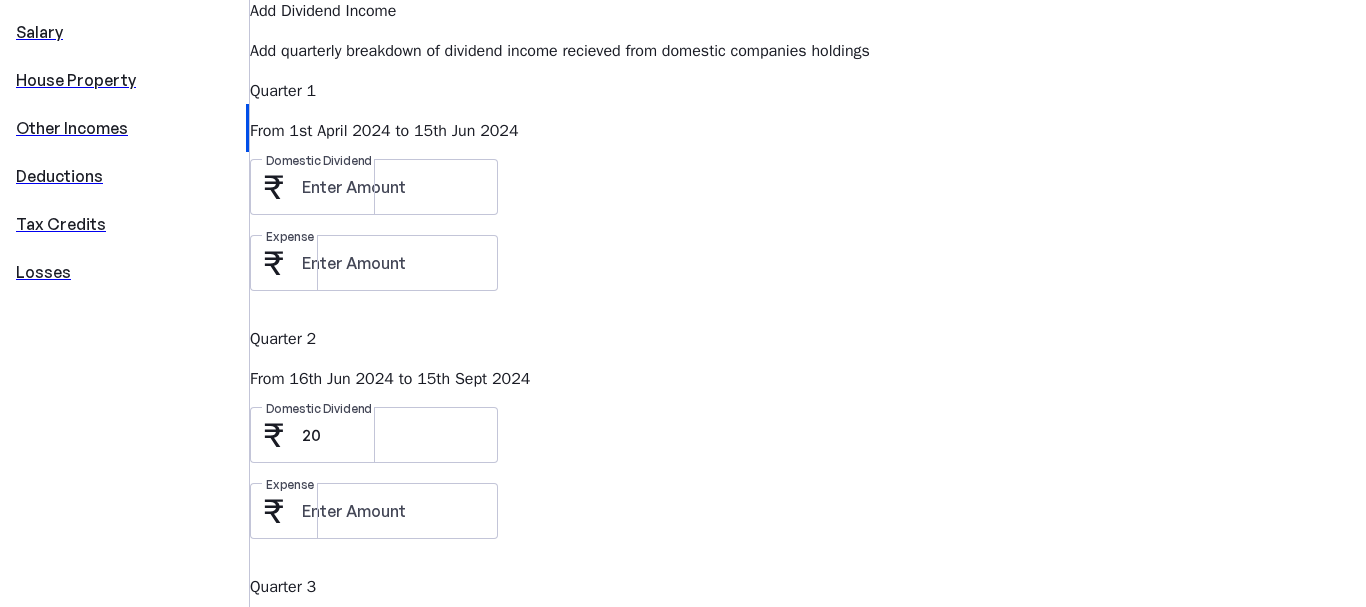 click on "Domestic Dividend" at bounding box center (392, 931) 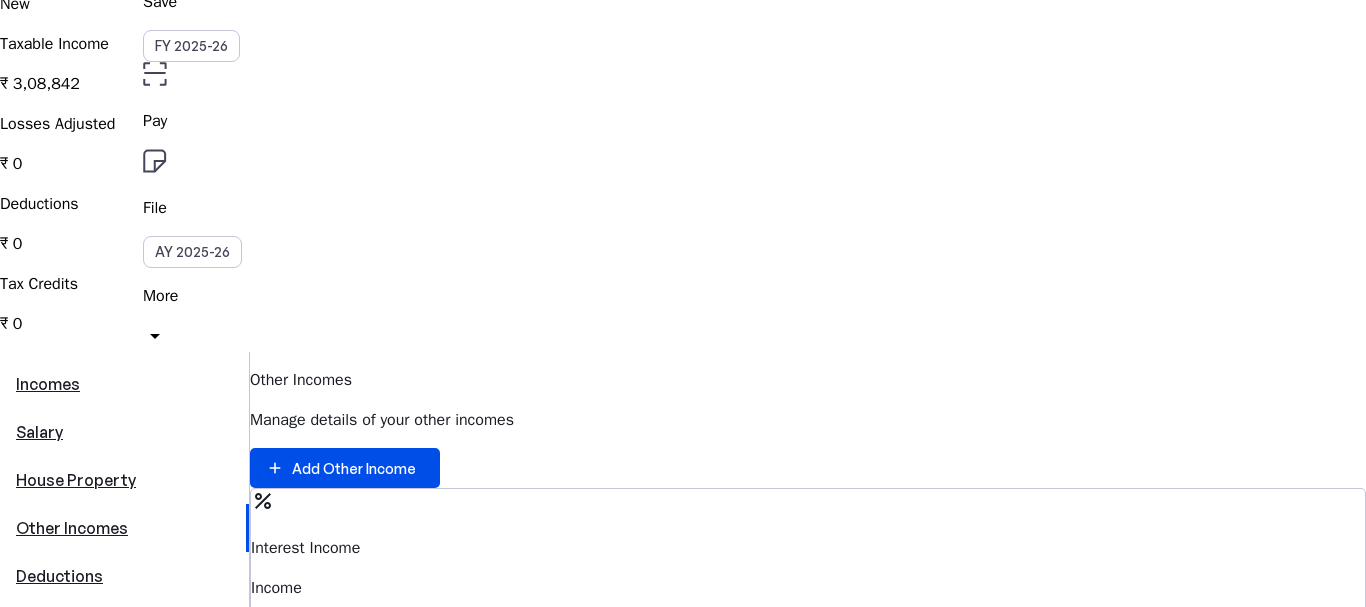 scroll, scrollTop: 300, scrollLeft: 0, axis: vertical 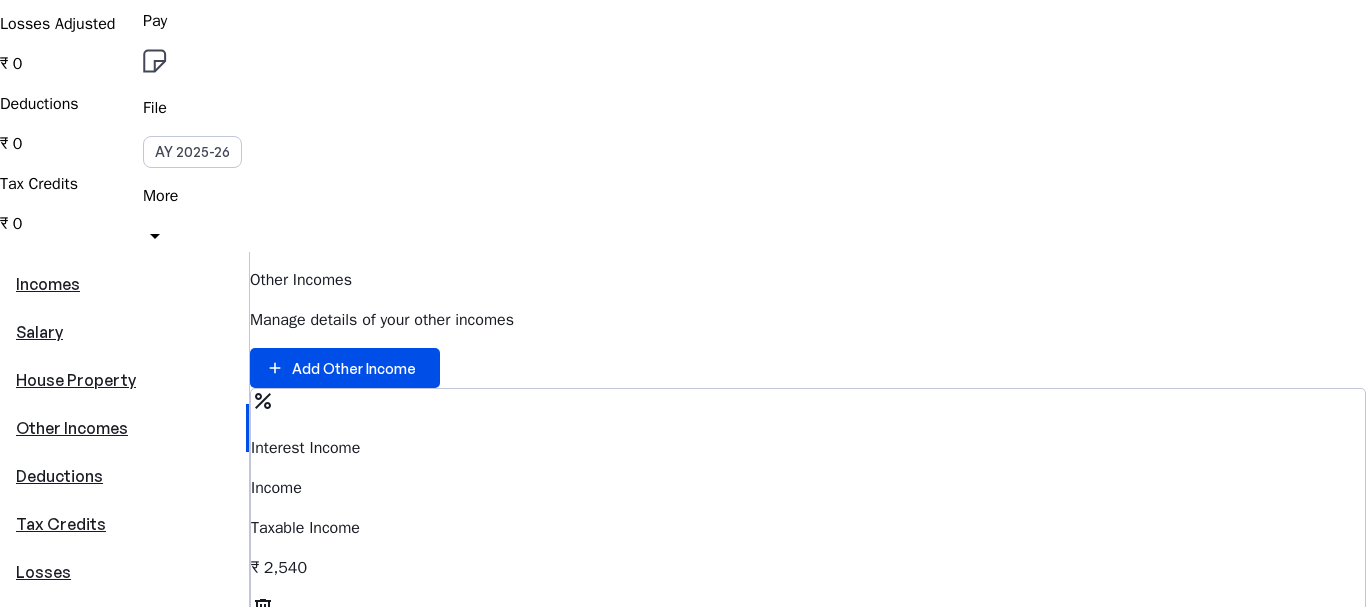 click on "Deductions" at bounding box center (124, 476) 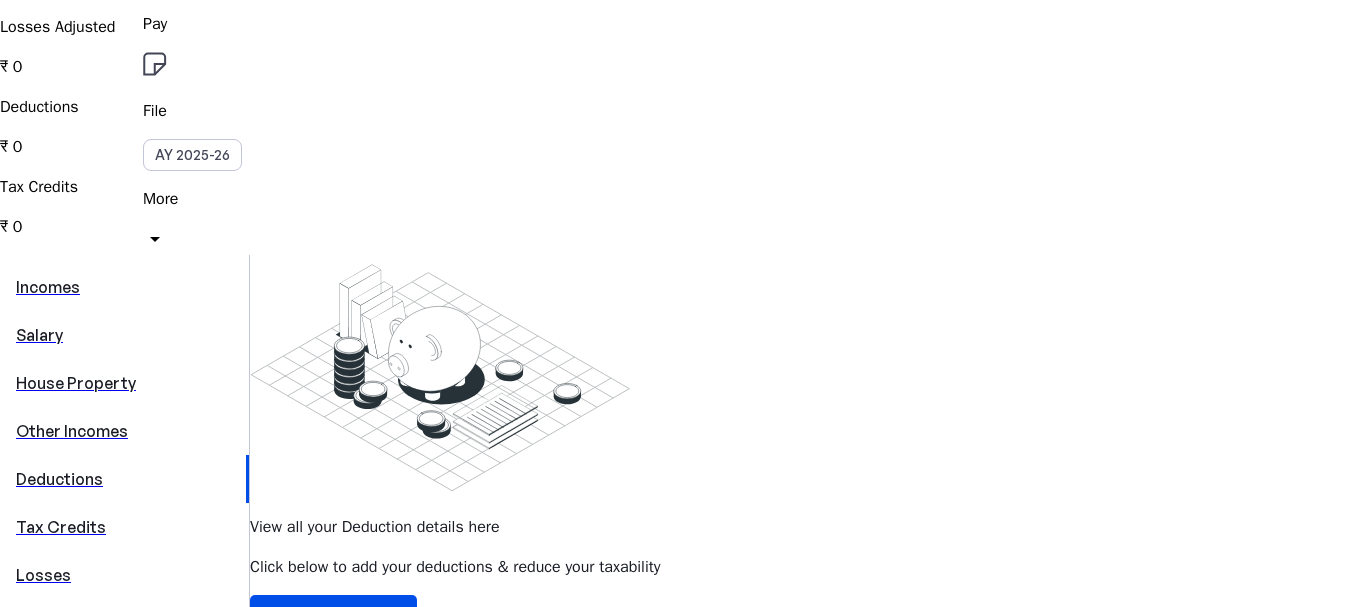 scroll, scrollTop: 300, scrollLeft: 0, axis: vertical 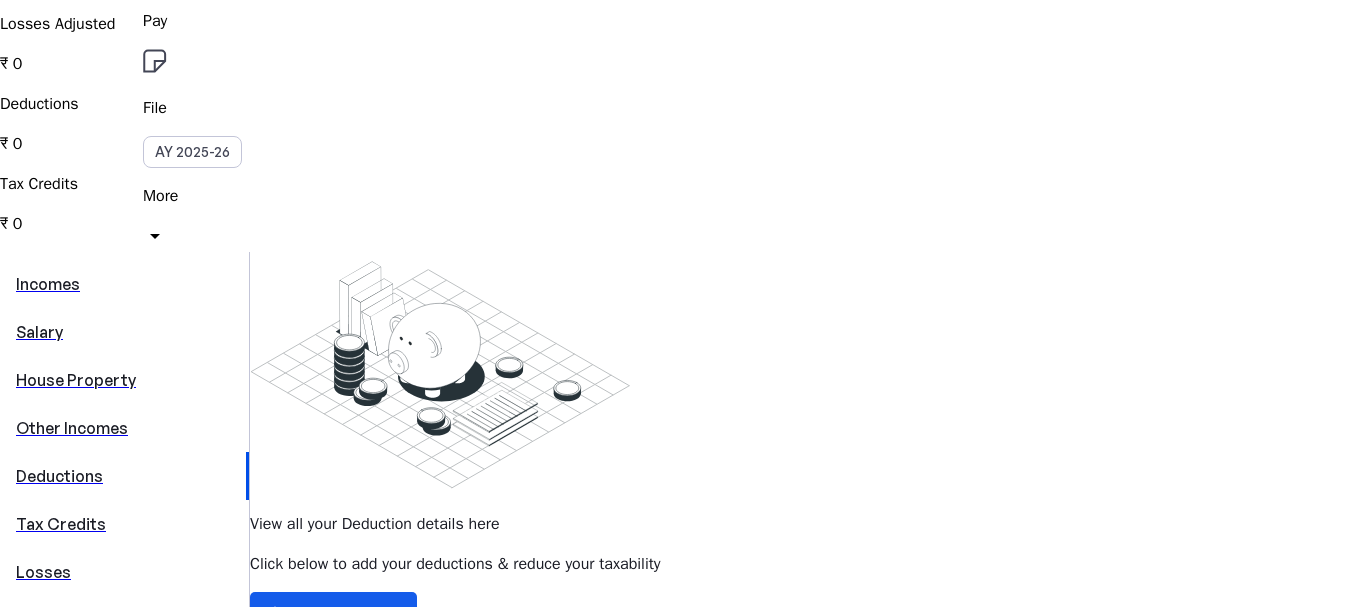 click on "Add Deduction" at bounding box center [342, 612] 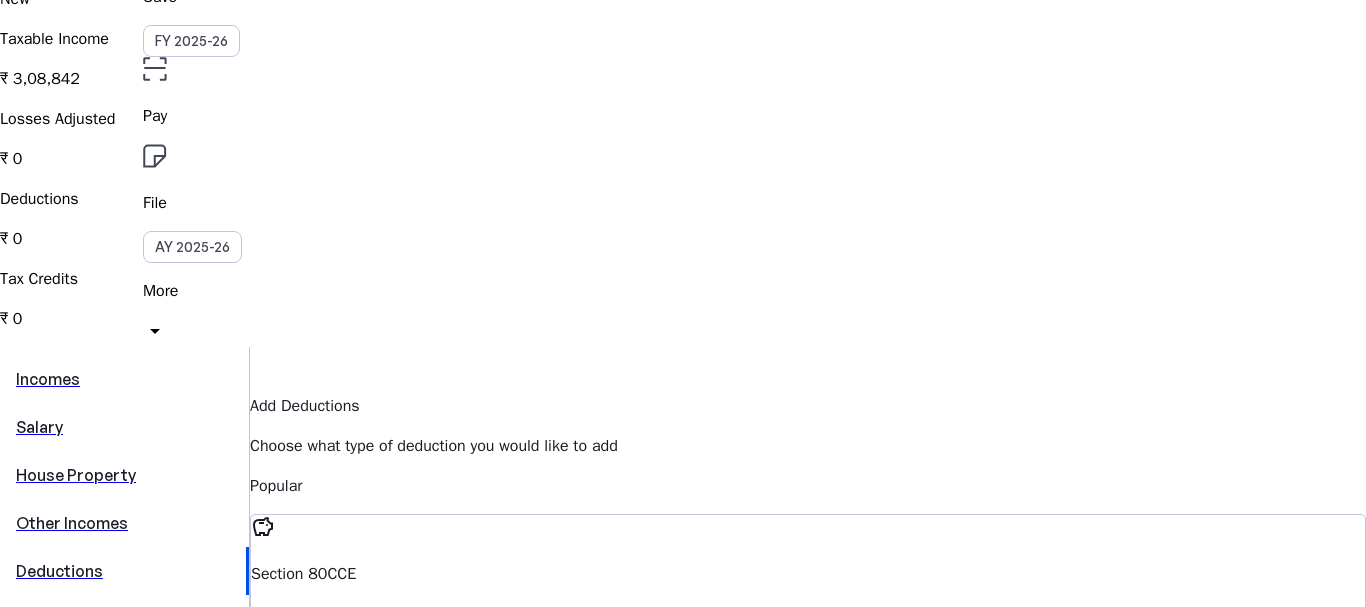 scroll, scrollTop: 300, scrollLeft: 0, axis: vertical 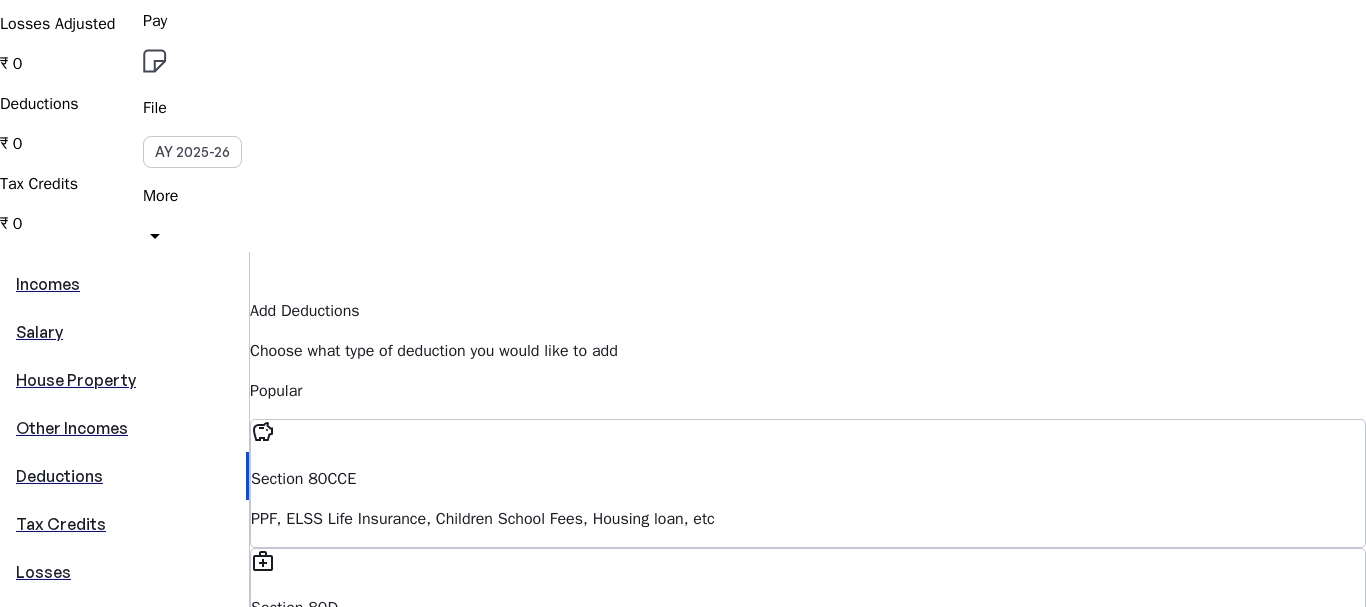 click on "PPF, ELSS Life Insurance, Children School Fees, Housing loan, etc" at bounding box center [808, 519] 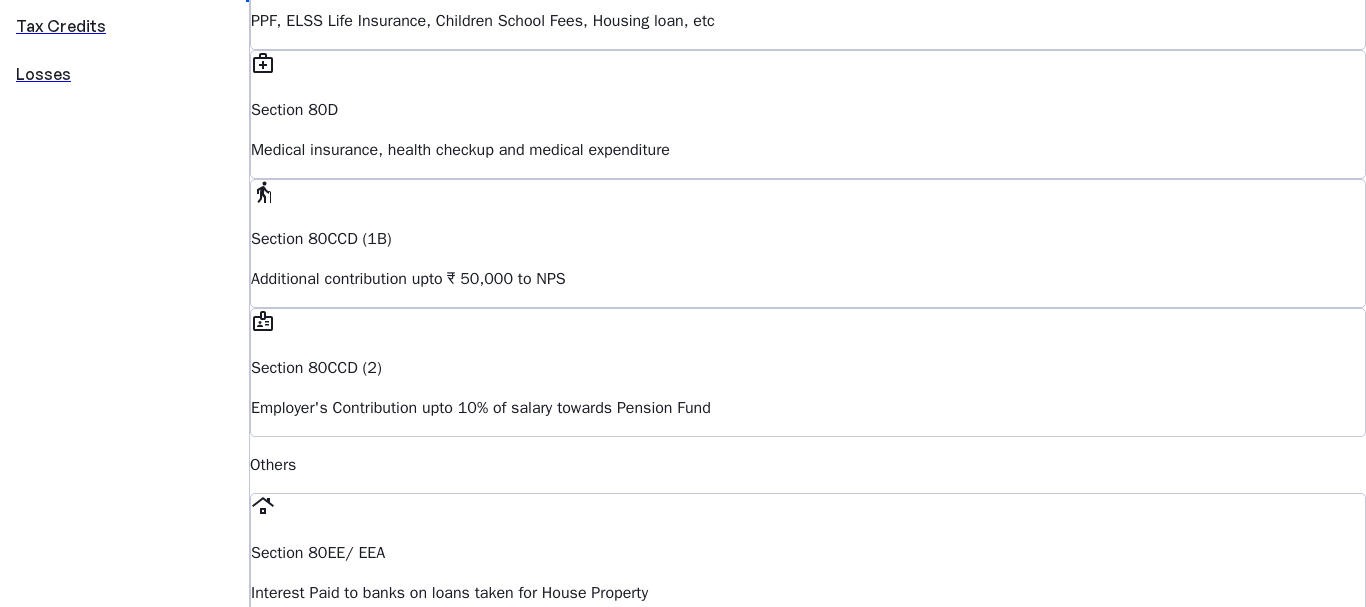 scroll, scrollTop: 800, scrollLeft: 0, axis: vertical 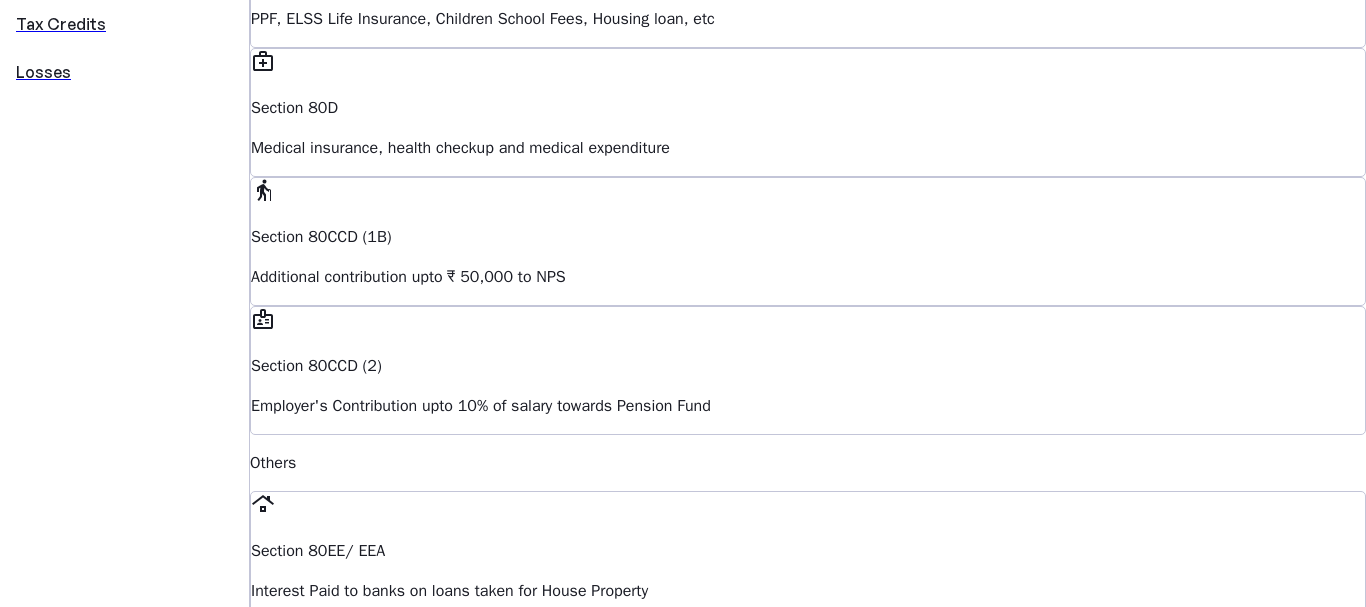click on "Proceed" at bounding box center (303, 1414) 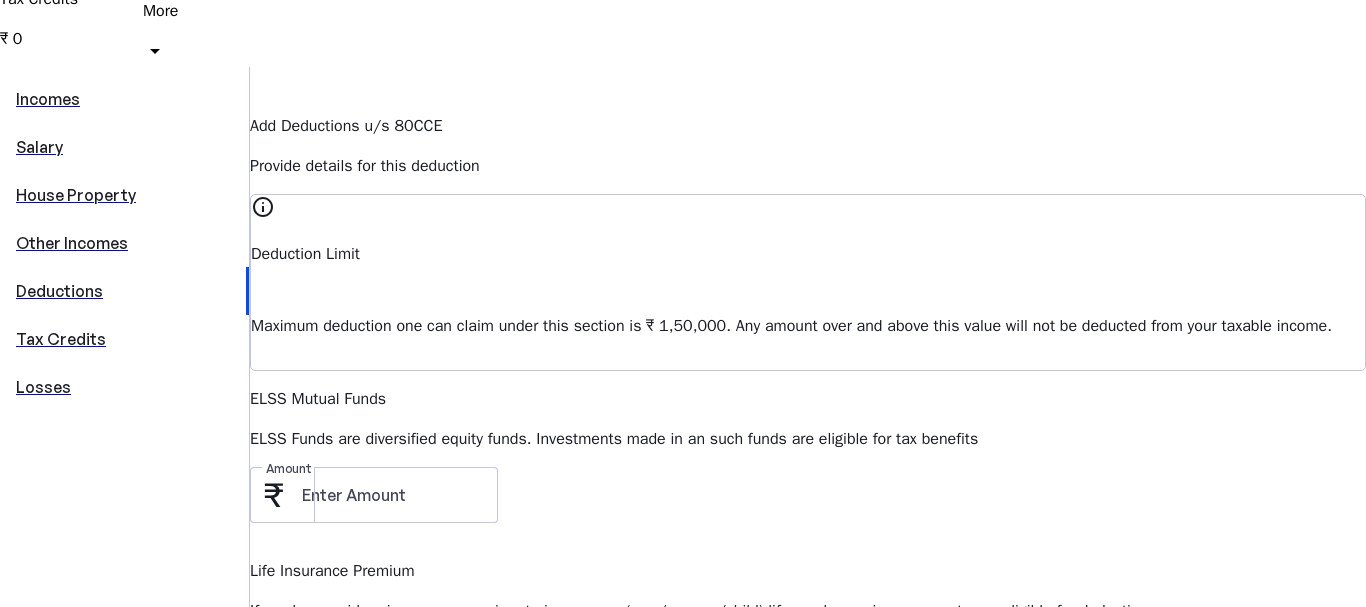 scroll, scrollTop: 500, scrollLeft: 0, axis: vertical 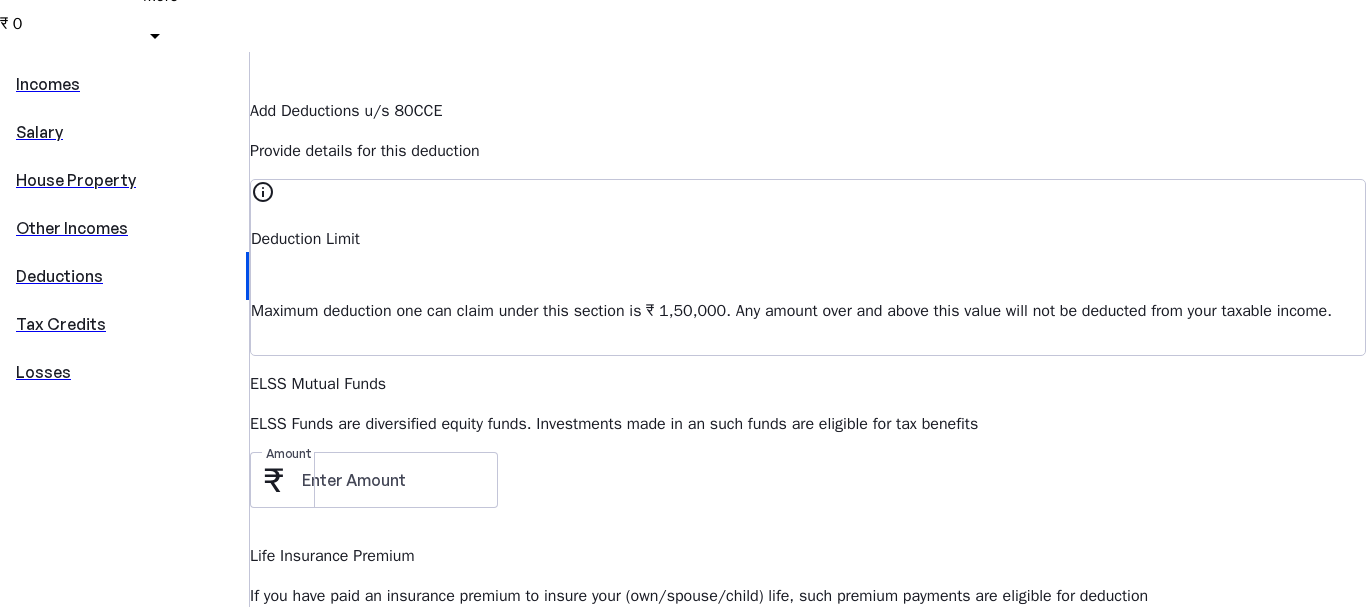 drag, startPoint x: 559, startPoint y: 343, endPoint x: 573, endPoint y: 354, distance: 17.804493 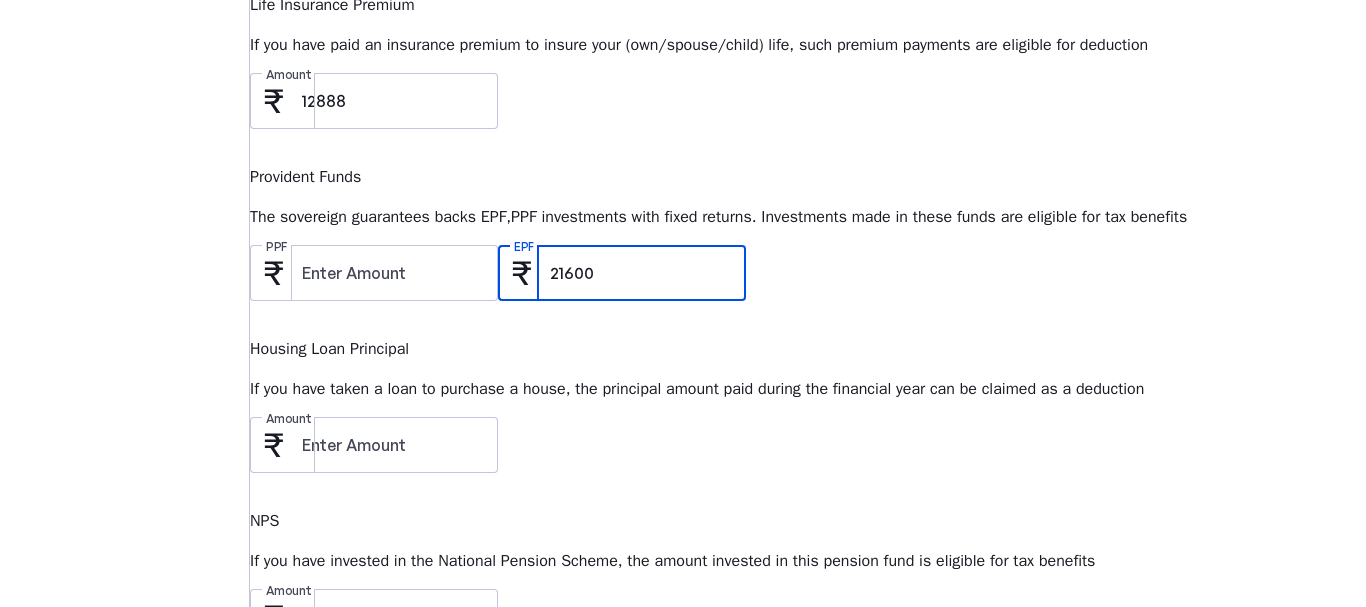 scroll, scrollTop: 1100, scrollLeft: 0, axis: vertical 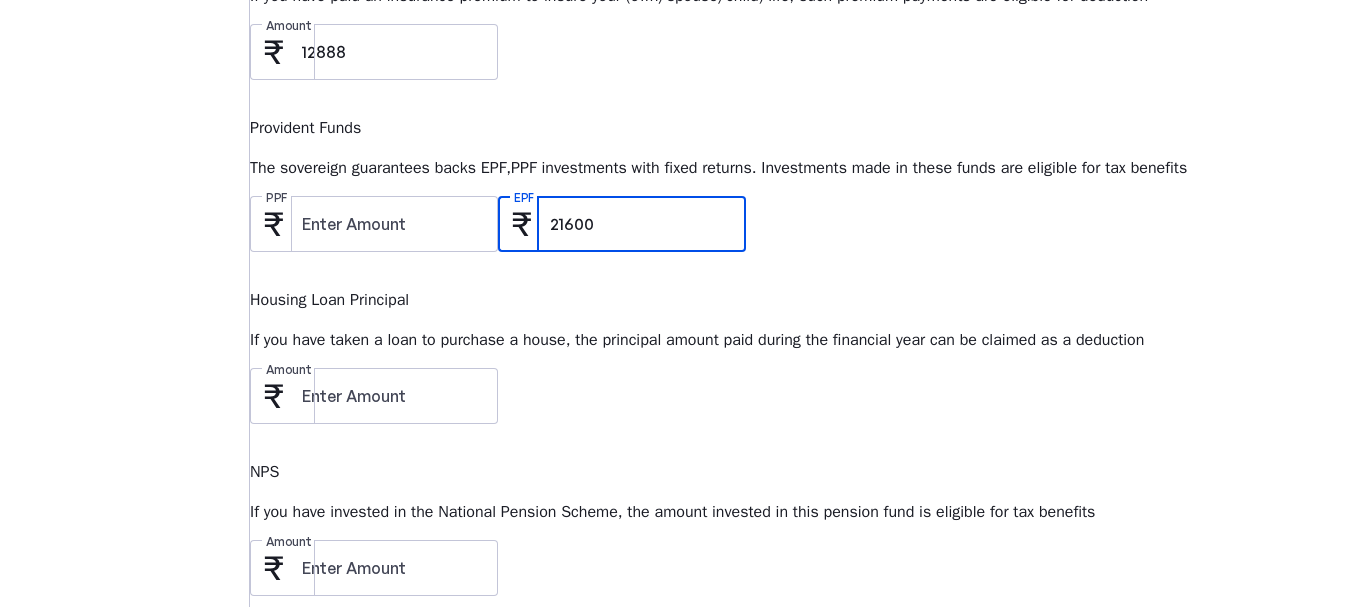 type on "21600" 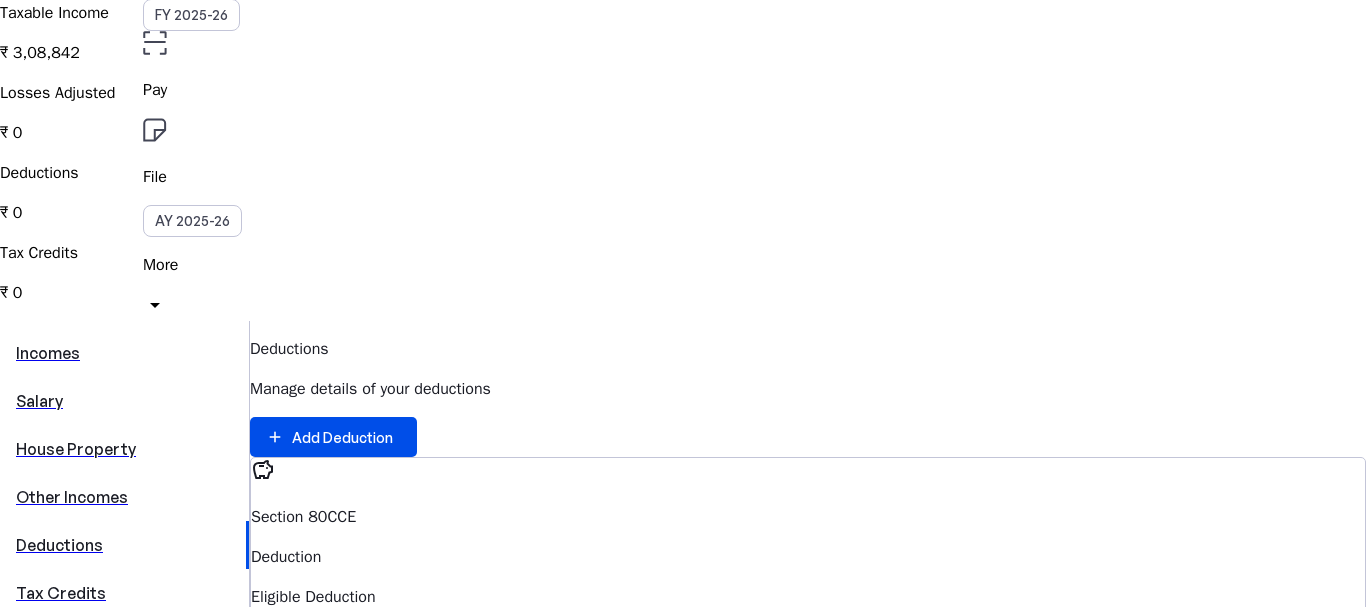 scroll, scrollTop: 200, scrollLeft: 0, axis: vertical 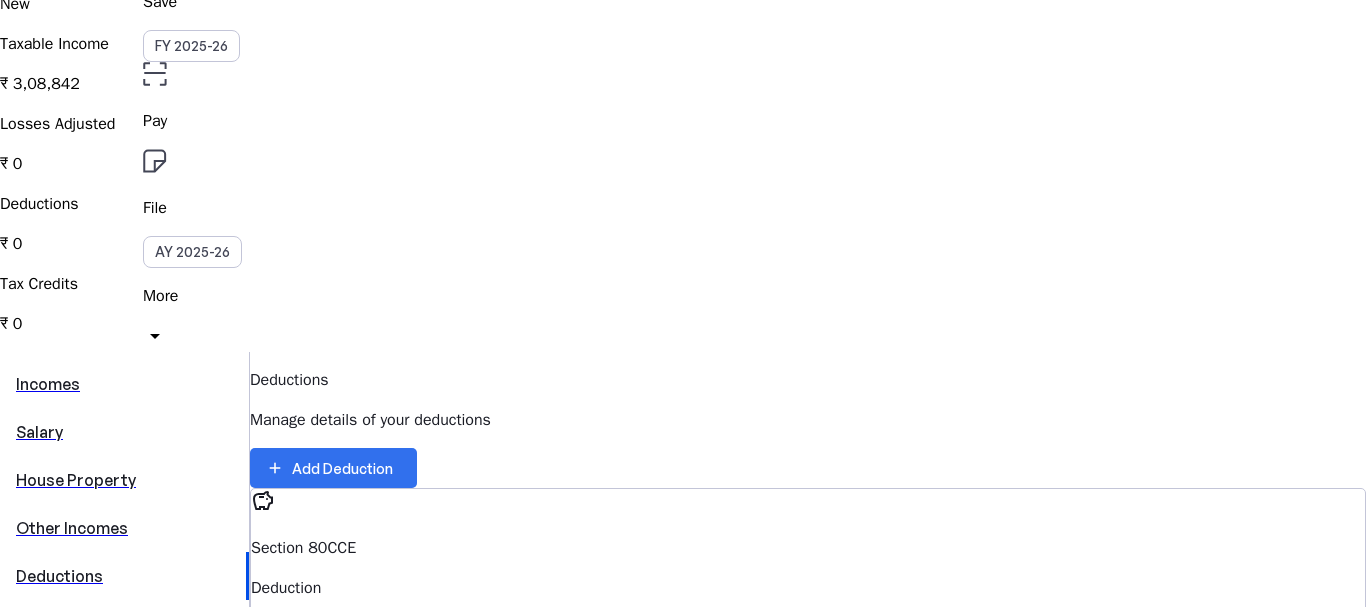 click on "Add Deduction" at bounding box center (342, 468) 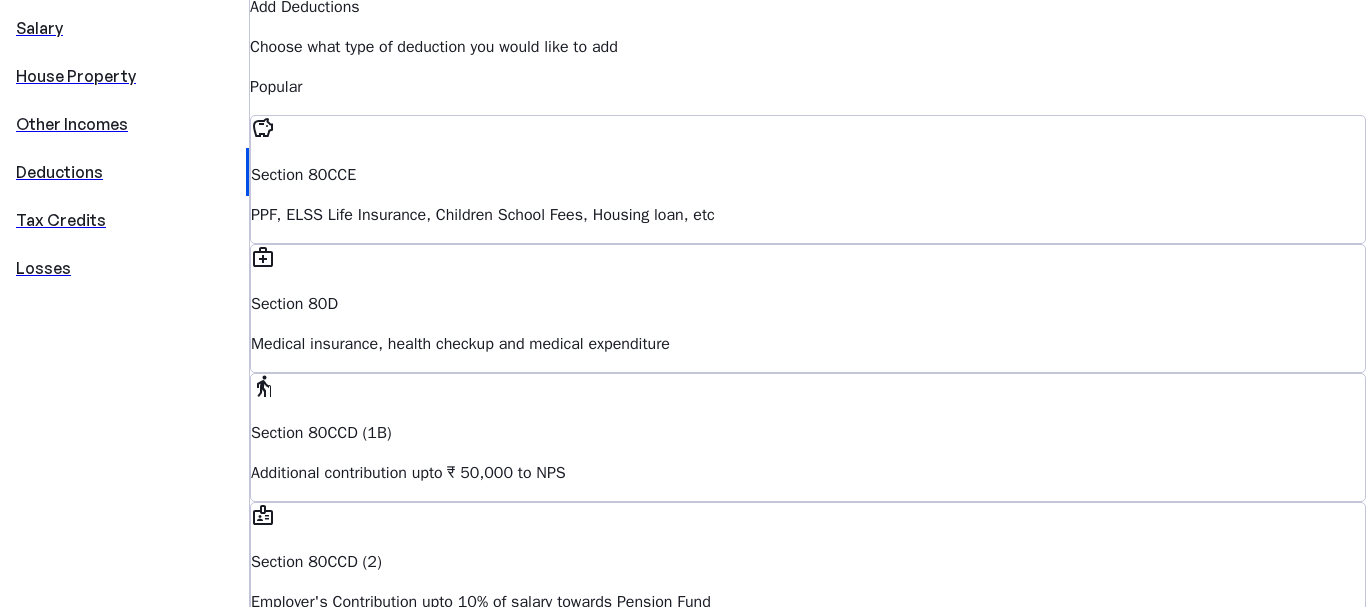 scroll, scrollTop: 600, scrollLeft: 0, axis: vertical 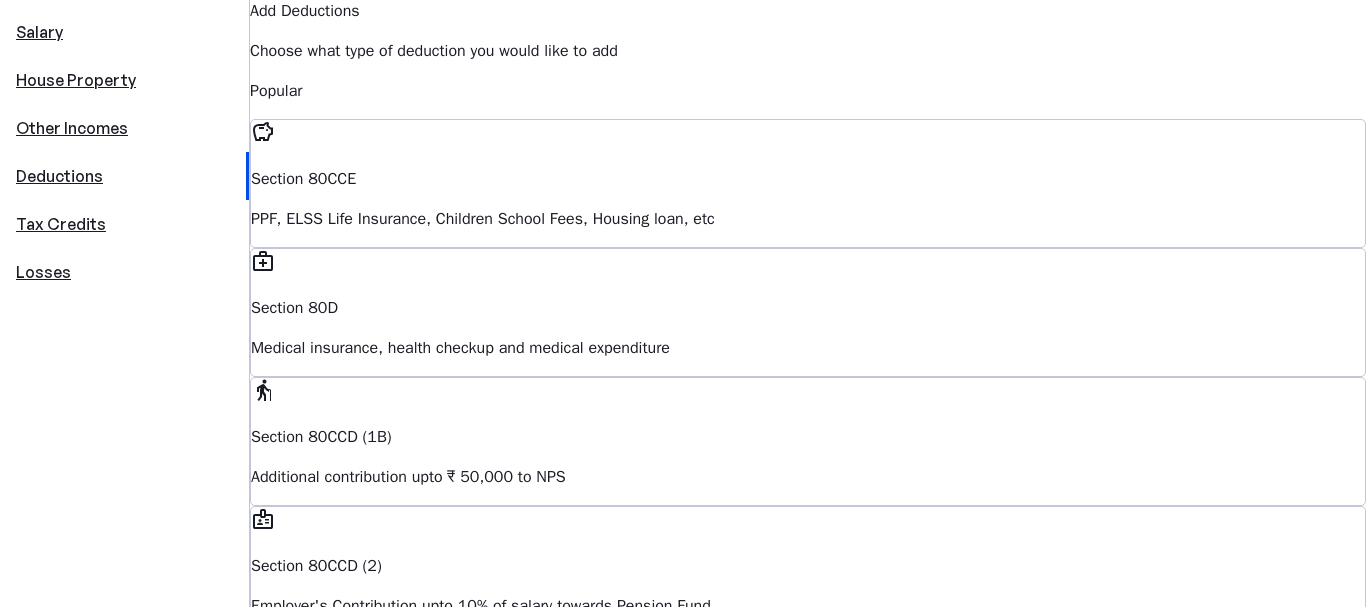 click on "Section 80EE/ EEA" at bounding box center (808, 179) 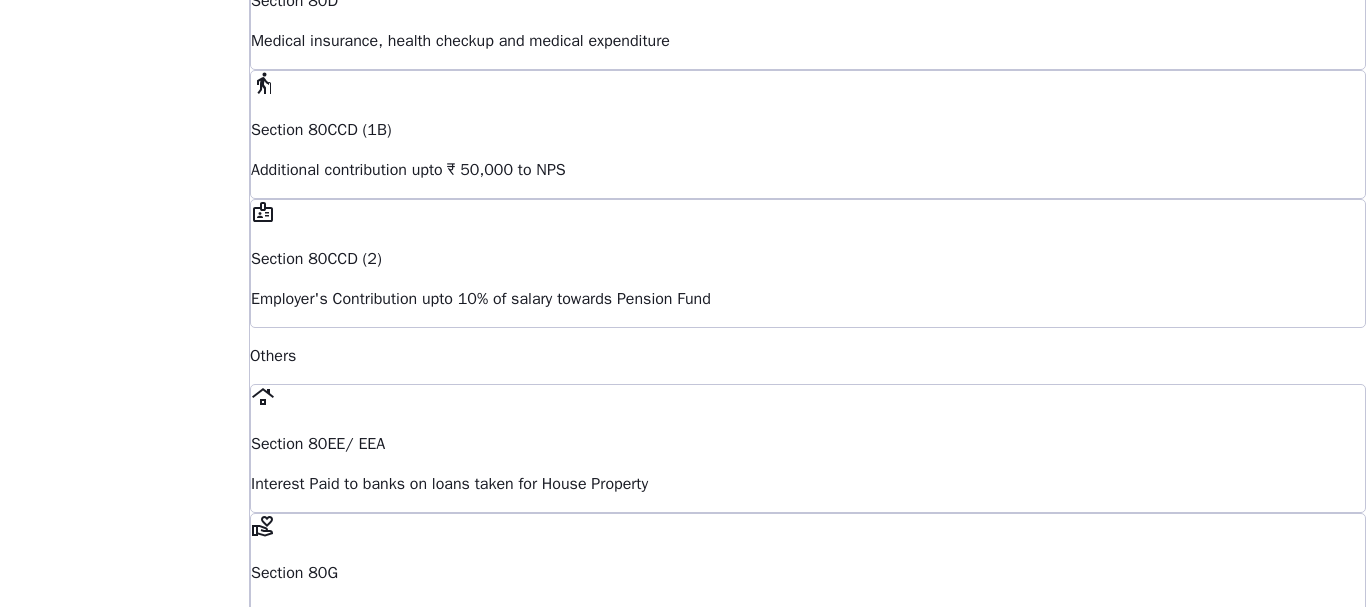scroll, scrollTop: 934, scrollLeft: 0, axis: vertical 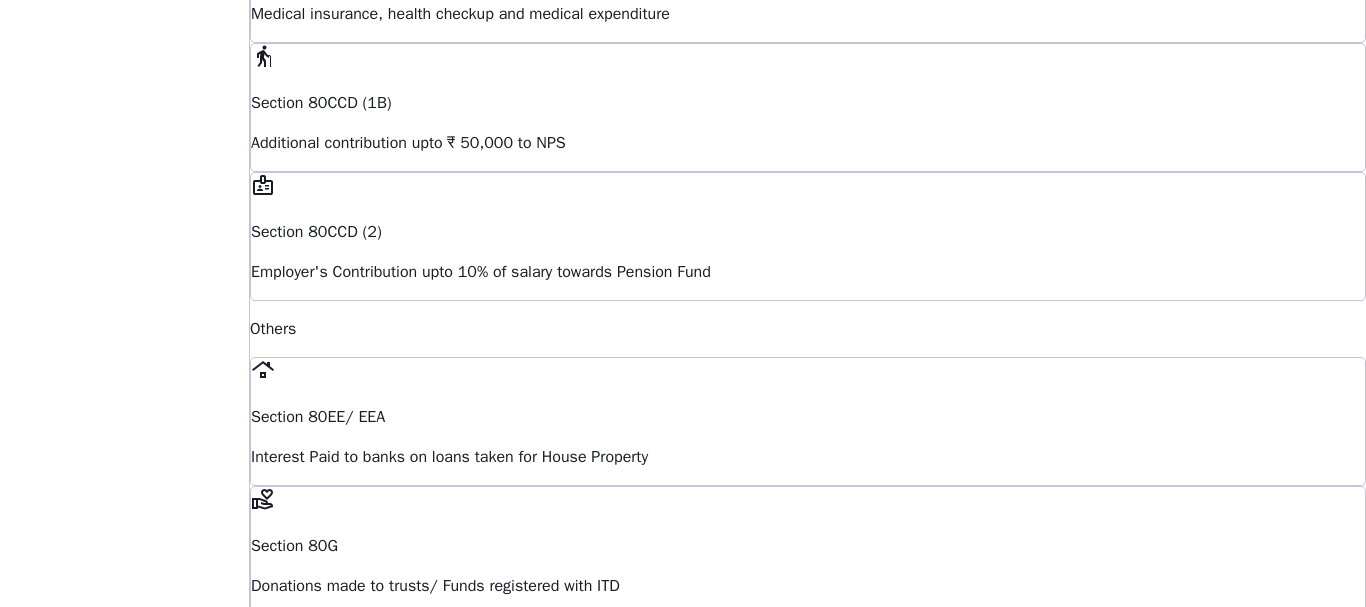 click at bounding box center (303, 1280) 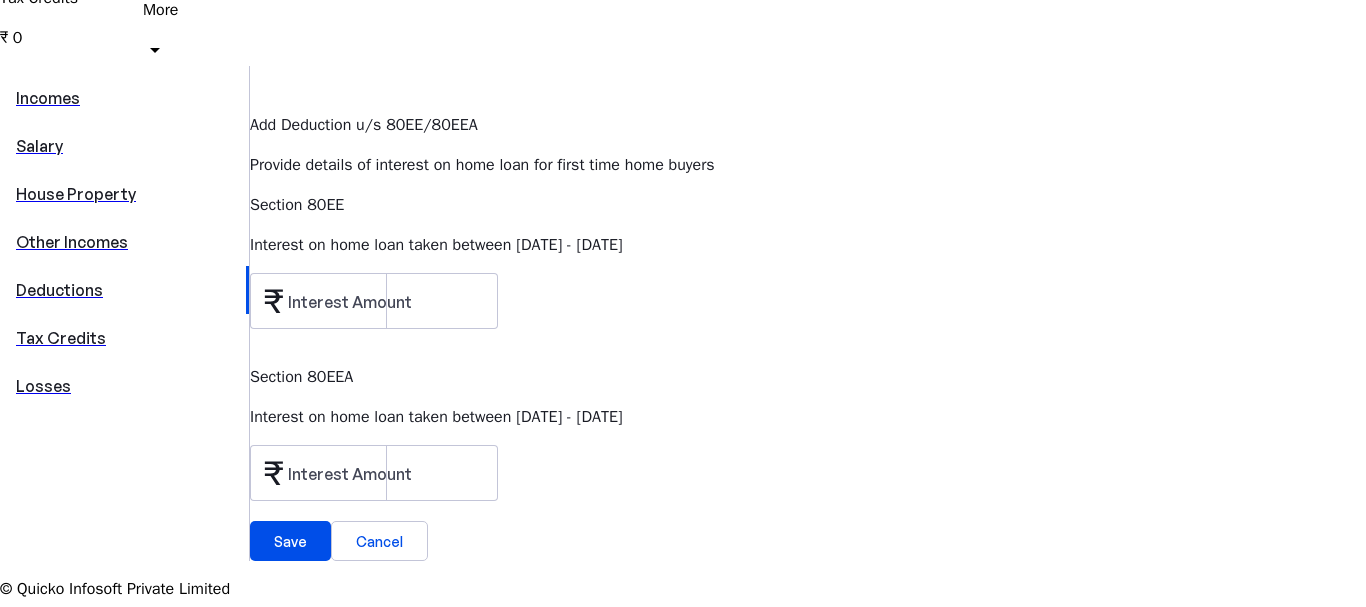scroll, scrollTop: 500, scrollLeft: 0, axis: vertical 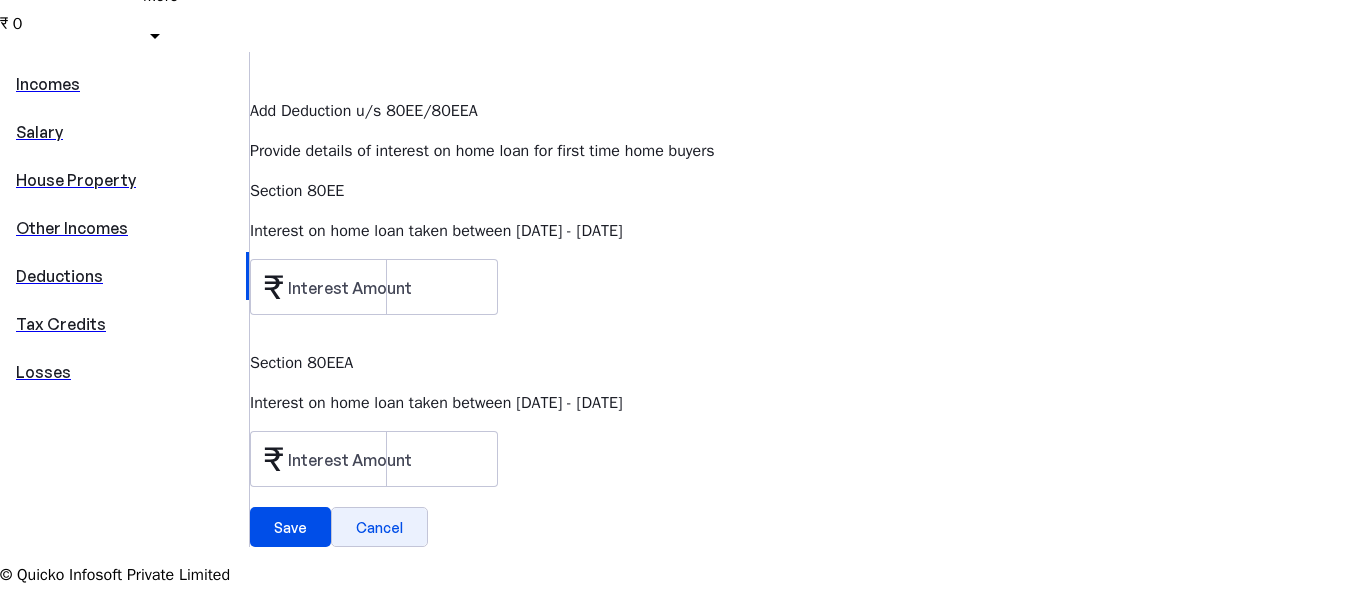 click at bounding box center (379, 527) 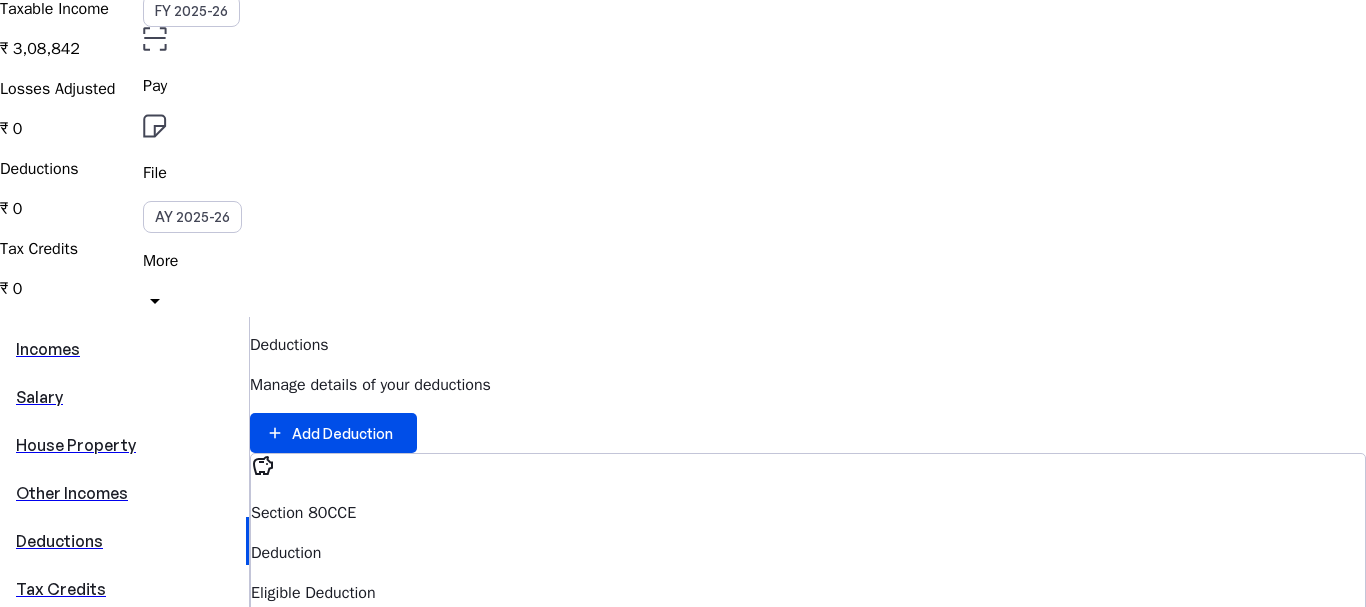 scroll, scrollTop: 200, scrollLeft: 0, axis: vertical 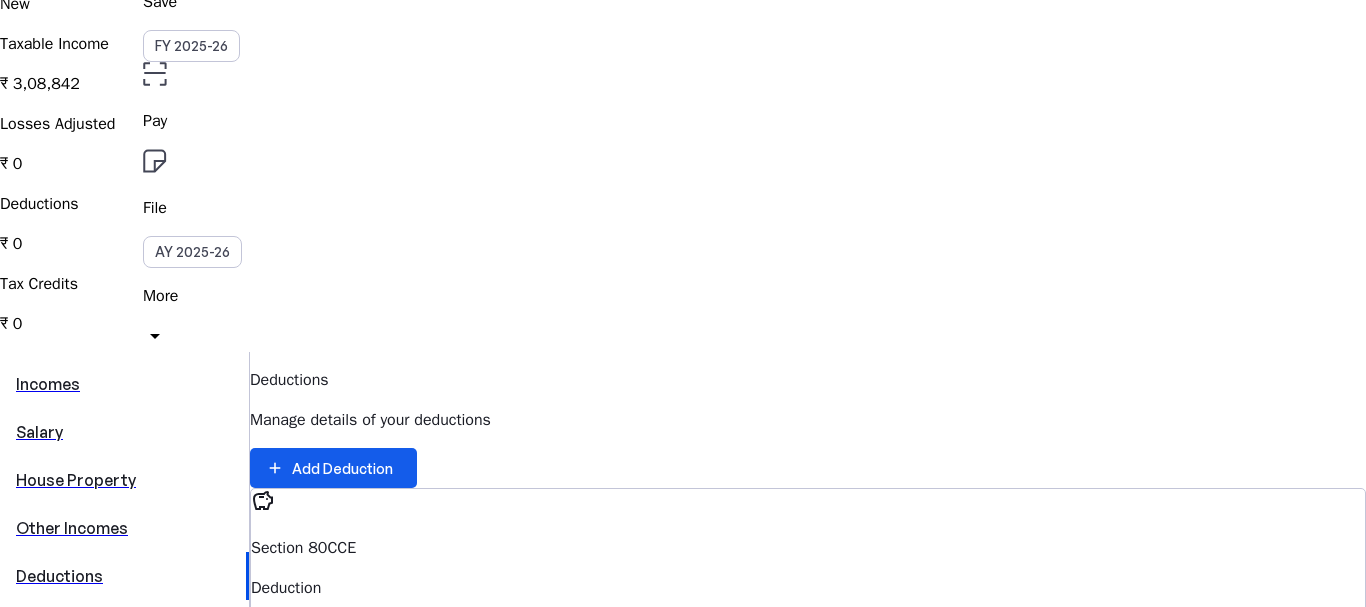 click at bounding box center (333, 468) 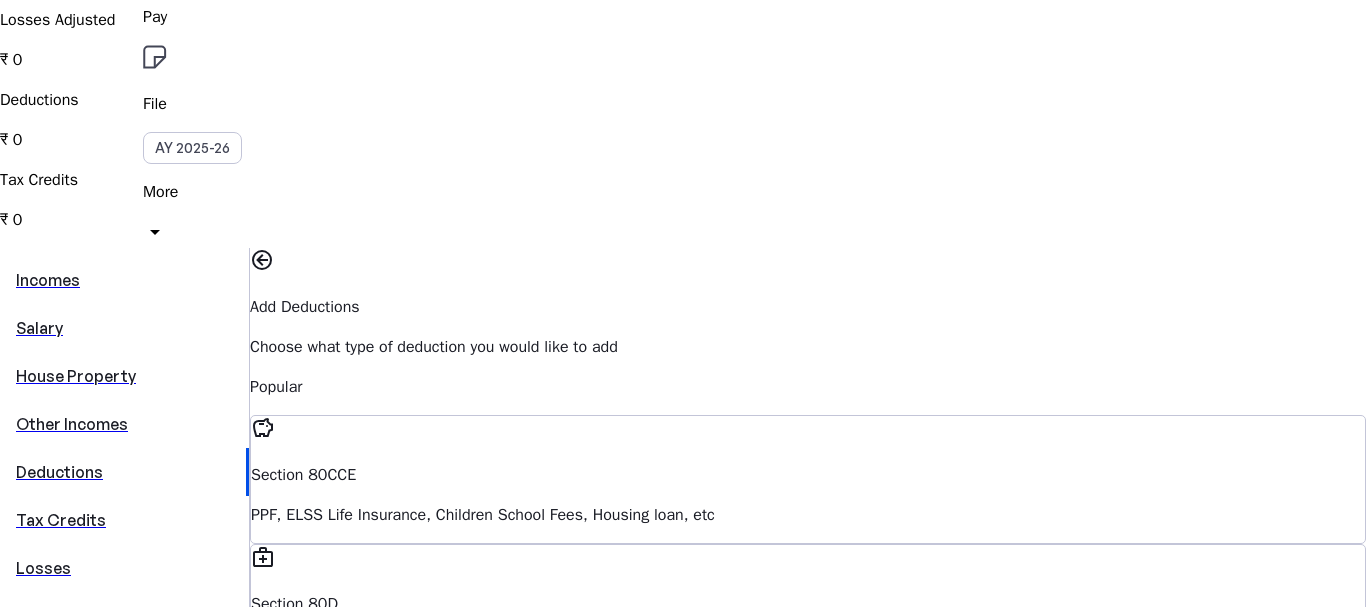scroll, scrollTop: 300, scrollLeft: 0, axis: vertical 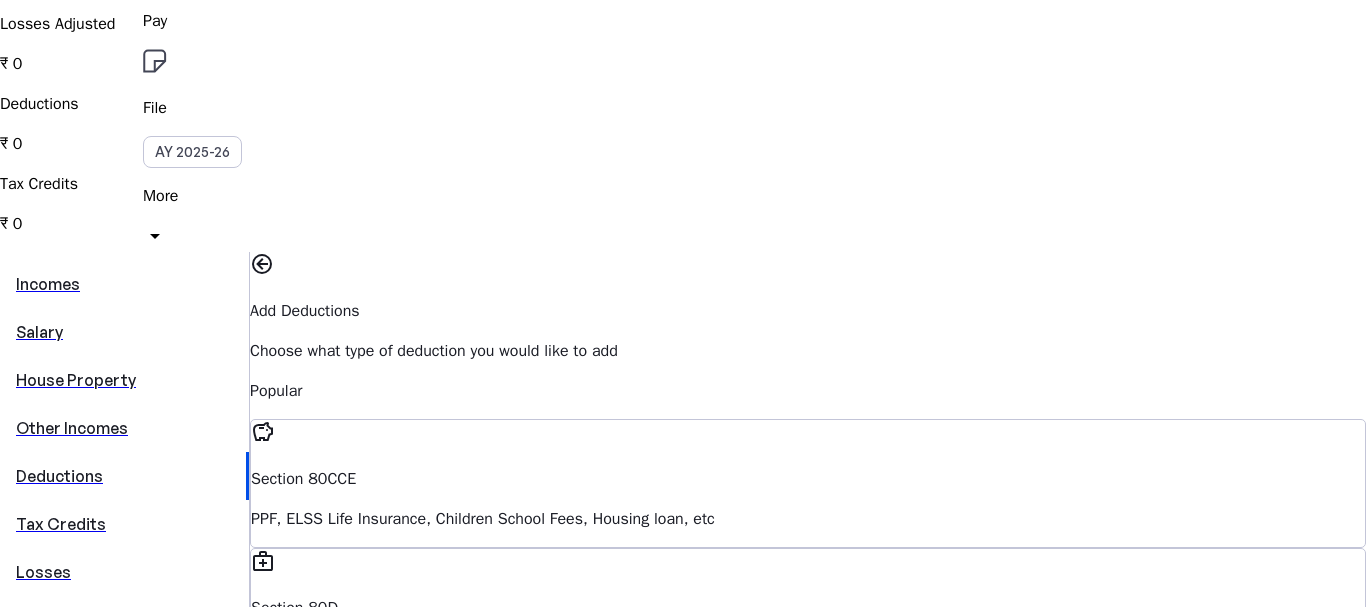 click on "Tax Credits" at bounding box center (124, 524) 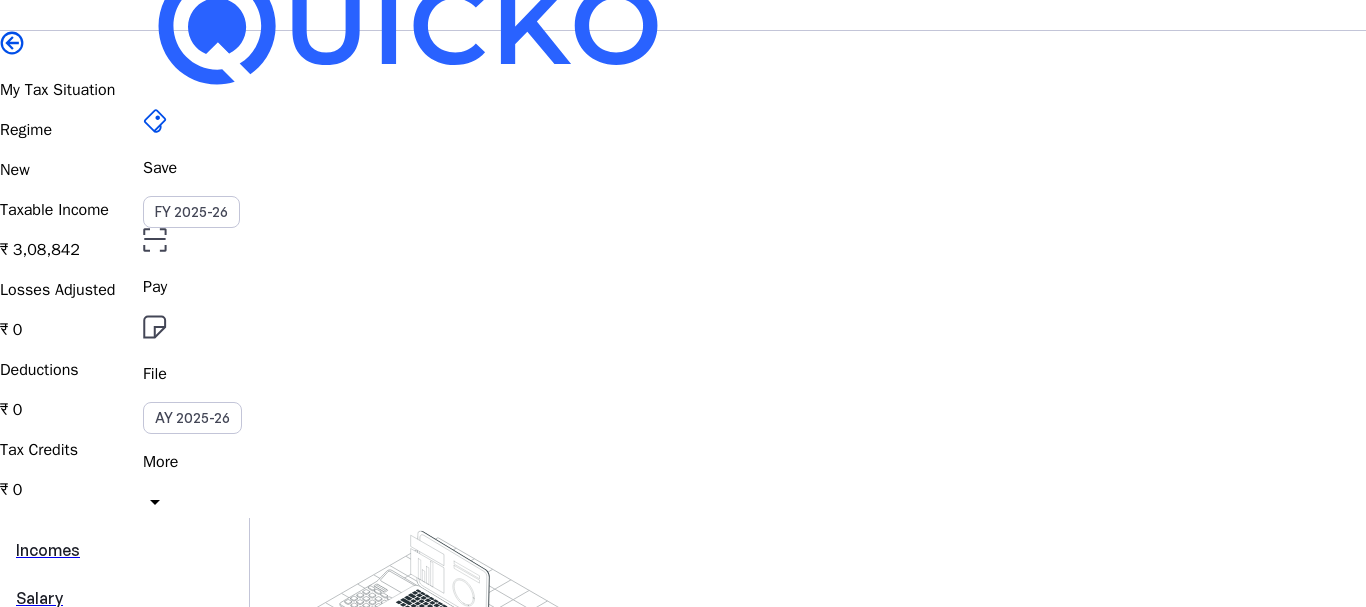 scroll, scrollTop: 0, scrollLeft: 0, axis: both 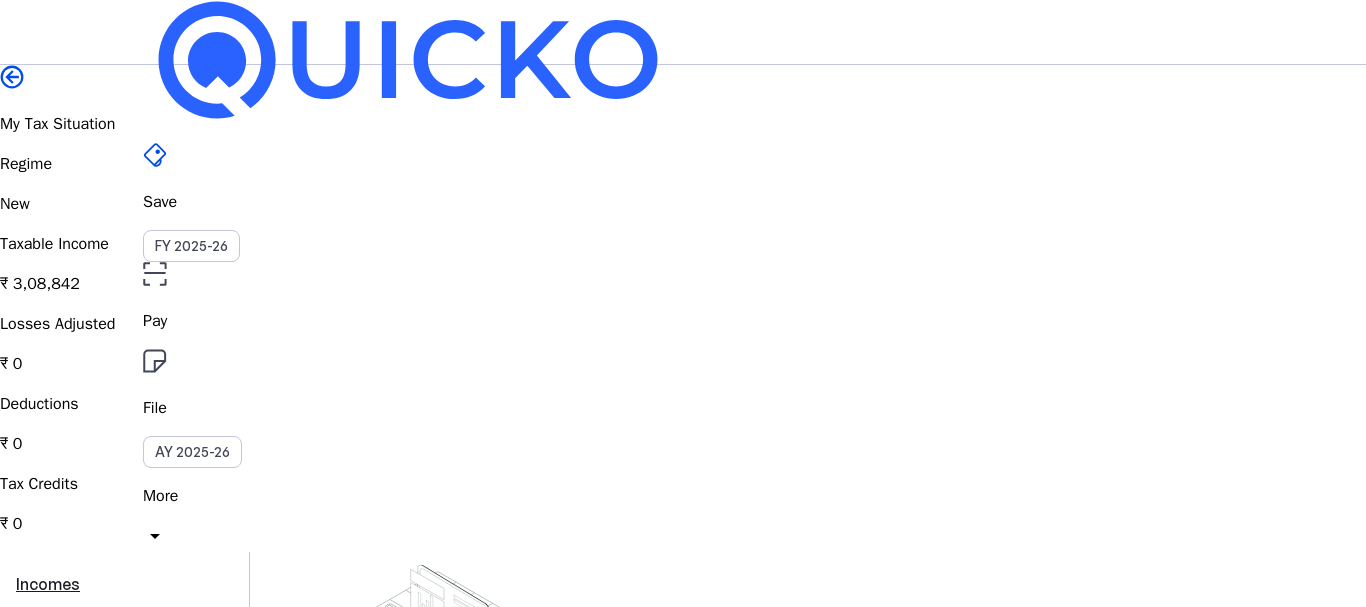 click on "New" at bounding box center (683, 204) 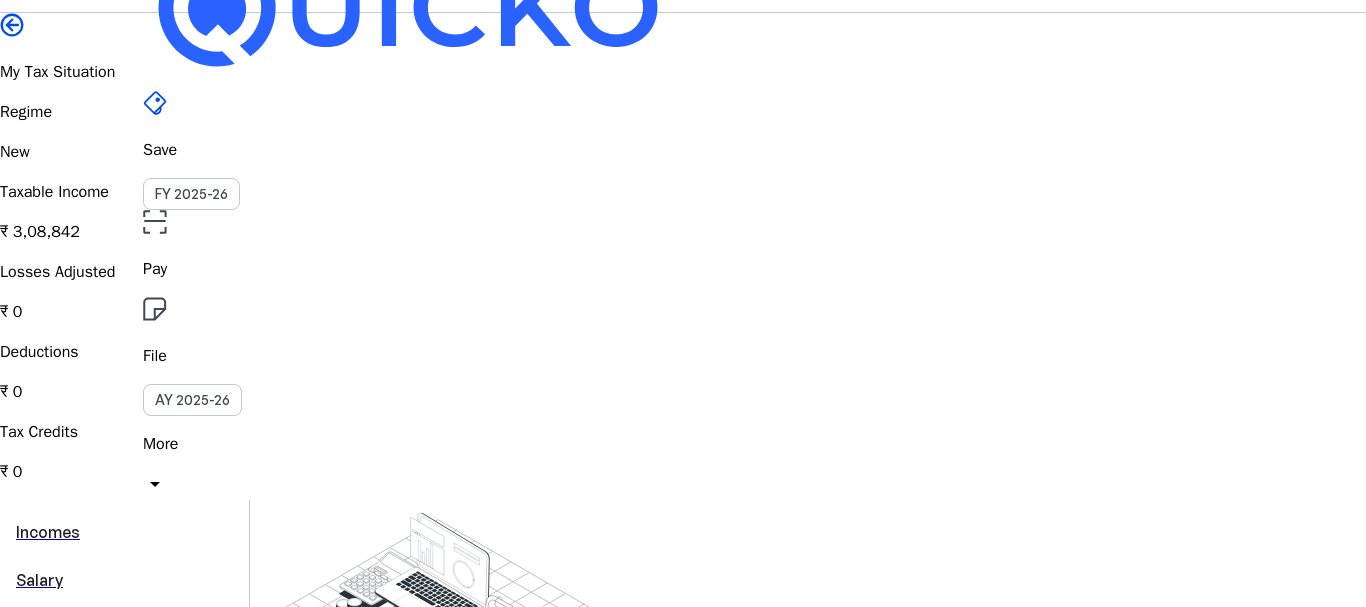 scroll, scrollTop: 0, scrollLeft: 0, axis: both 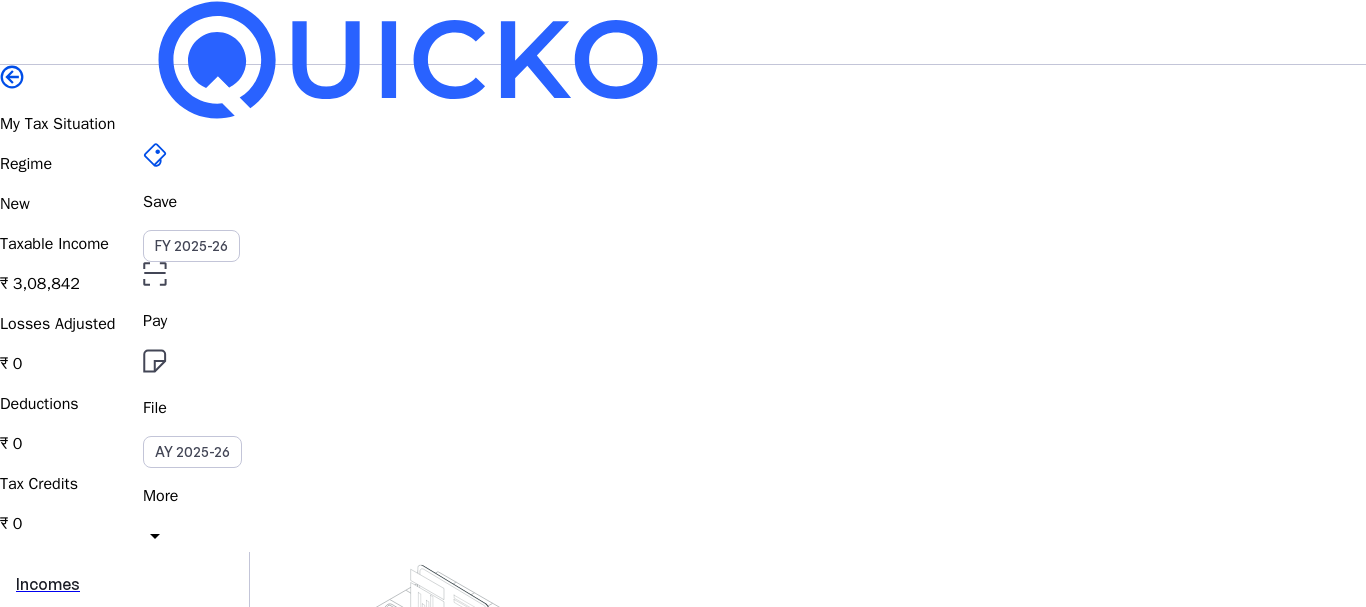 click on "Save" at bounding box center (683, 202) 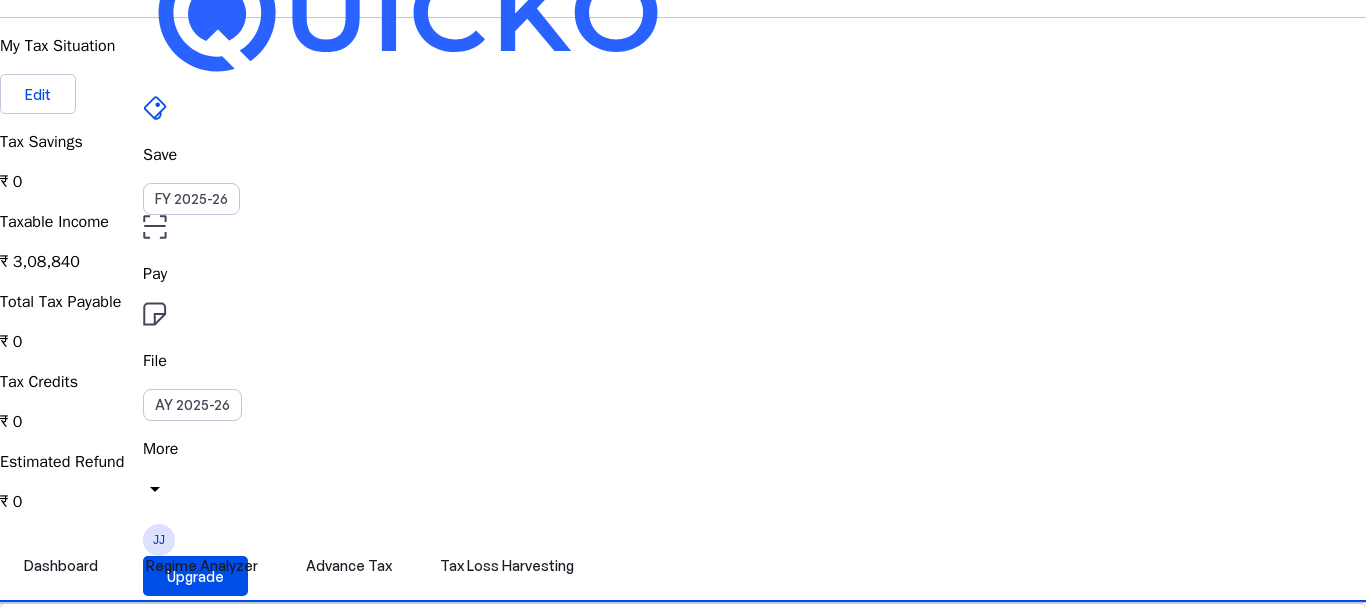 scroll, scrollTop: 0, scrollLeft: 0, axis: both 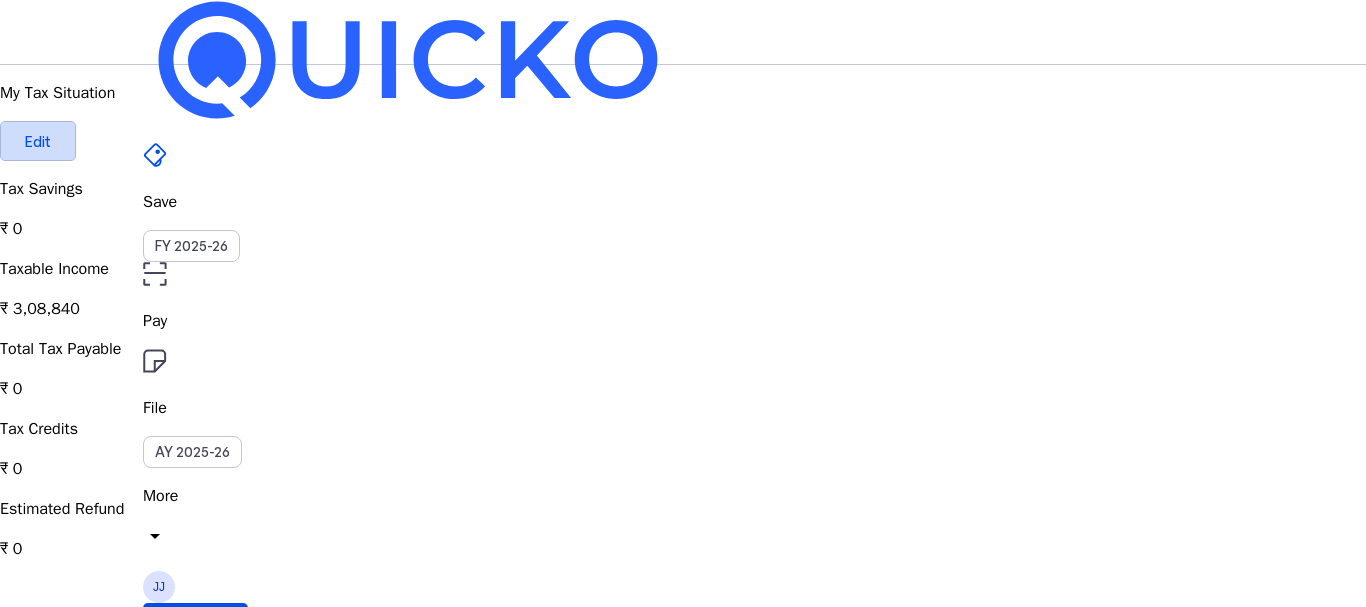 click on "Edit" at bounding box center (38, 141) 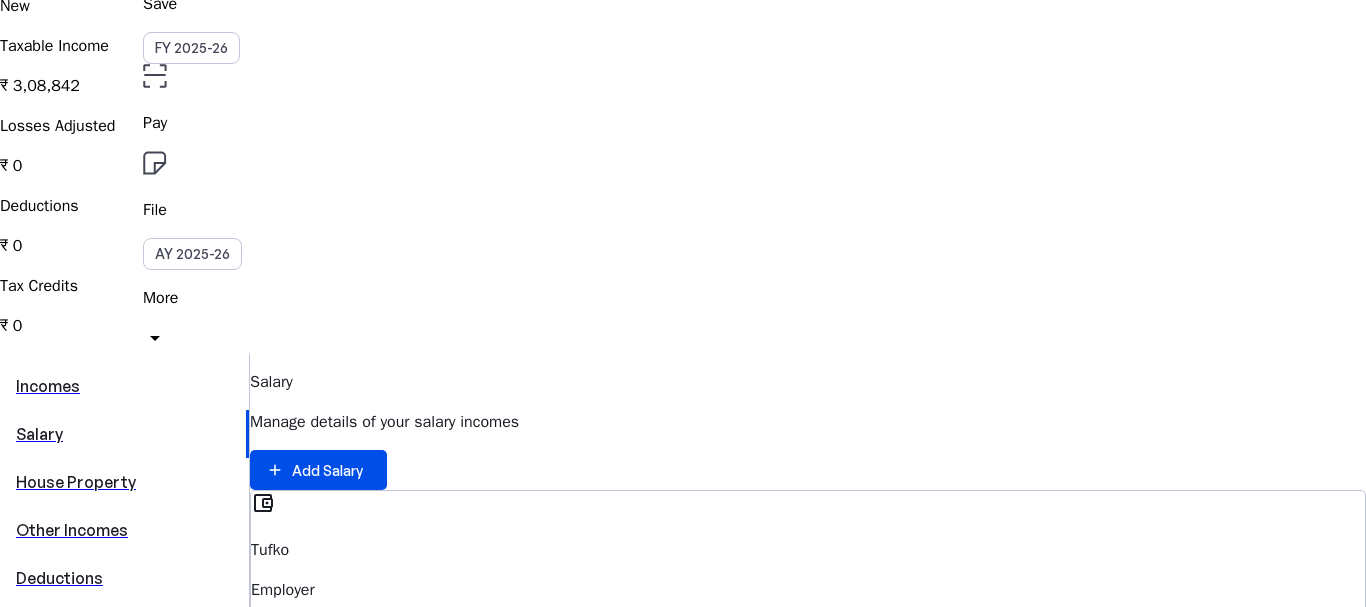 scroll, scrollTop: 200, scrollLeft: 0, axis: vertical 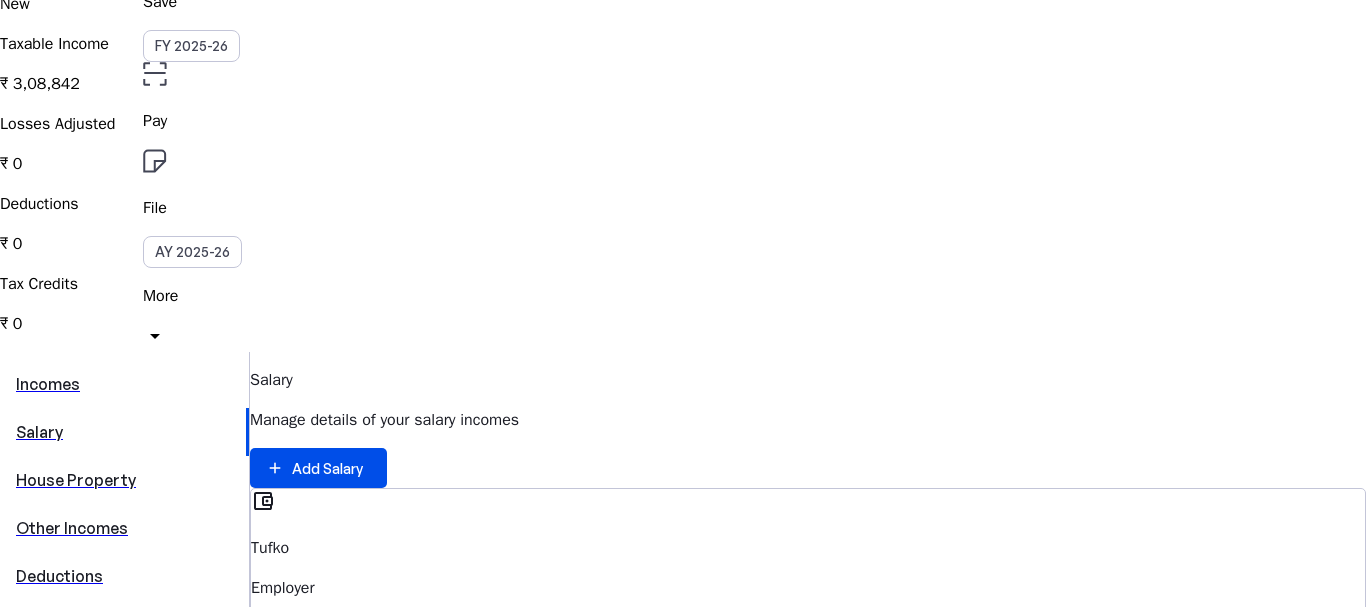 click on "delete" at bounding box center (263, 708) 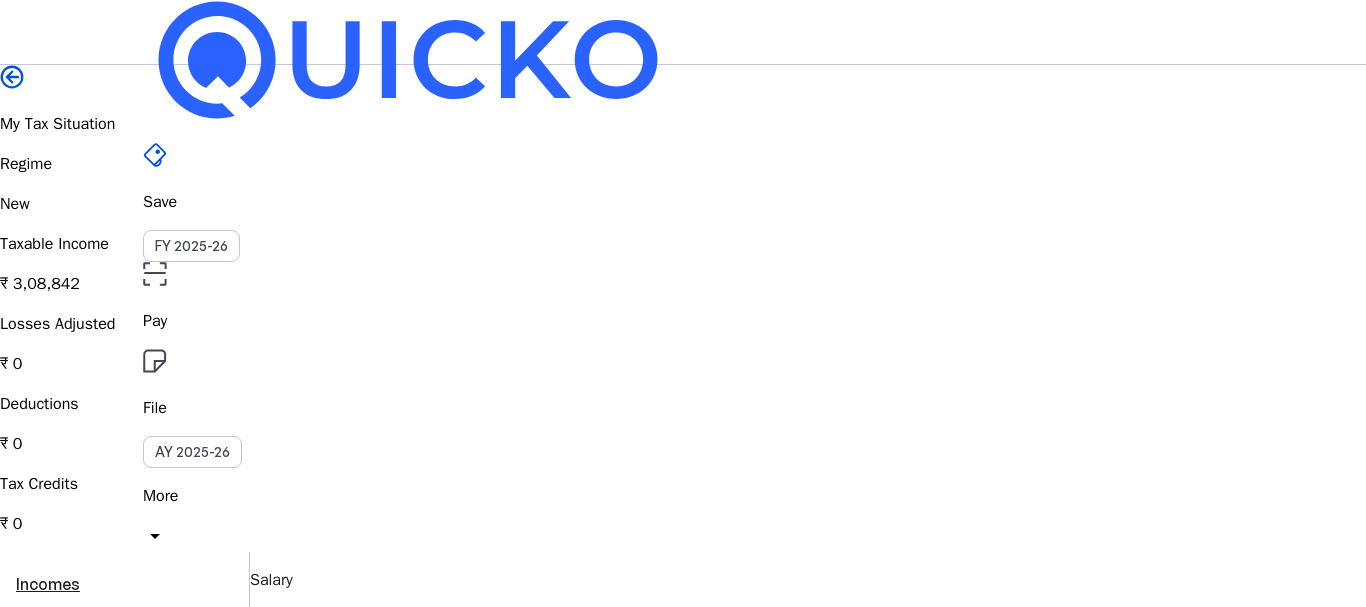 click on "Yes, Delete" at bounding box center [63, 1274] 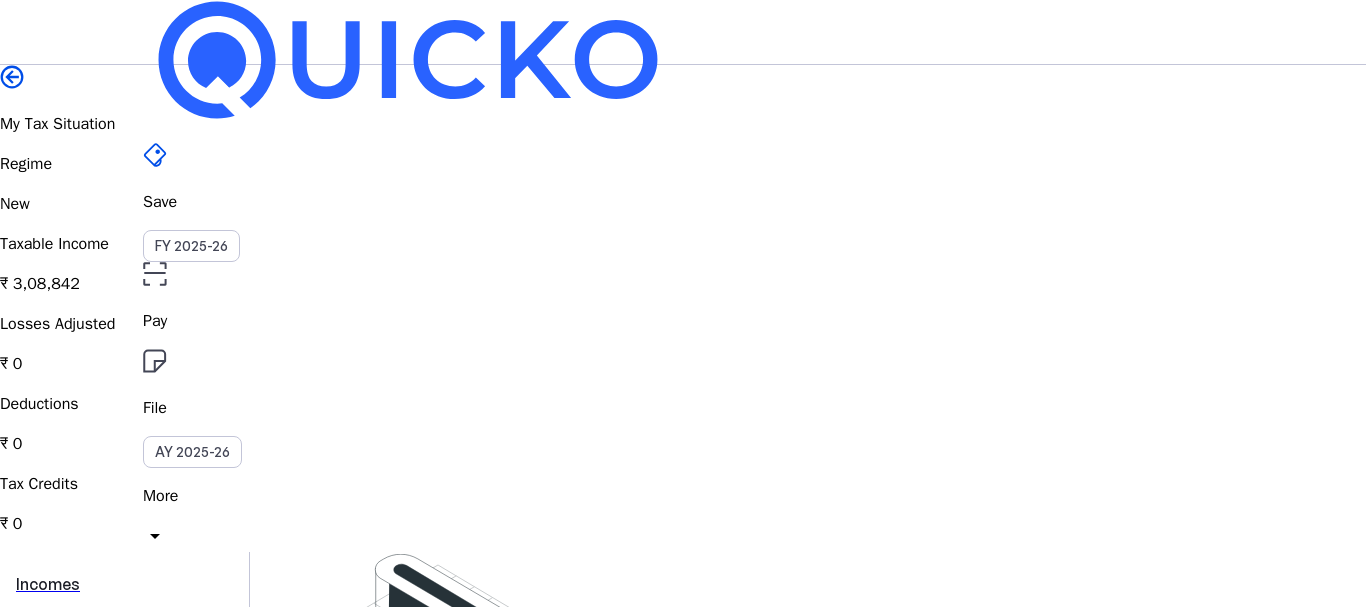 scroll, scrollTop: 200, scrollLeft: 0, axis: vertical 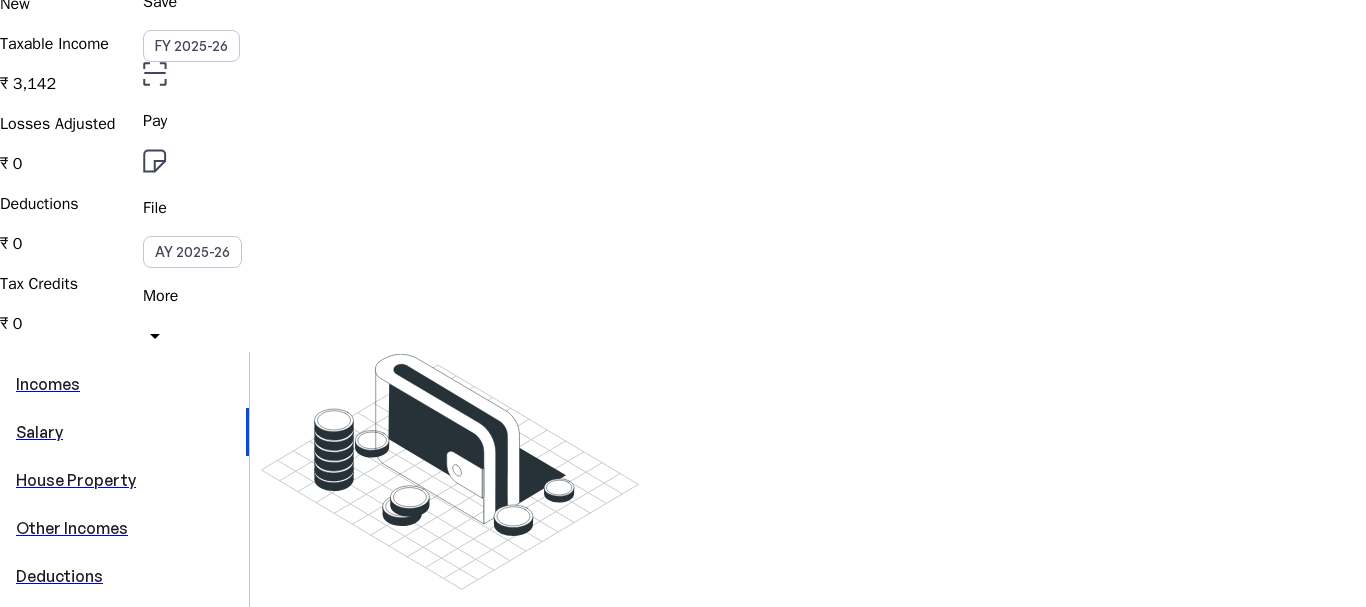 click on "Other Incomes" at bounding box center (124, 528) 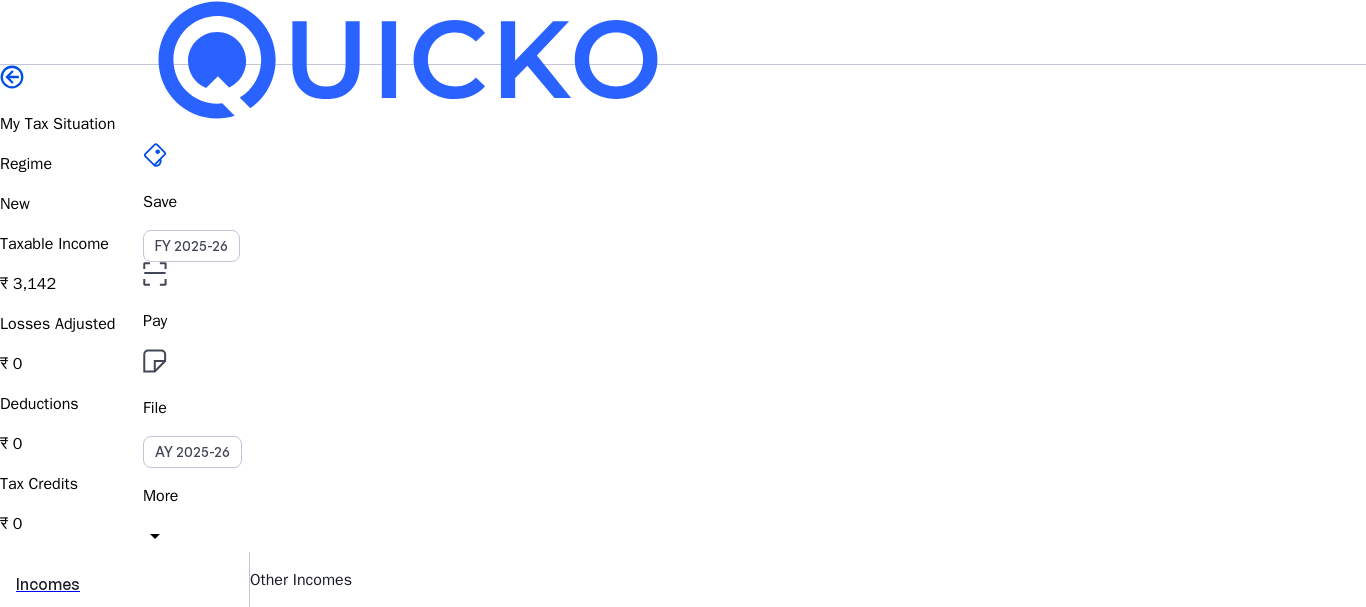 click on "delete" at bounding box center [263, 908] 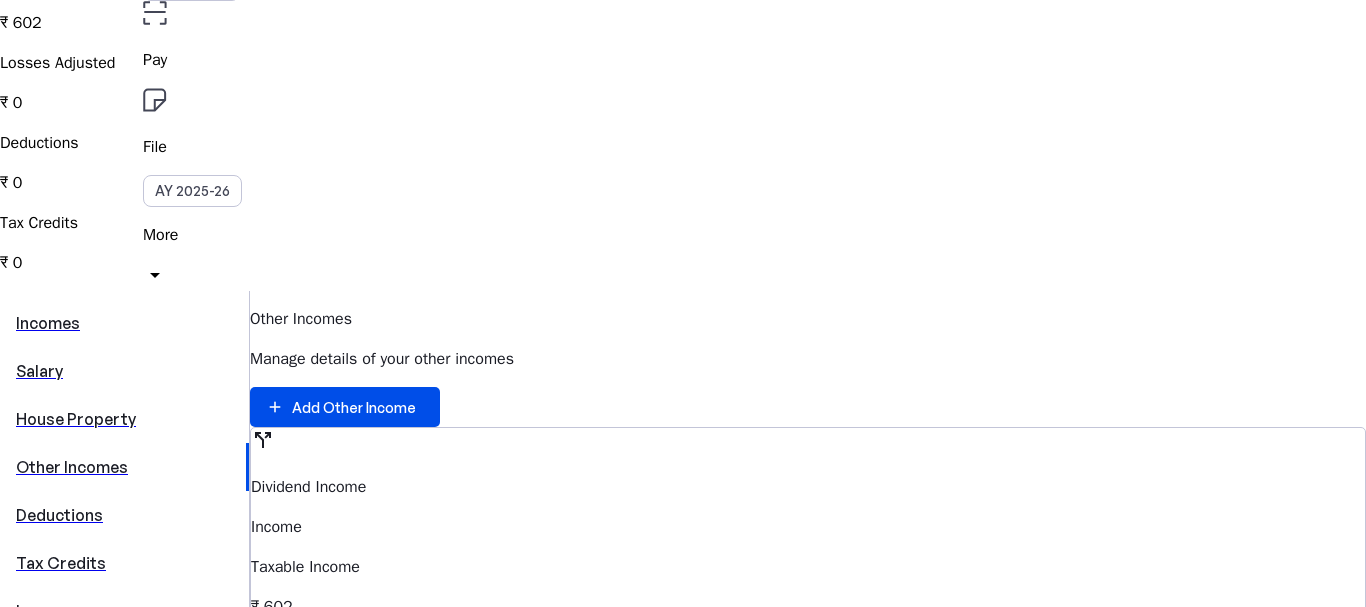 scroll, scrollTop: 300, scrollLeft: 0, axis: vertical 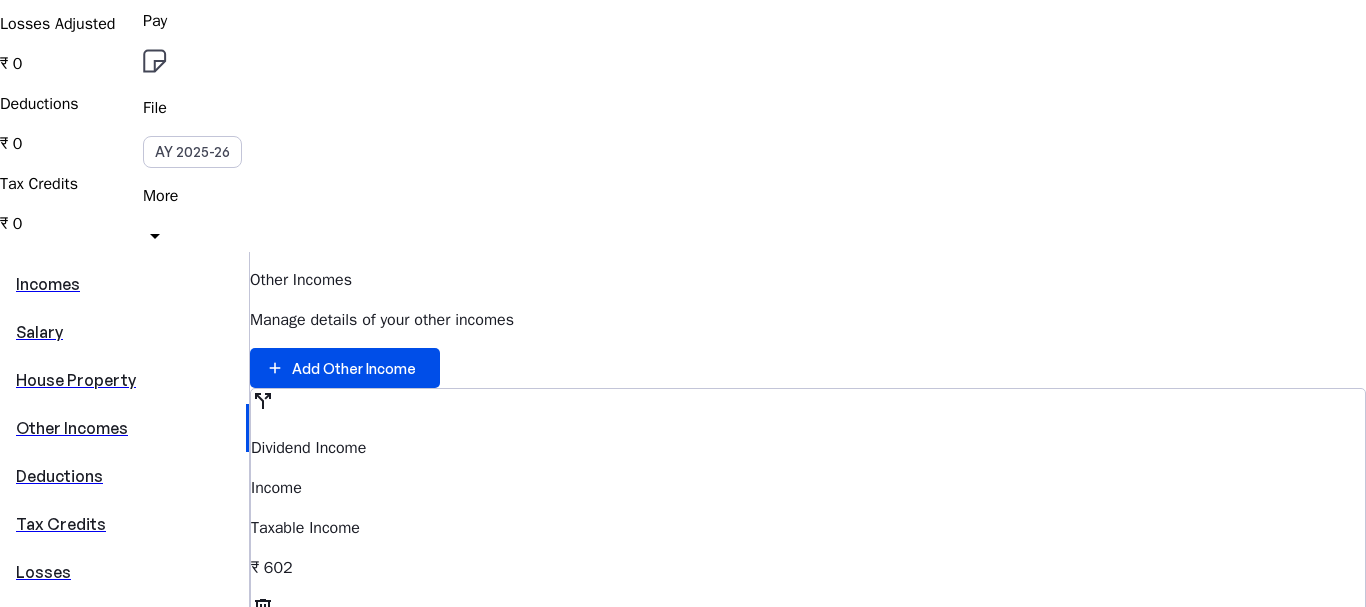 click on "delete" at bounding box center [263, 608] 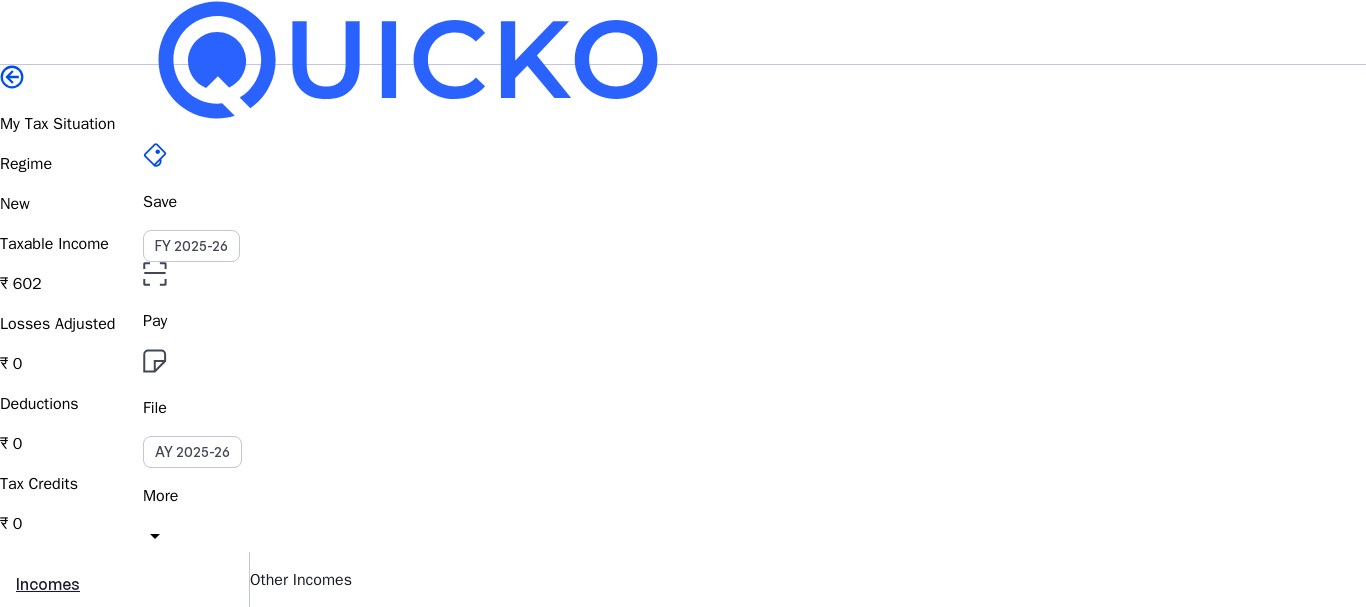 click on "Yes, Delete" at bounding box center [63, 1274] 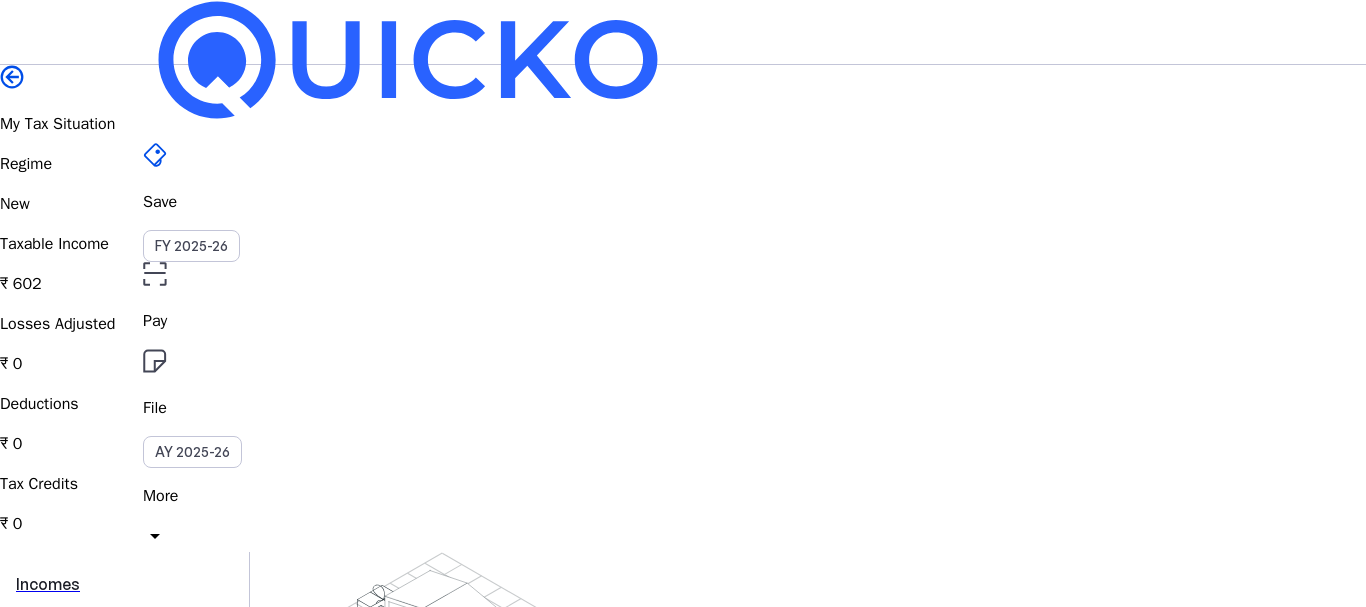 scroll, scrollTop: 300, scrollLeft: 0, axis: vertical 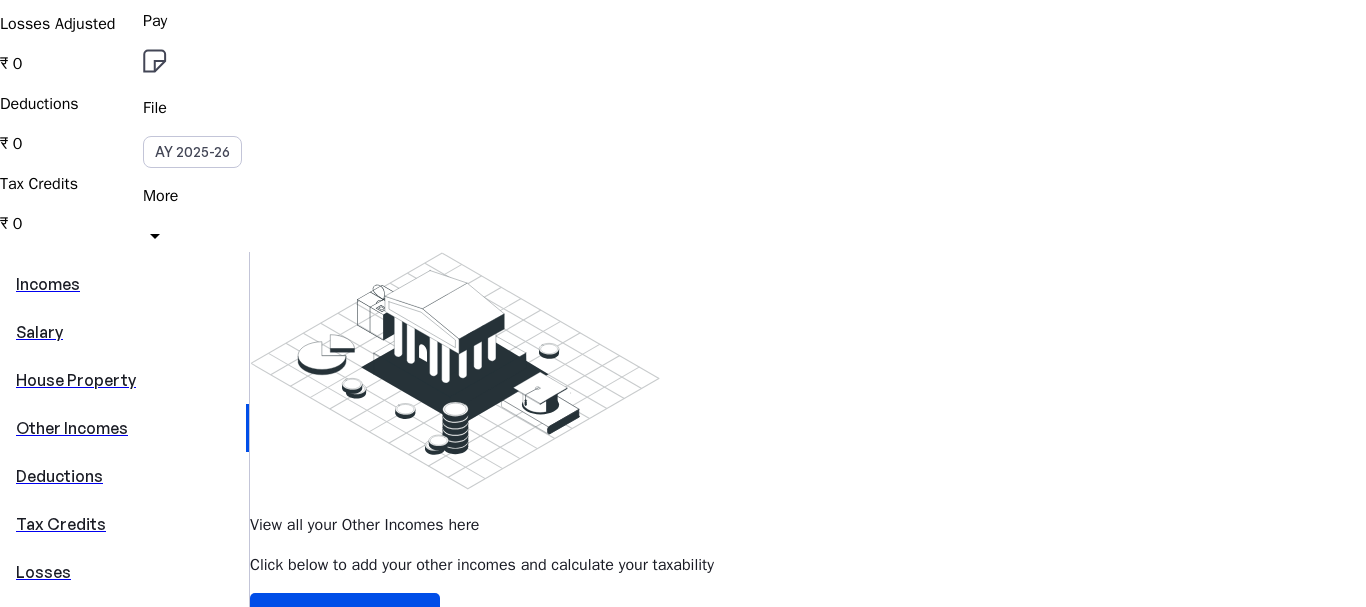 click on "Deductions" at bounding box center [124, 476] 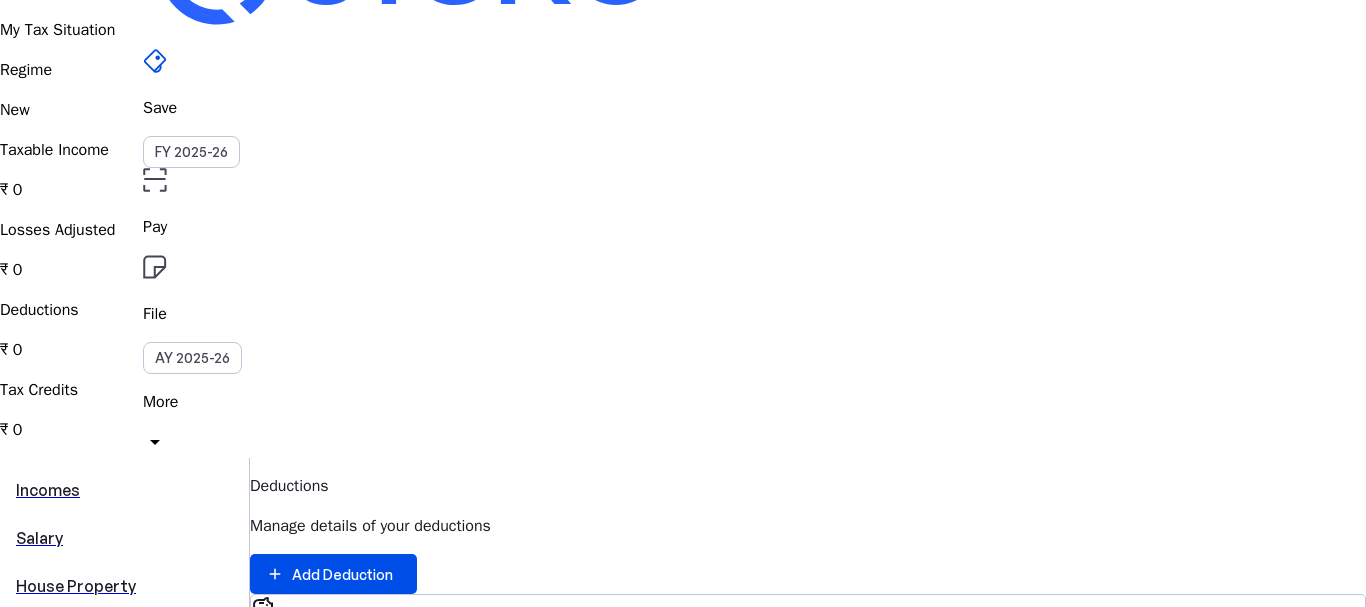 scroll, scrollTop: 200, scrollLeft: 0, axis: vertical 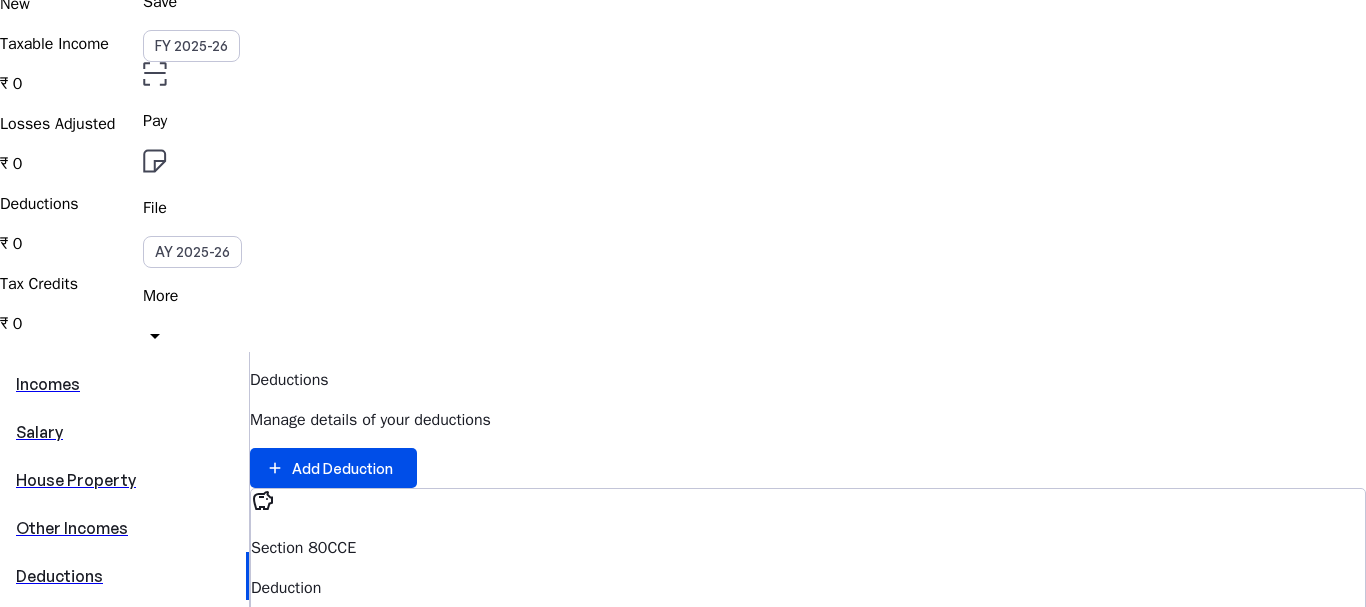 click on "delete" at bounding box center [263, 708] 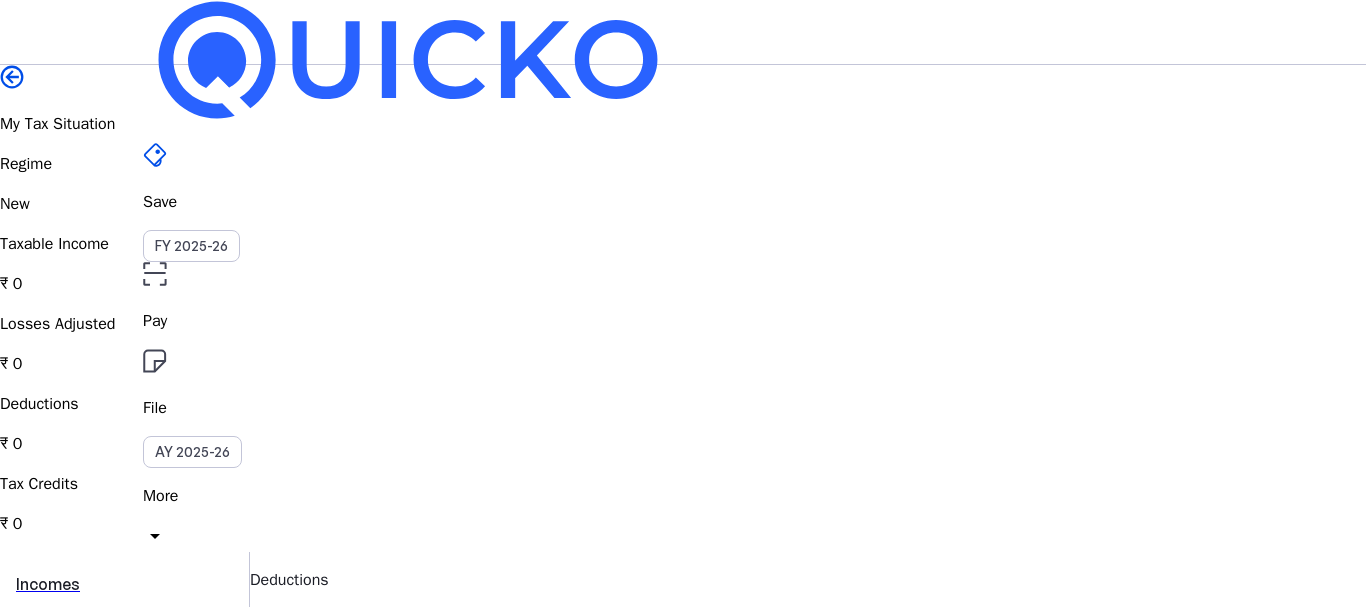 drag, startPoint x: 469, startPoint y: 371, endPoint x: 660, endPoint y: 381, distance: 191.2616 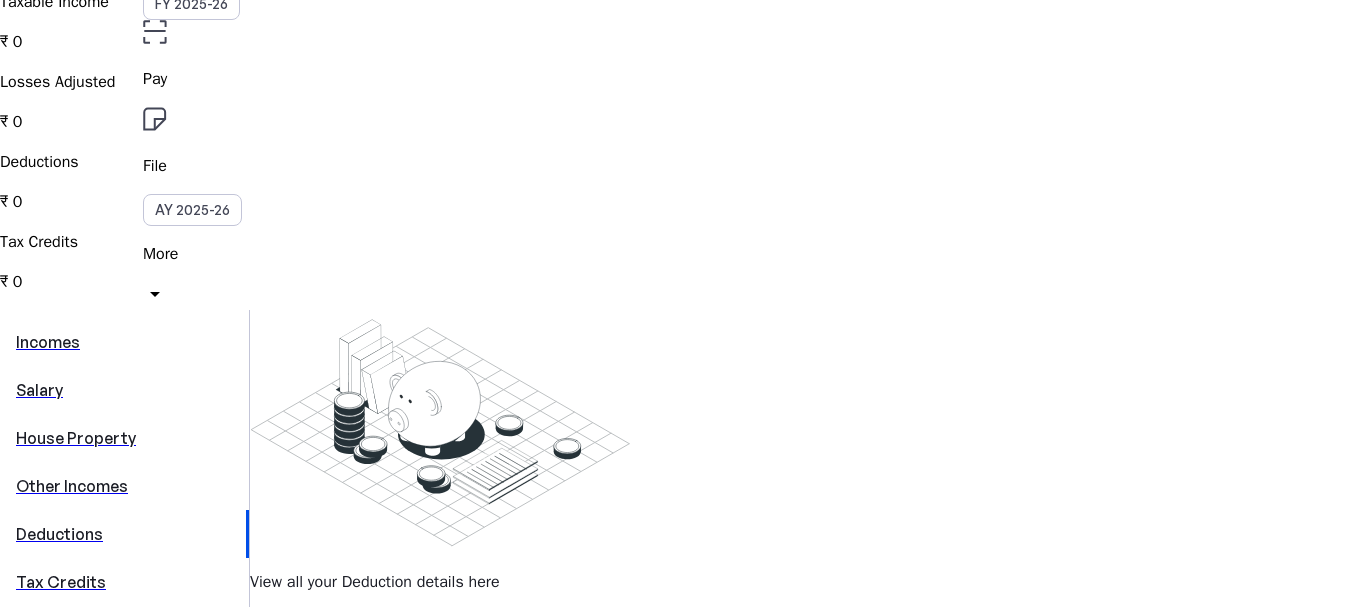 scroll, scrollTop: 0, scrollLeft: 0, axis: both 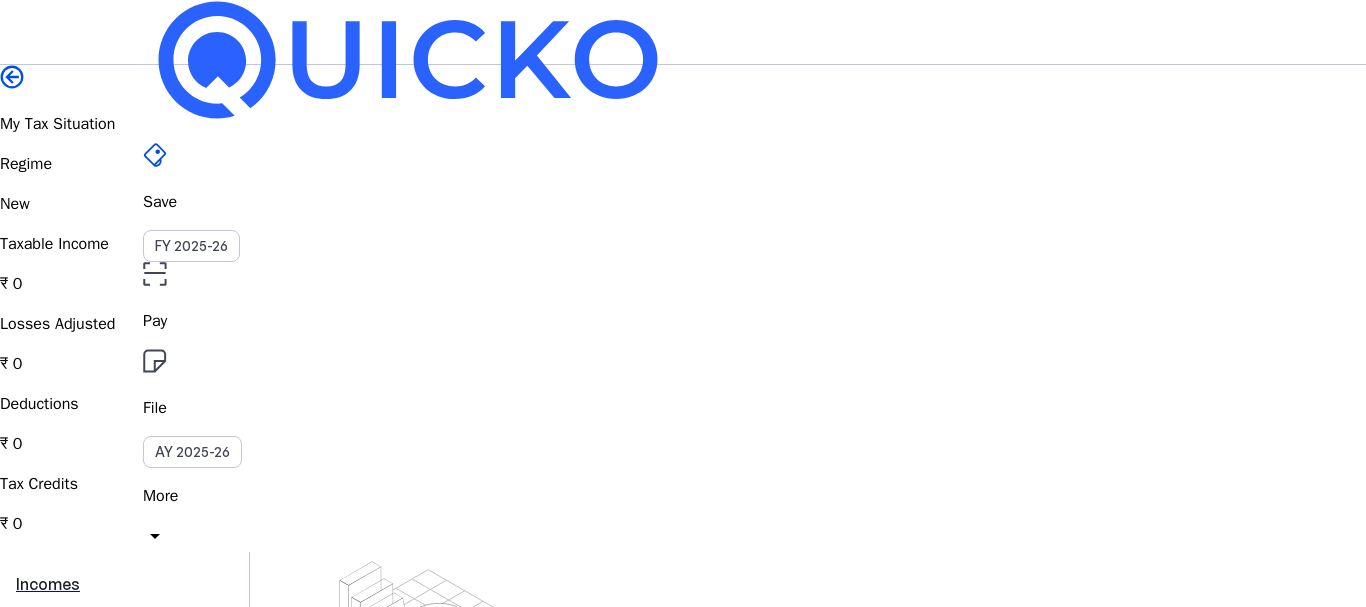 click on "Regime New" at bounding box center [683, 184] 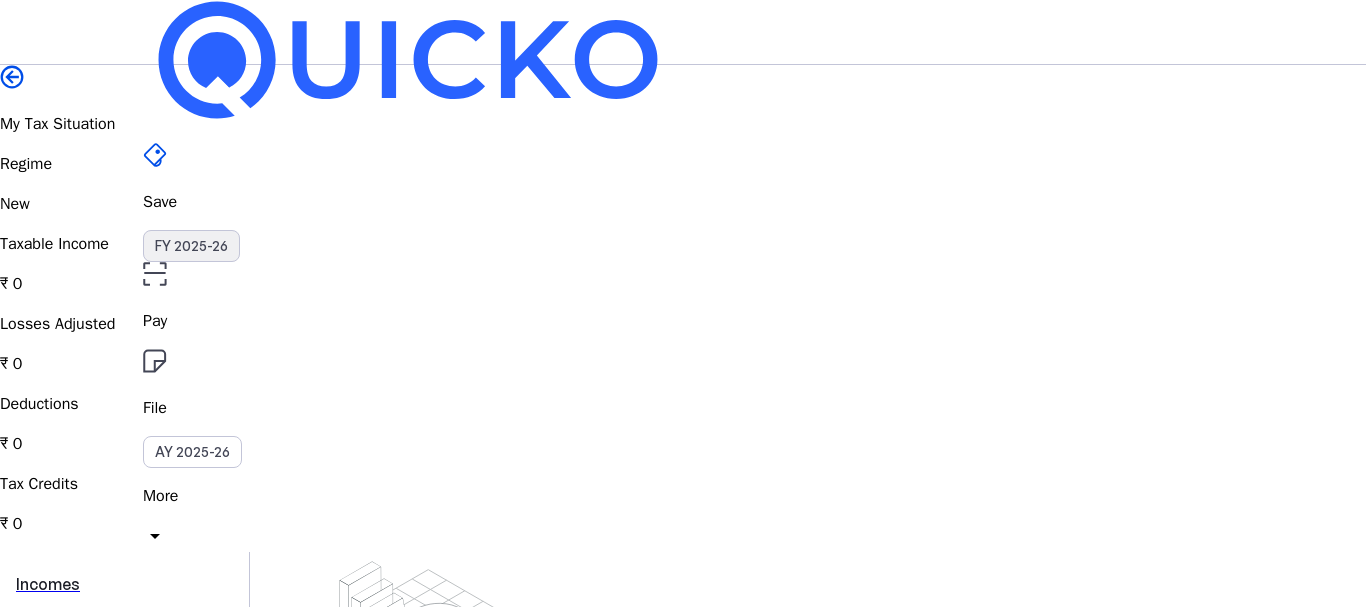 click on "FY 2025-26" at bounding box center (191, 246) 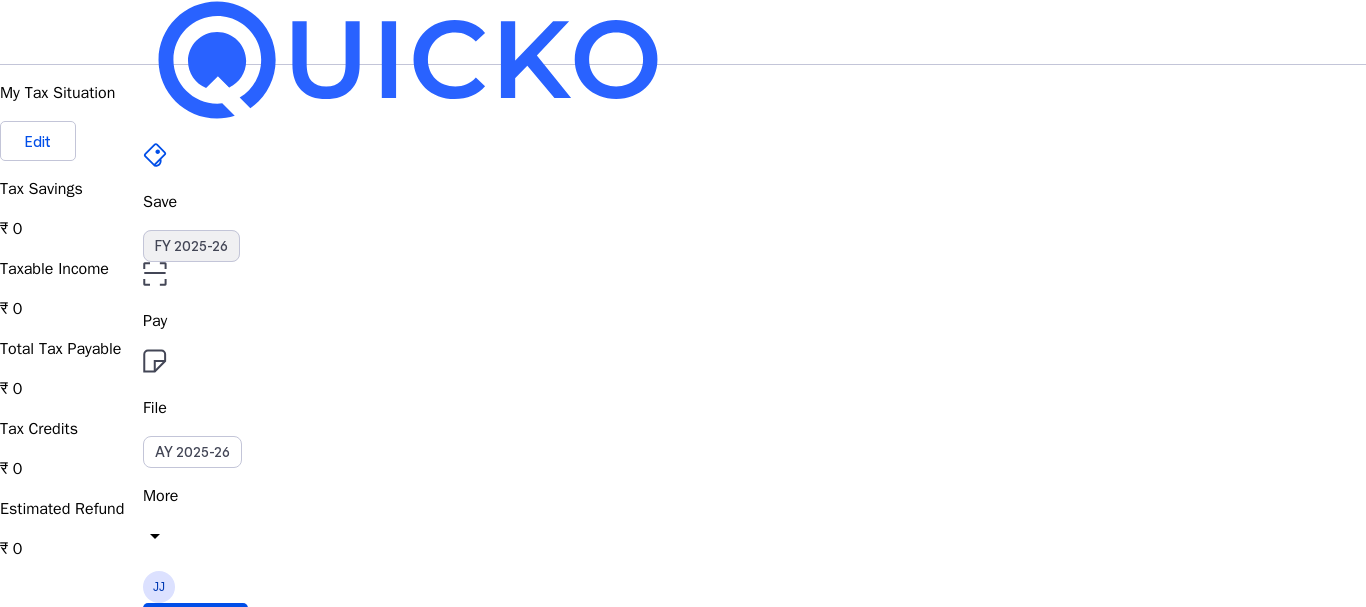 click on "FY 2025-26" at bounding box center [191, 246] 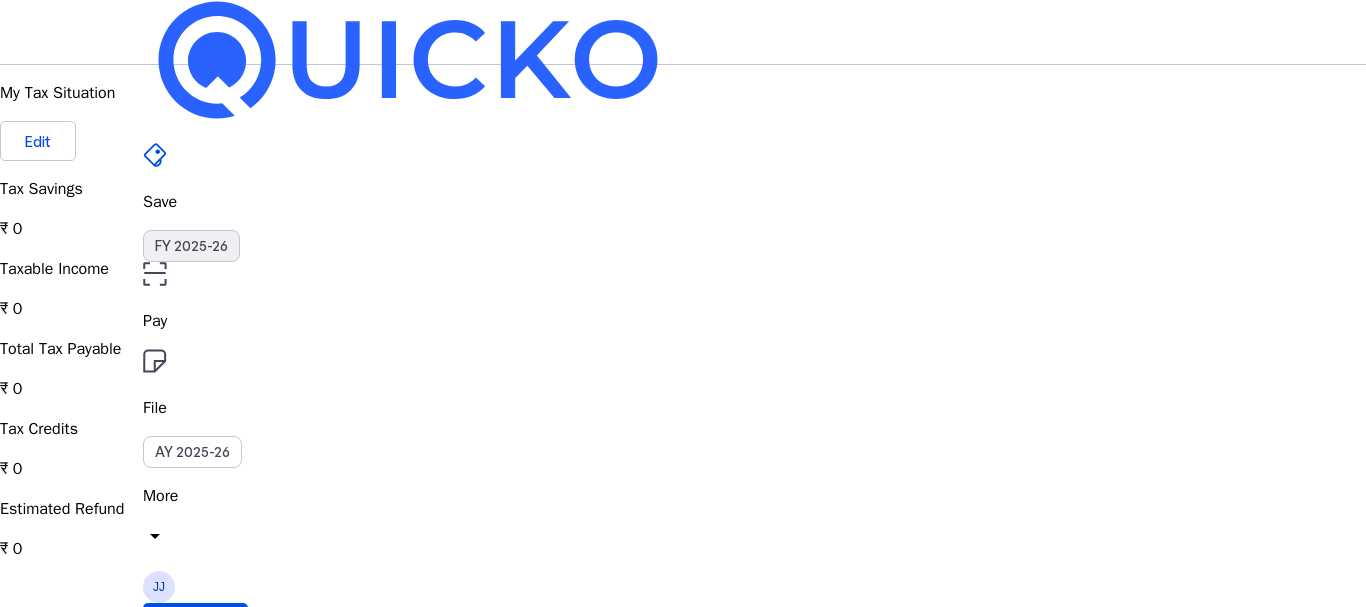 click on "FY 2025-26" at bounding box center (191, 246) 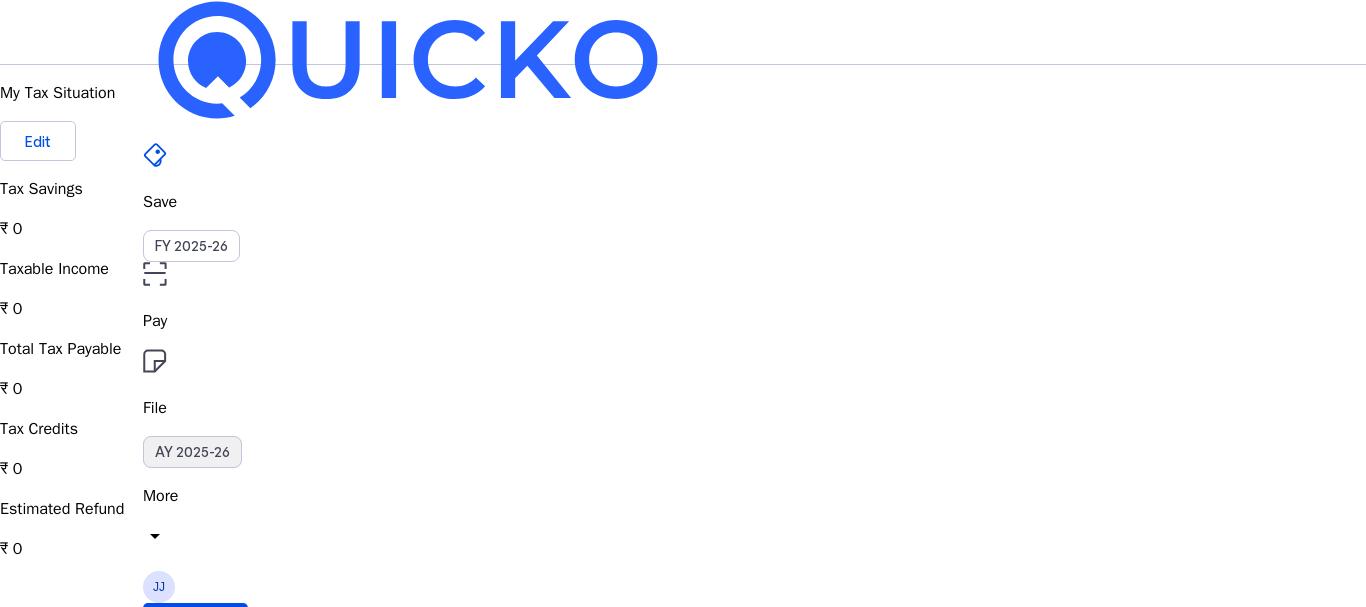click on "AY 2025-26" at bounding box center [192, 452] 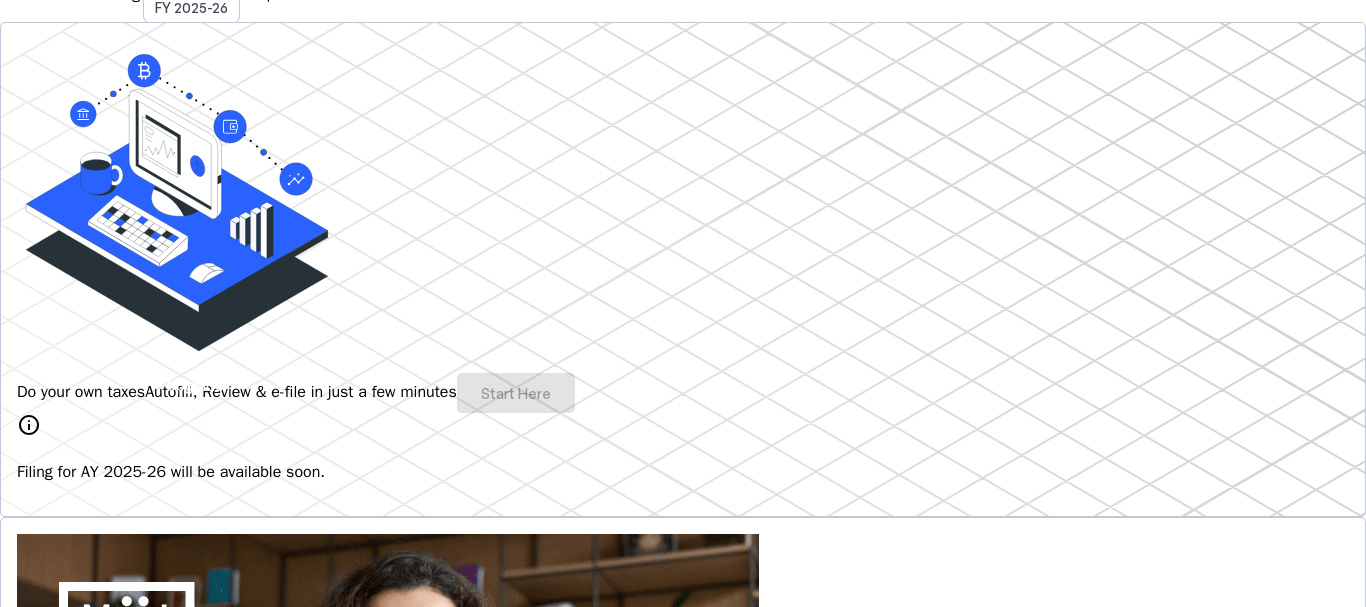 scroll, scrollTop: 0, scrollLeft: 0, axis: both 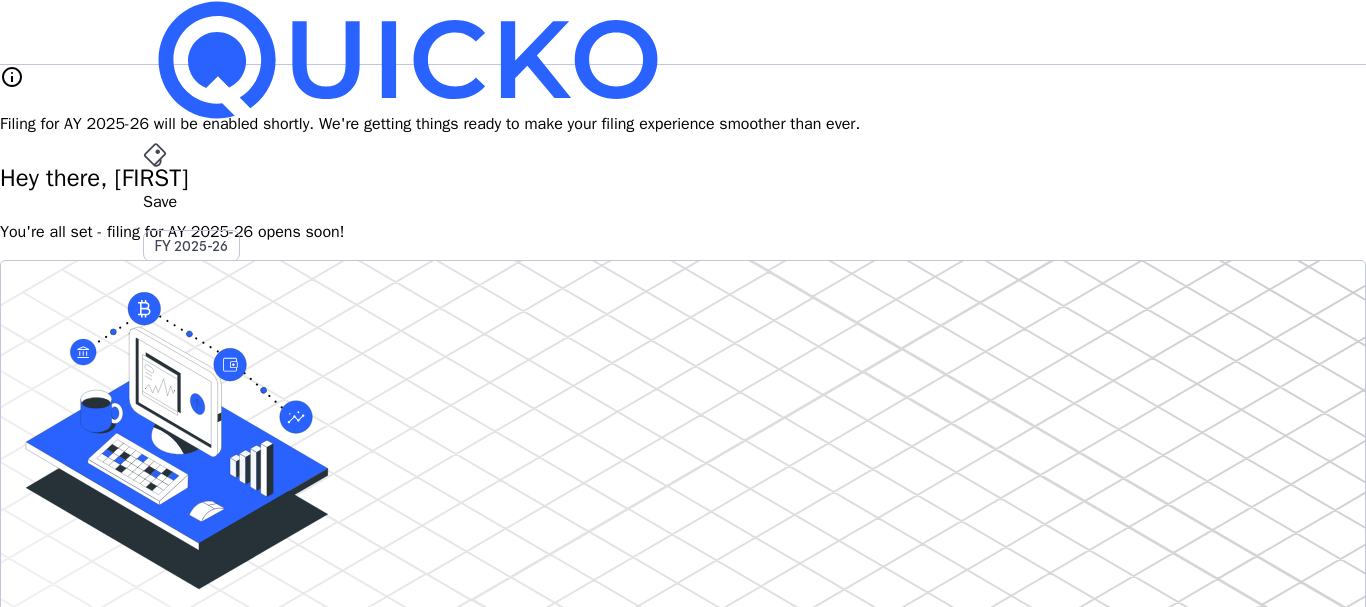 click on "arrow_drop_down" at bounding box center (155, 536) 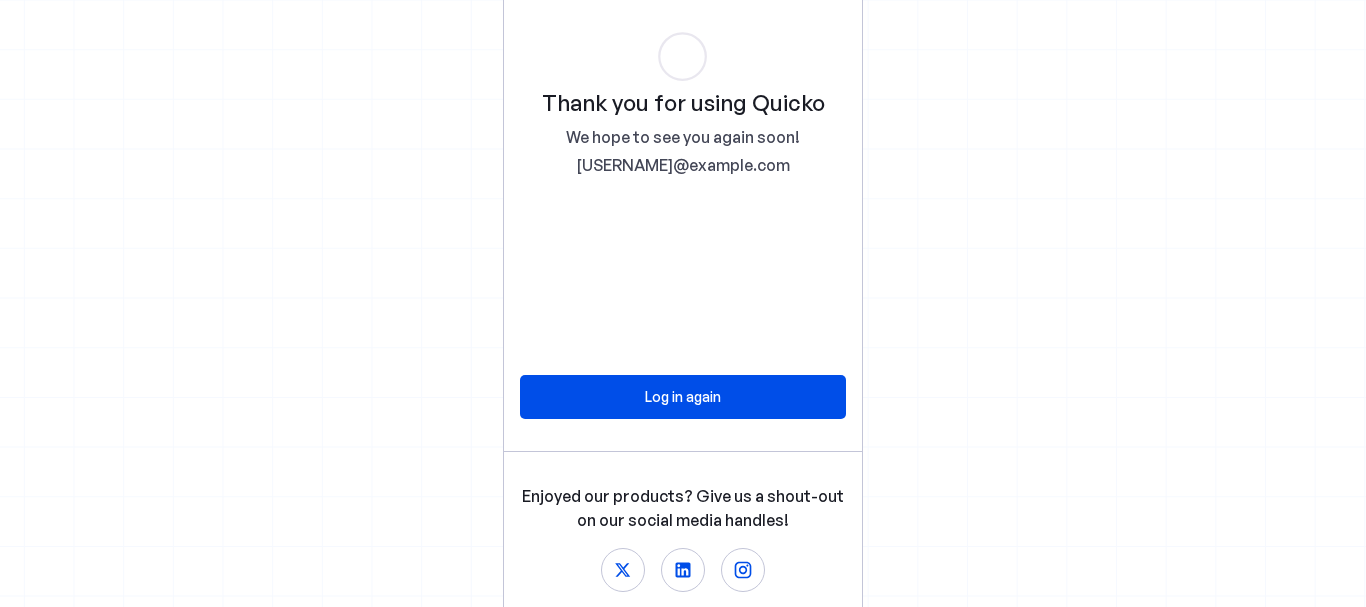 scroll, scrollTop: 0, scrollLeft: 0, axis: both 